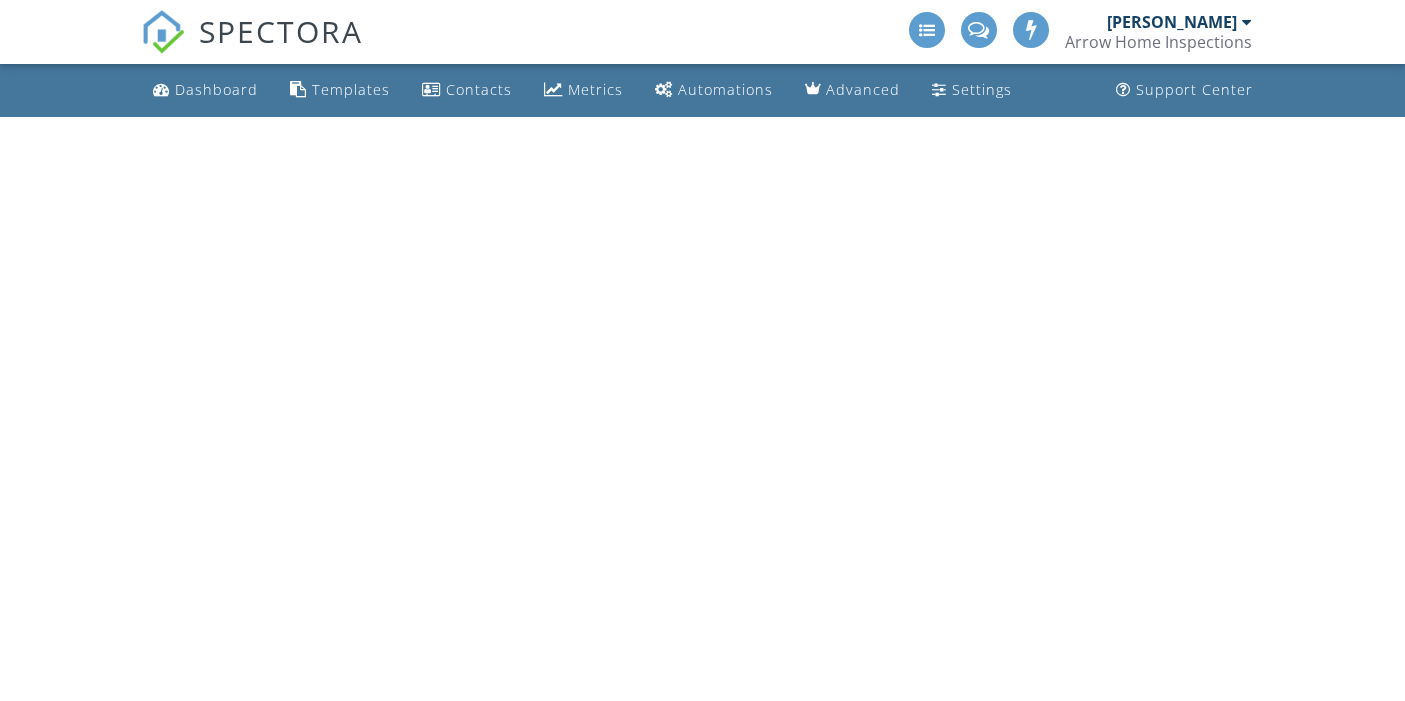 scroll, scrollTop: 0, scrollLeft: 0, axis: both 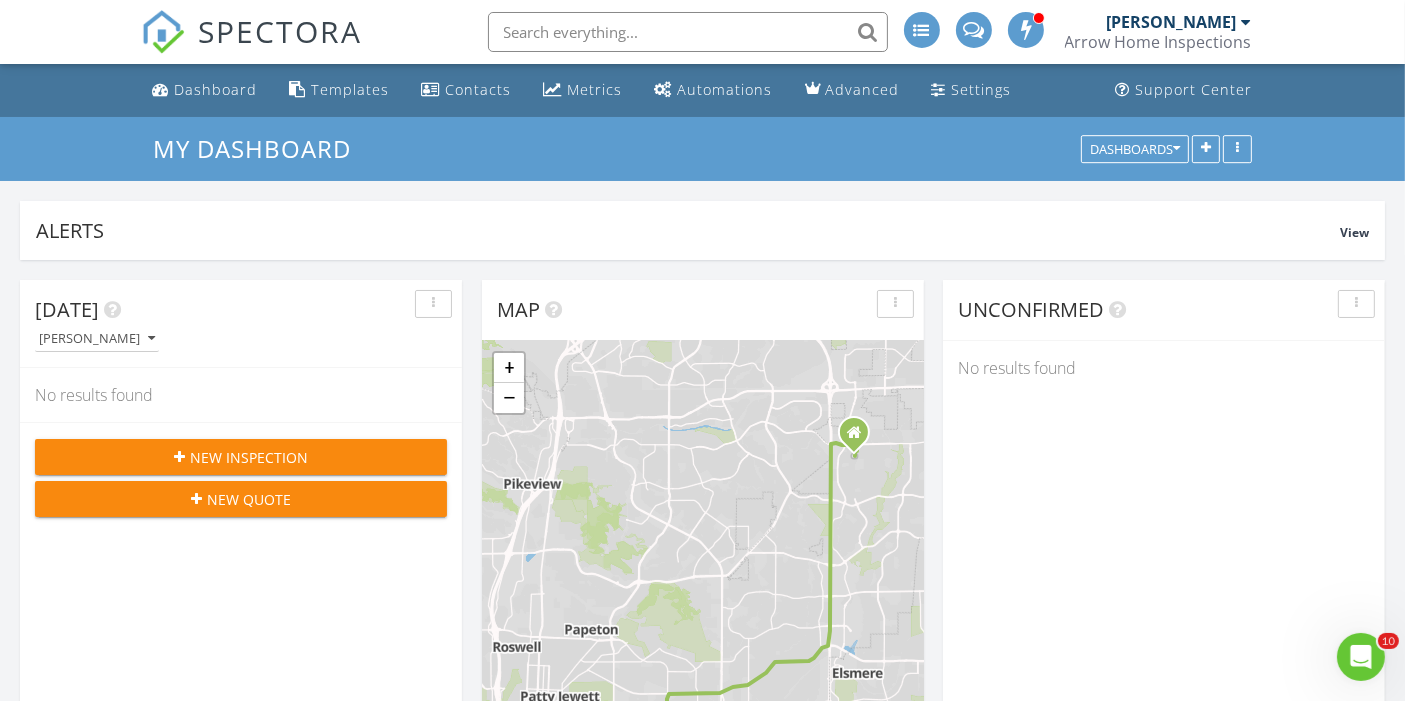click on "Arrow Home Inspections" at bounding box center [1158, 42] 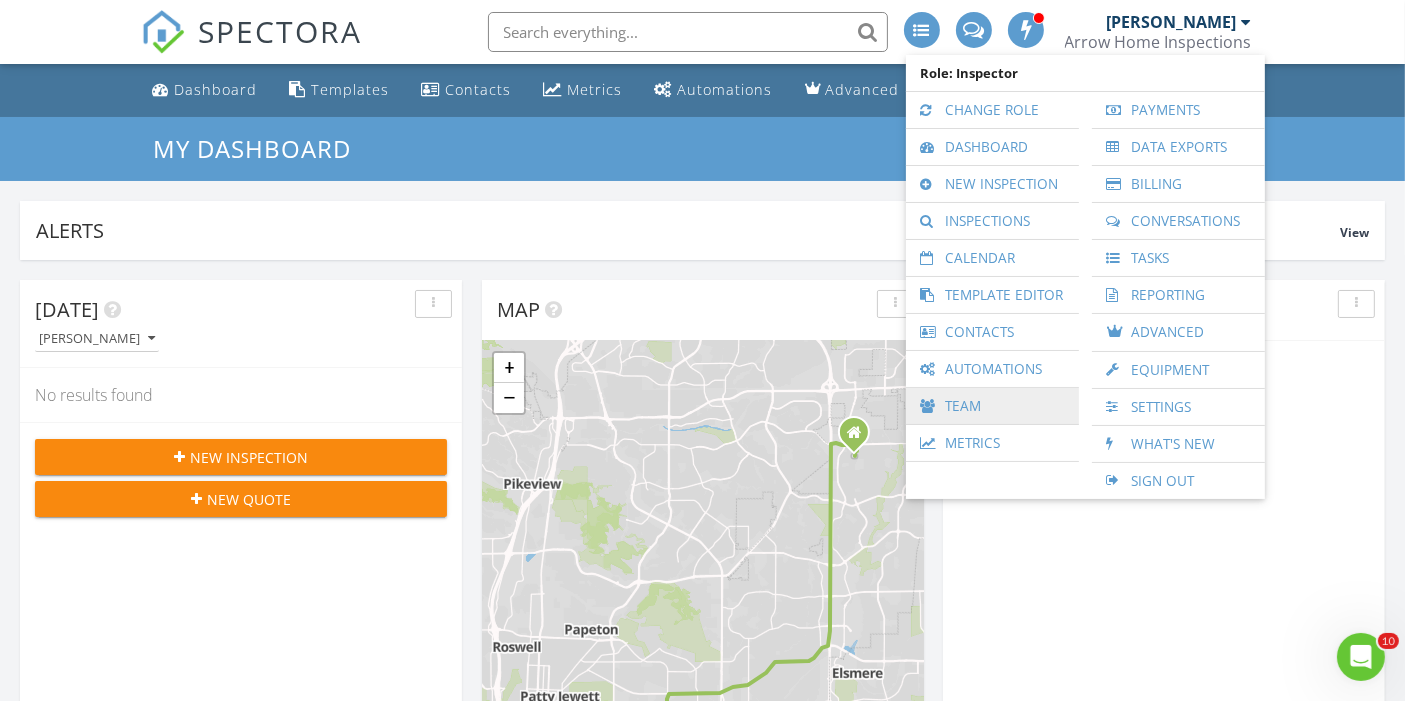 click on "Team" at bounding box center (992, 406) 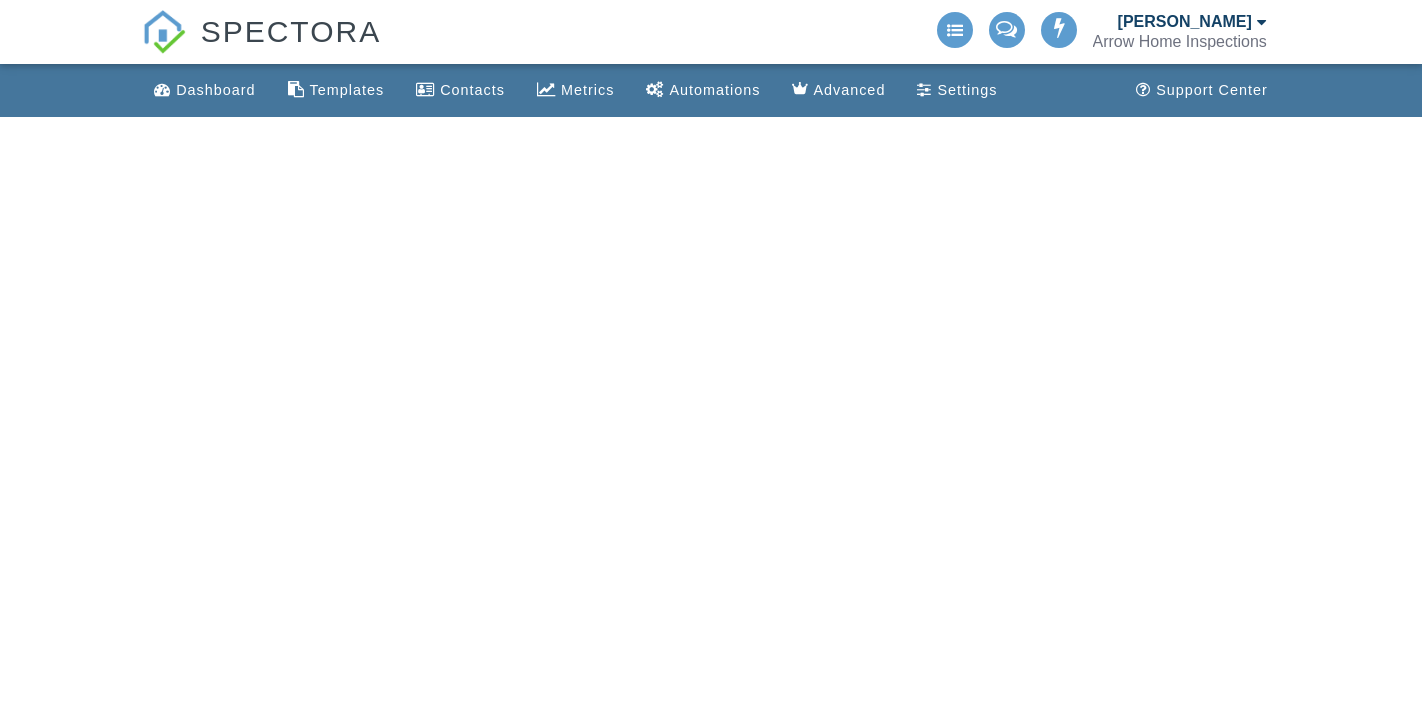 scroll, scrollTop: 0, scrollLeft: 0, axis: both 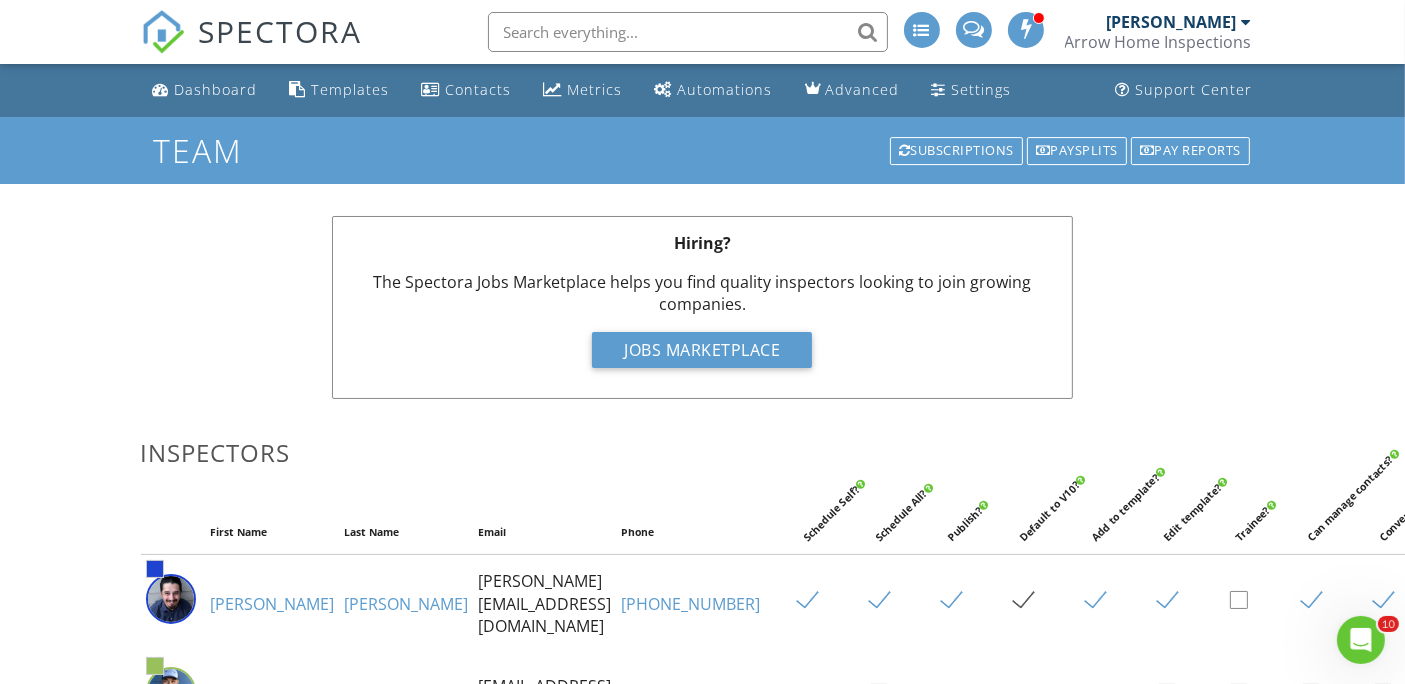 click on "Arrow Home Inspections" at bounding box center [1158, 42] 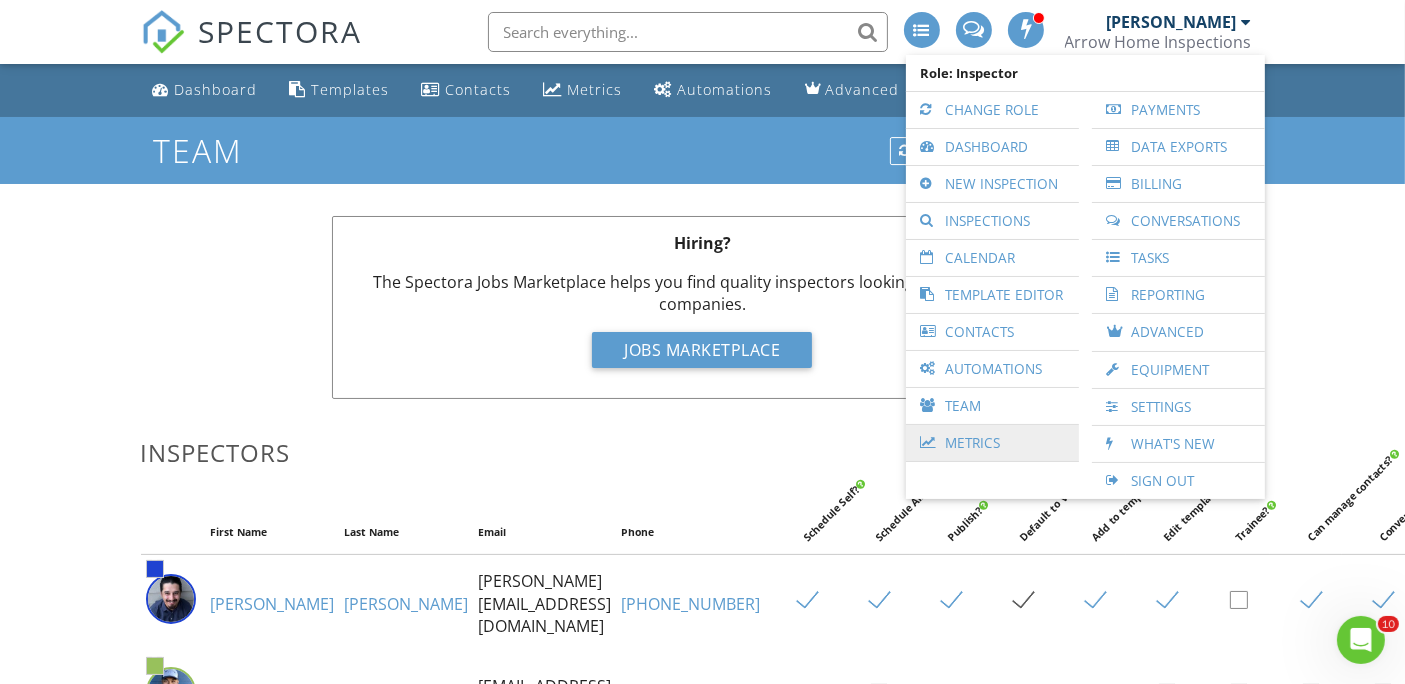 click on "Metrics" at bounding box center [992, 443] 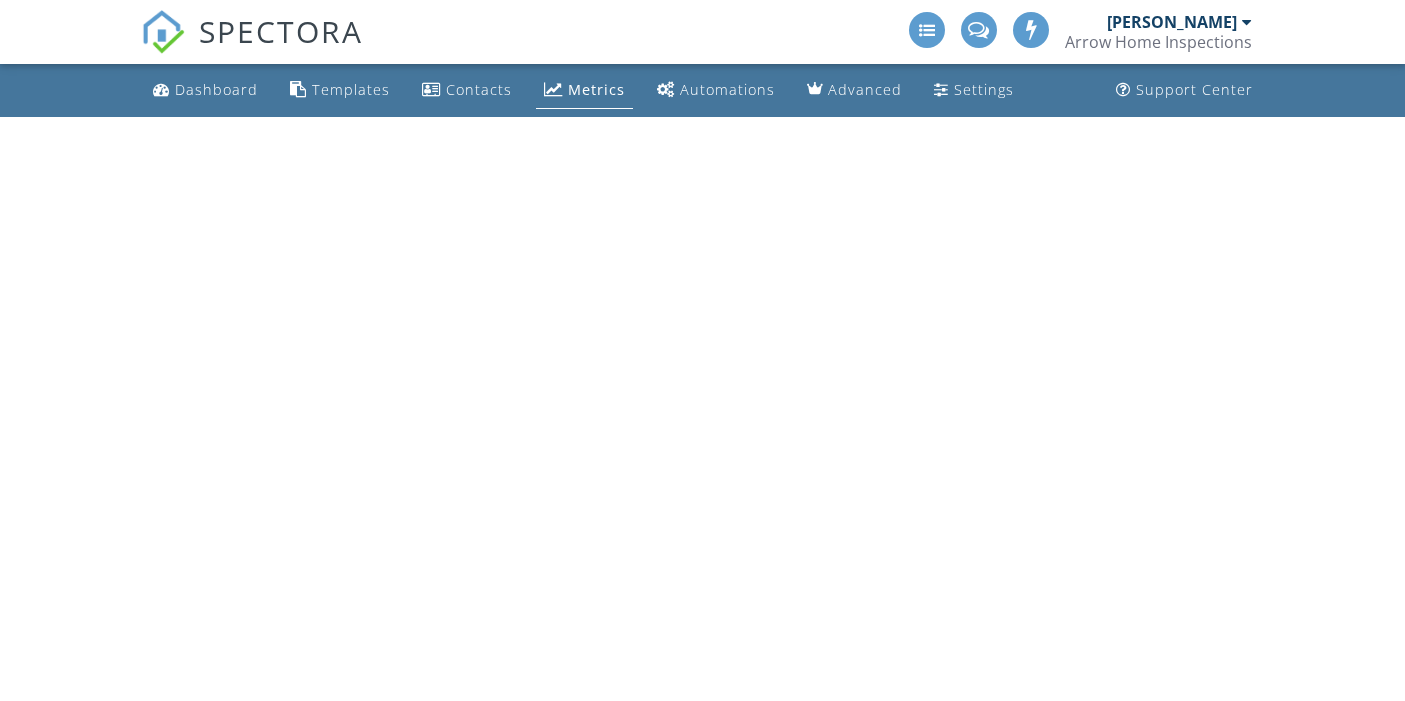 scroll, scrollTop: 0, scrollLeft: 0, axis: both 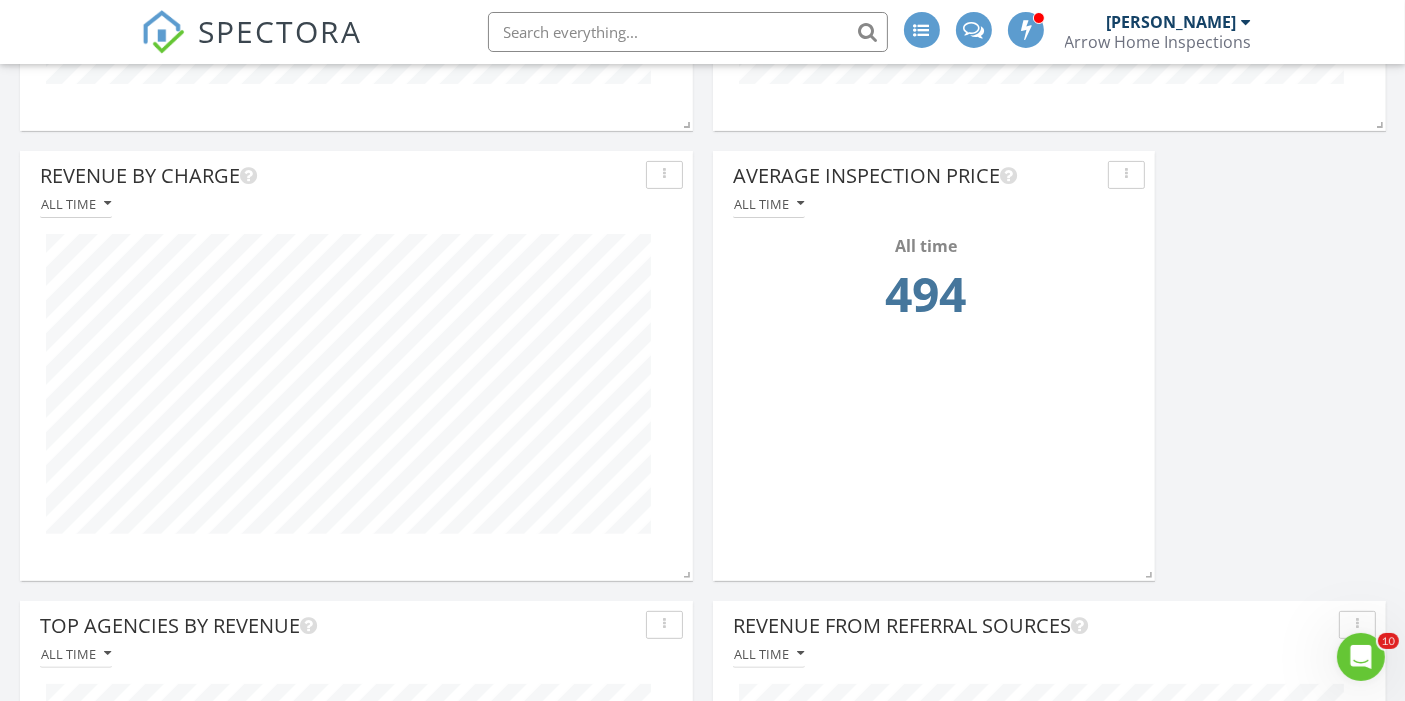click on "[PERSON_NAME]" at bounding box center [1172, 22] 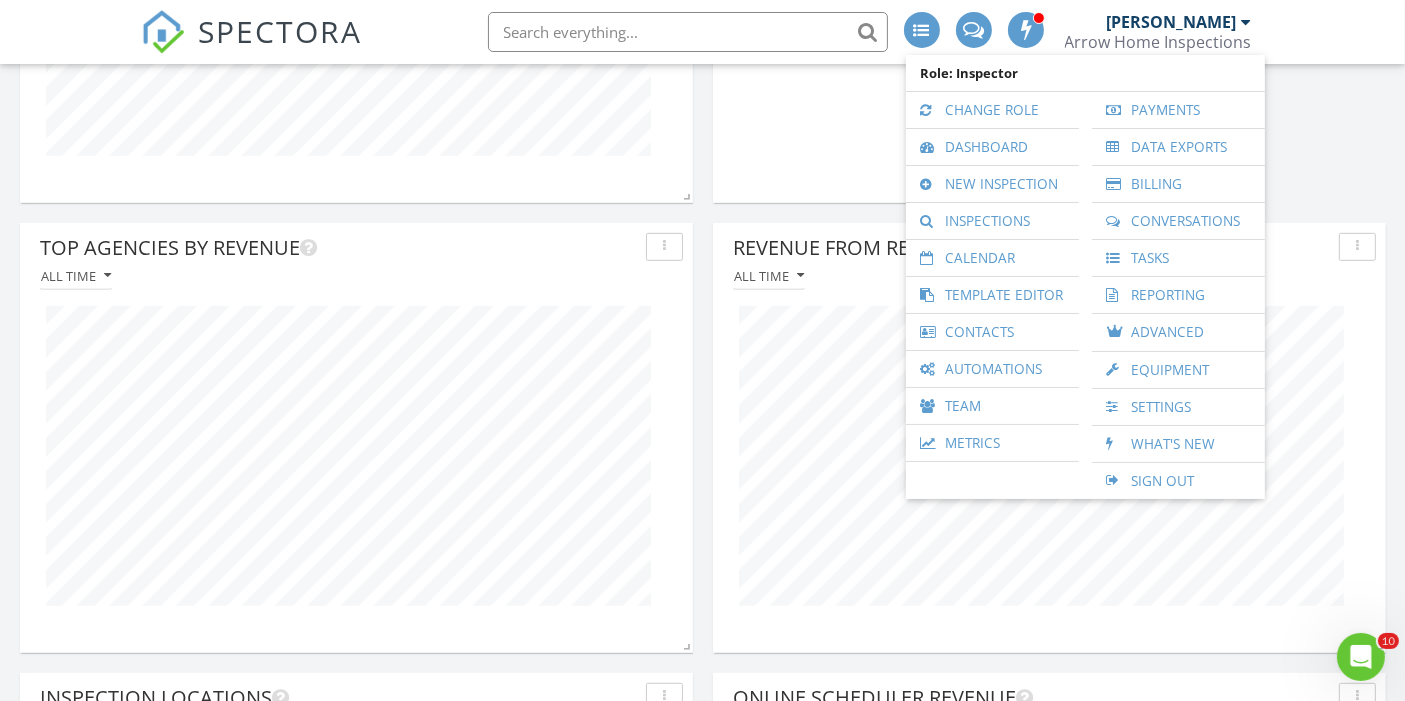 scroll, scrollTop: 959, scrollLeft: 0, axis: vertical 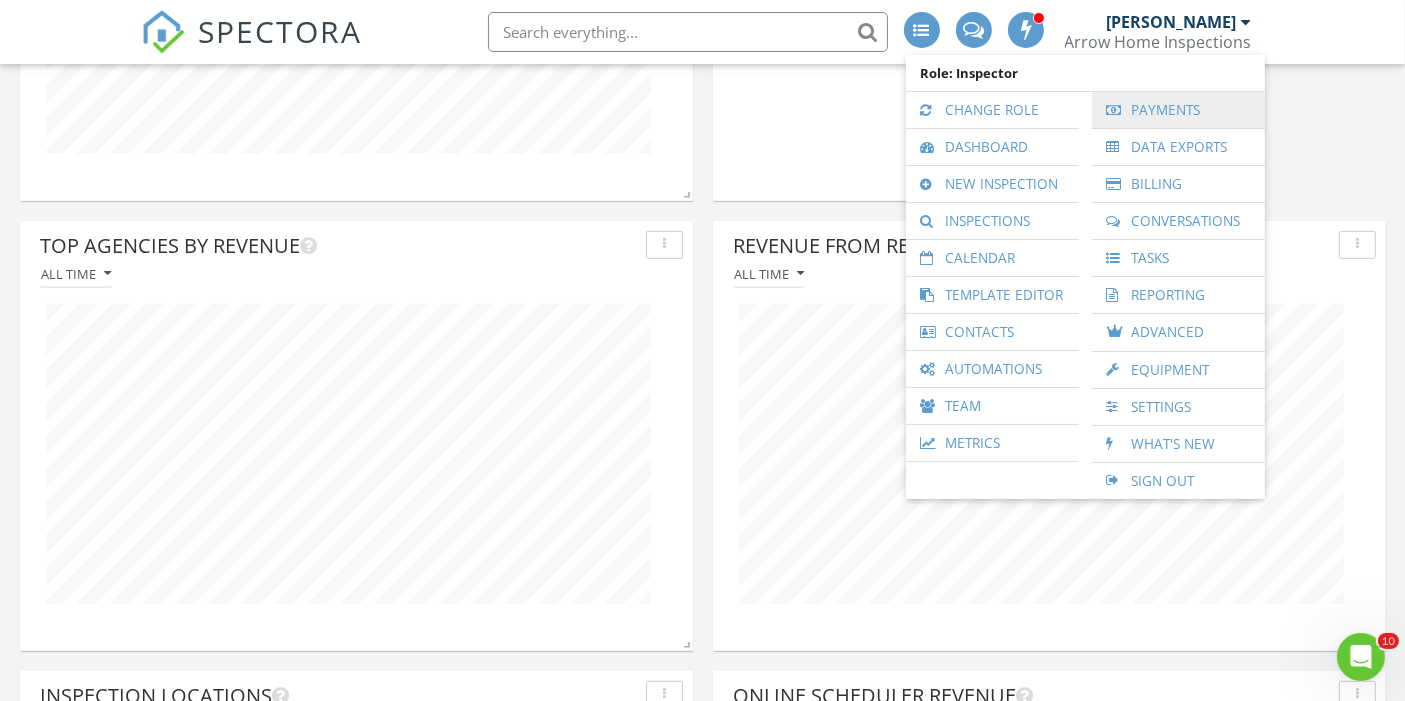click on "Payments" at bounding box center (1178, 110) 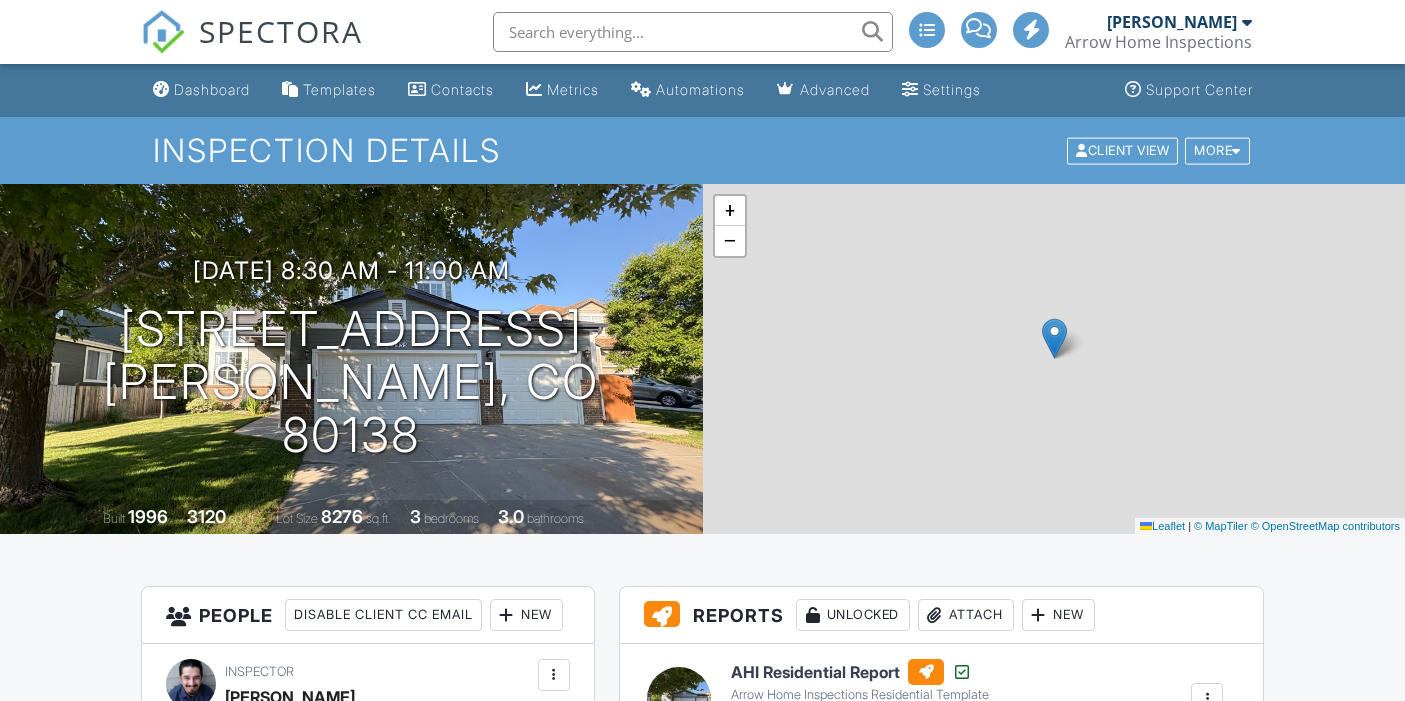 scroll, scrollTop: 0, scrollLeft: 0, axis: both 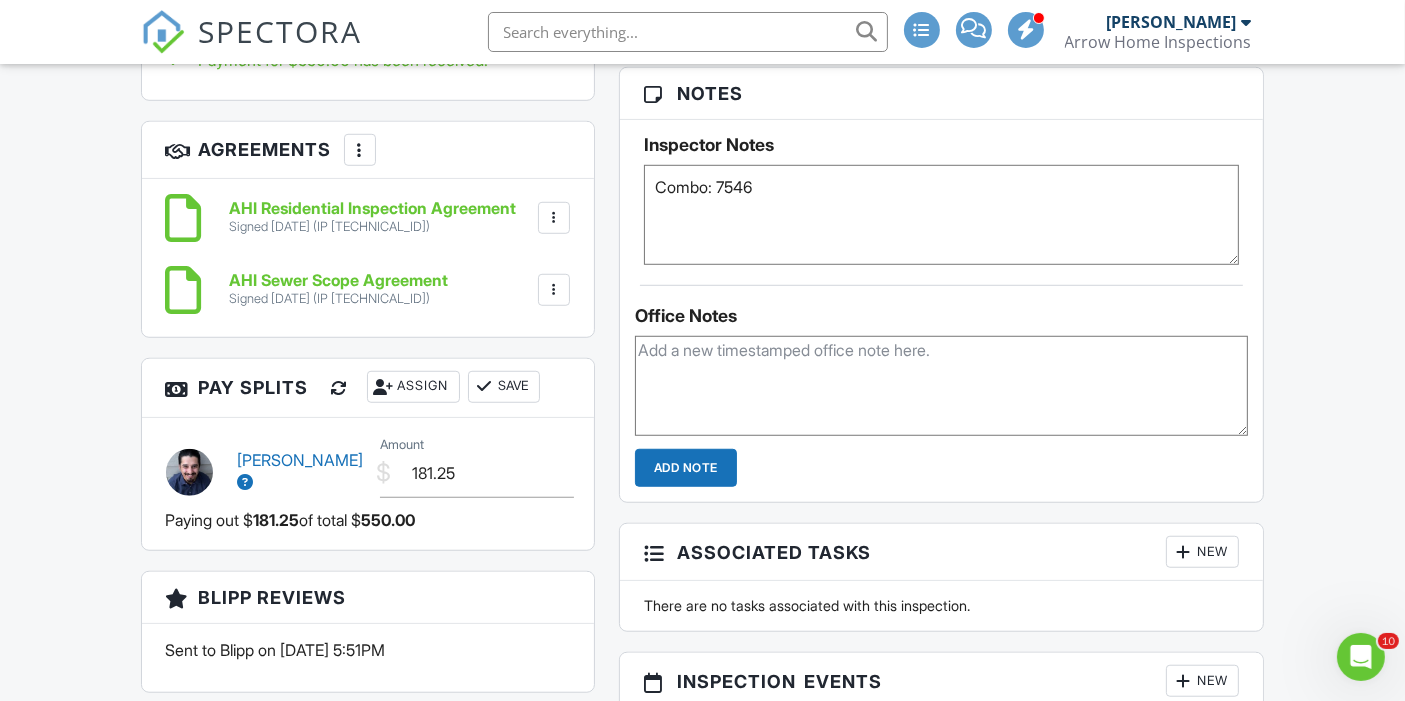 click on "Arrow Home Inspections" at bounding box center (1158, 42) 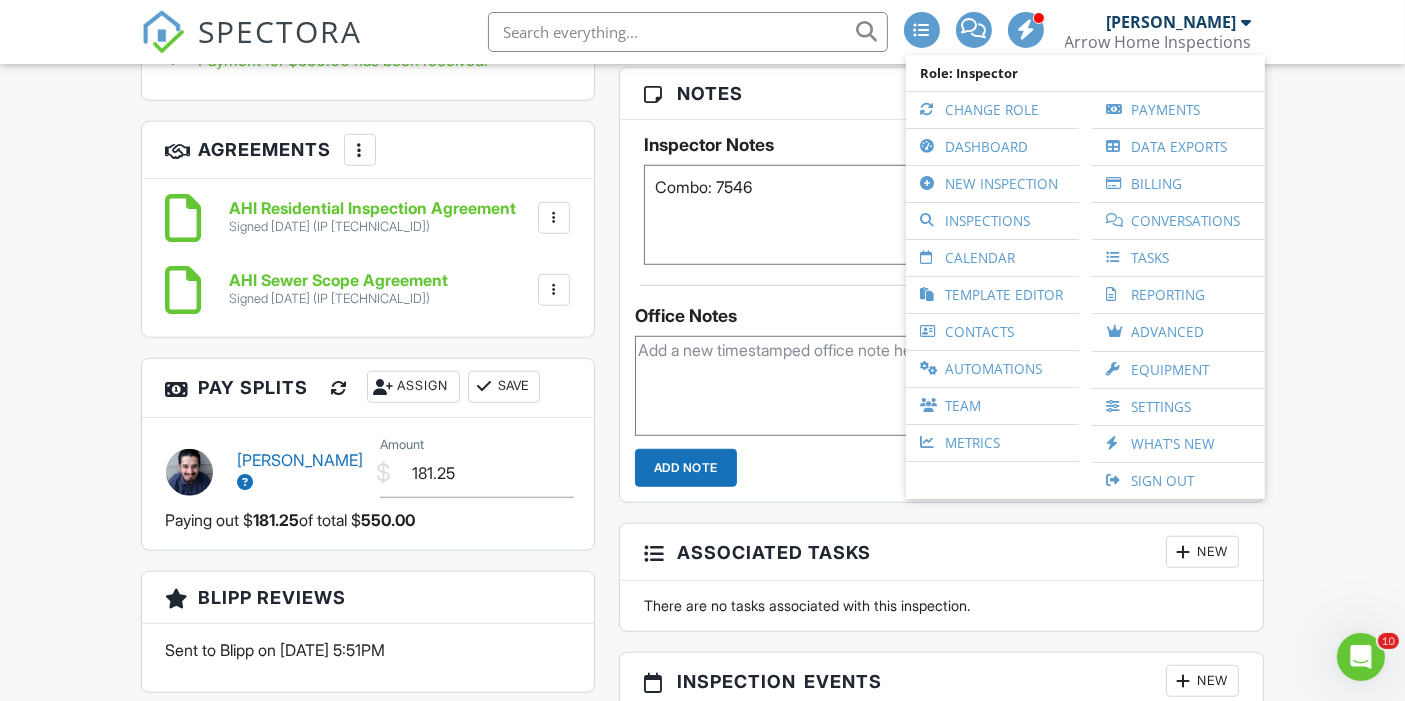 click 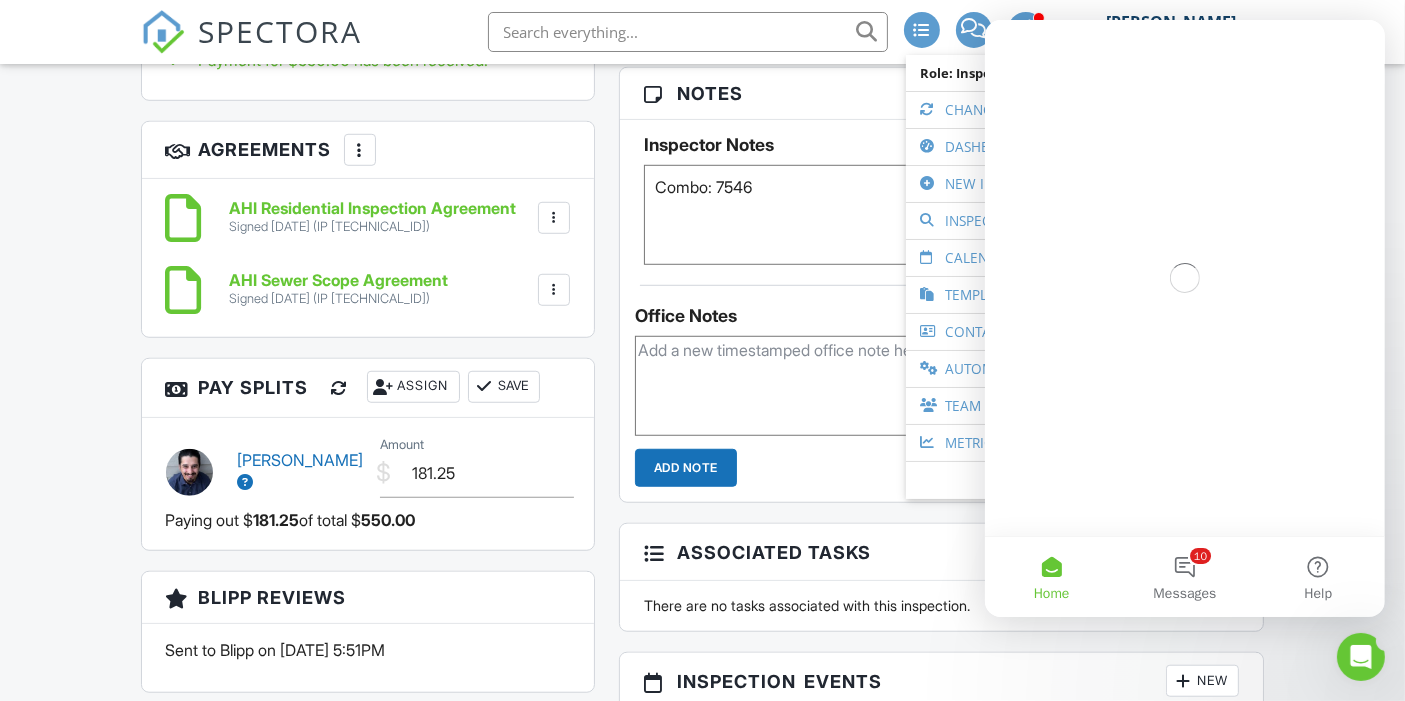 scroll, scrollTop: 0, scrollLeft: 0, axis: both 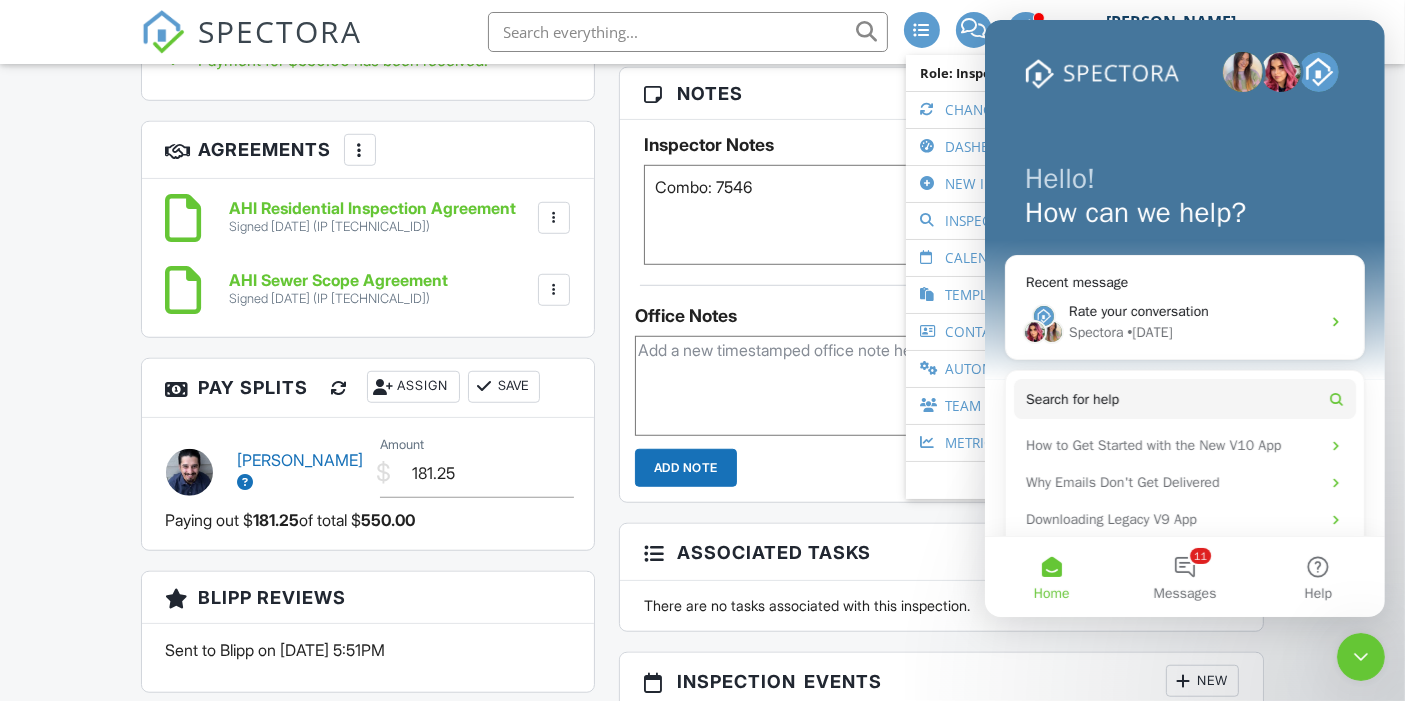 click 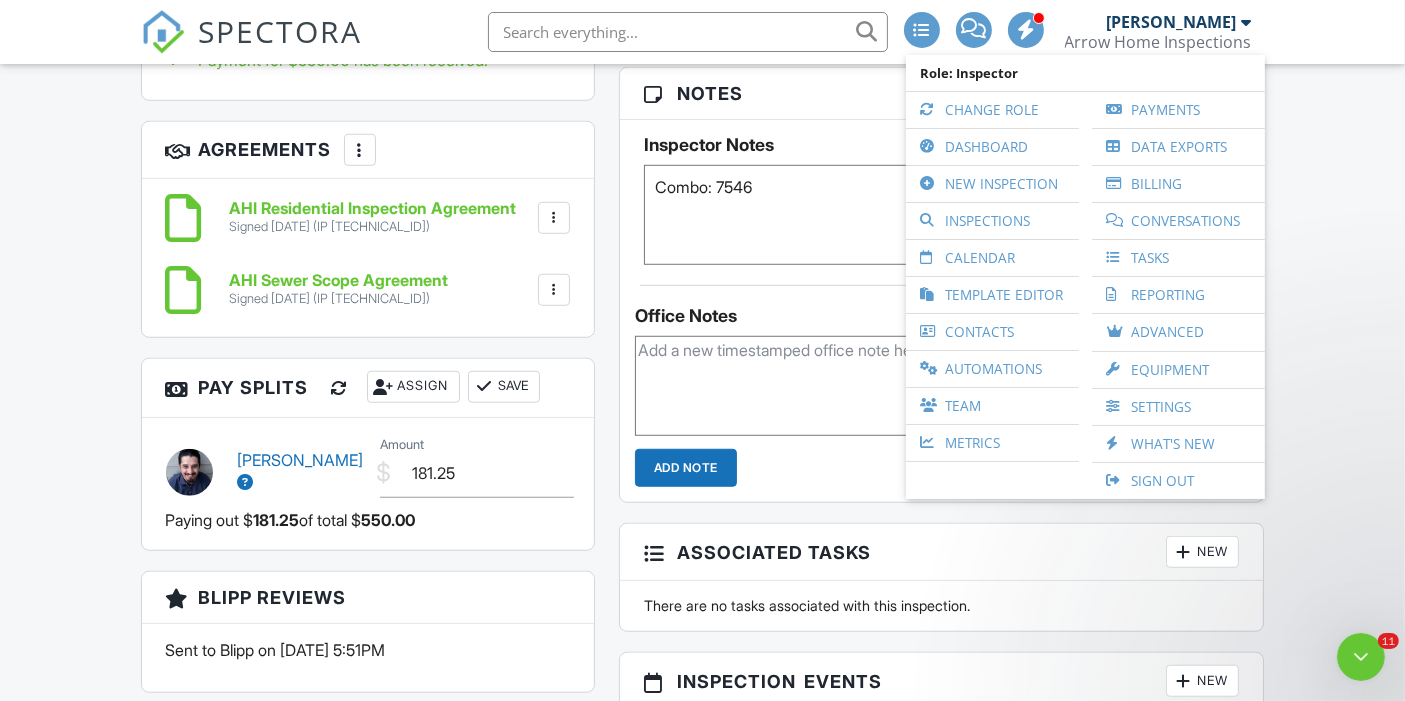 scroll, scrollTop: 0, scrollLeft: 0, axis: both 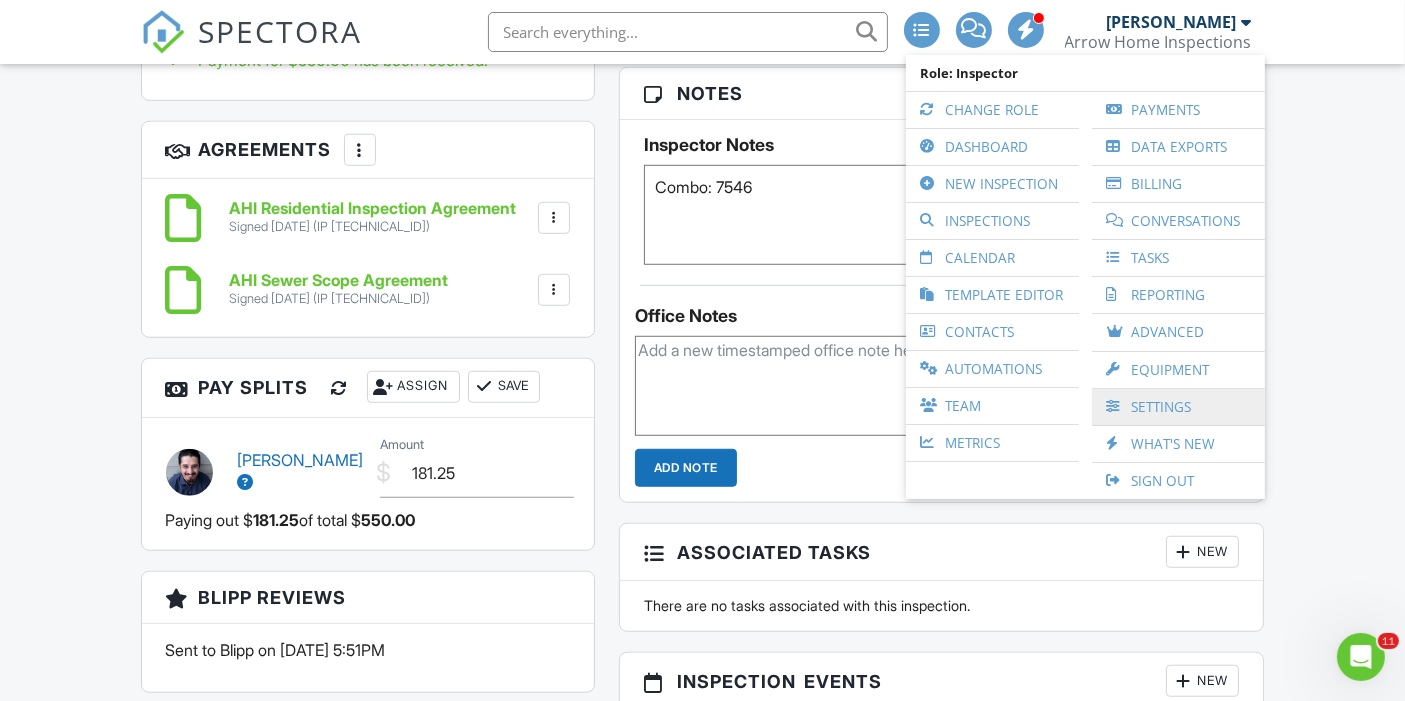 click on "Settings" at bounding box center [1178, 407] 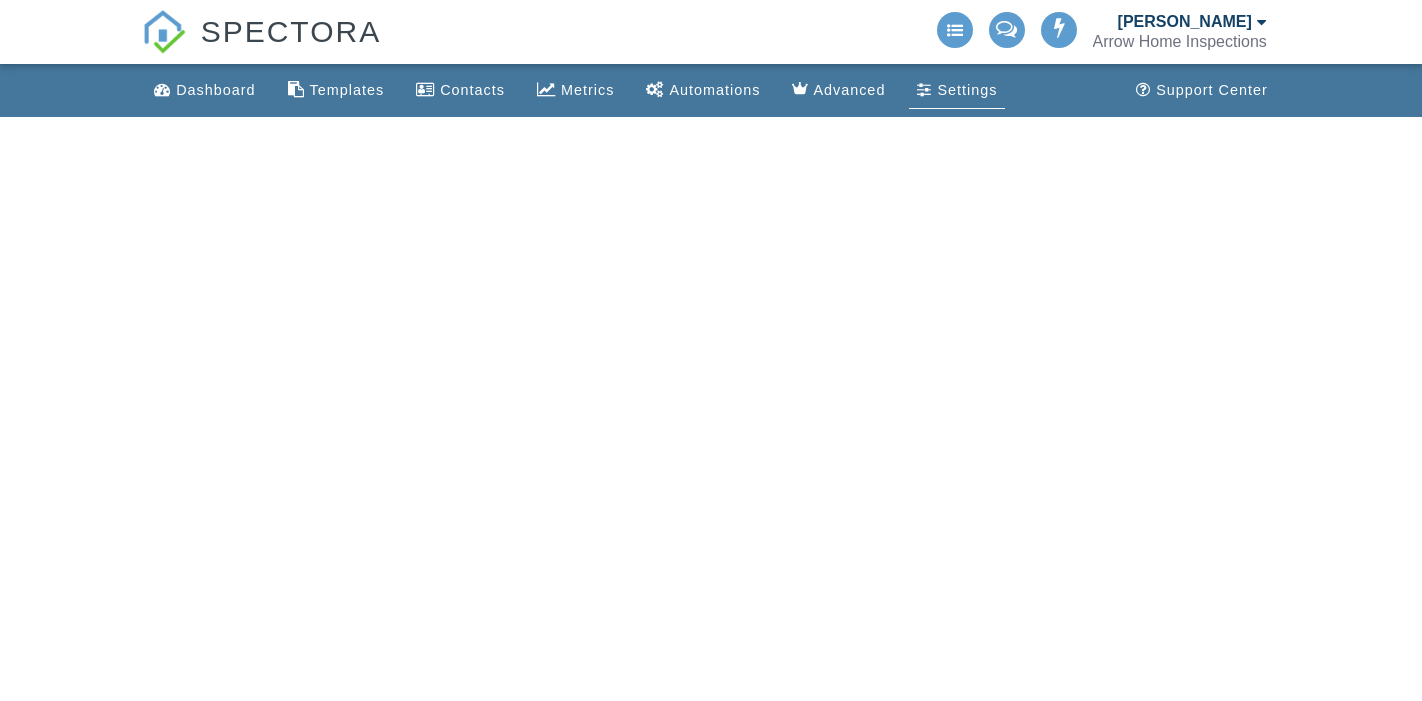 scroll, scrollTop: 0, scrollLeft: 0, axis: both 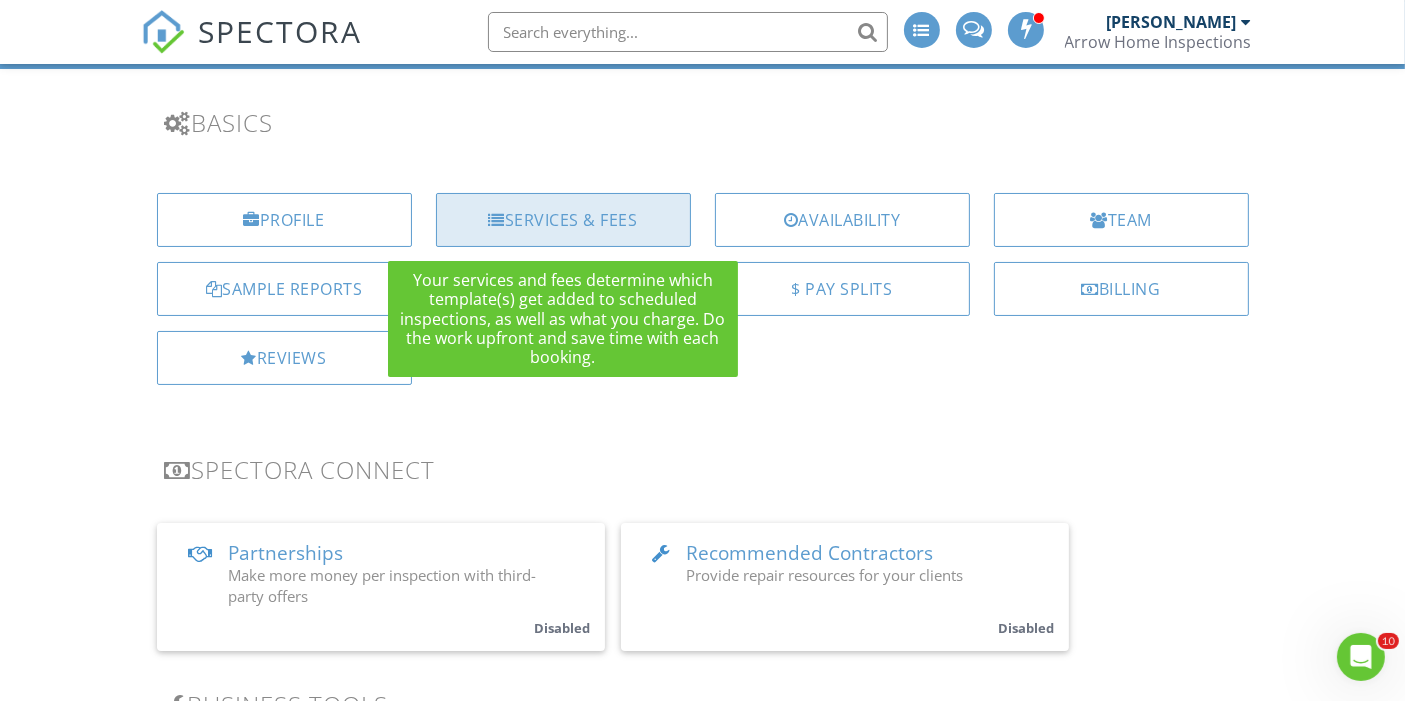 click on "Services & Fees" at bounding box center [563, 220] 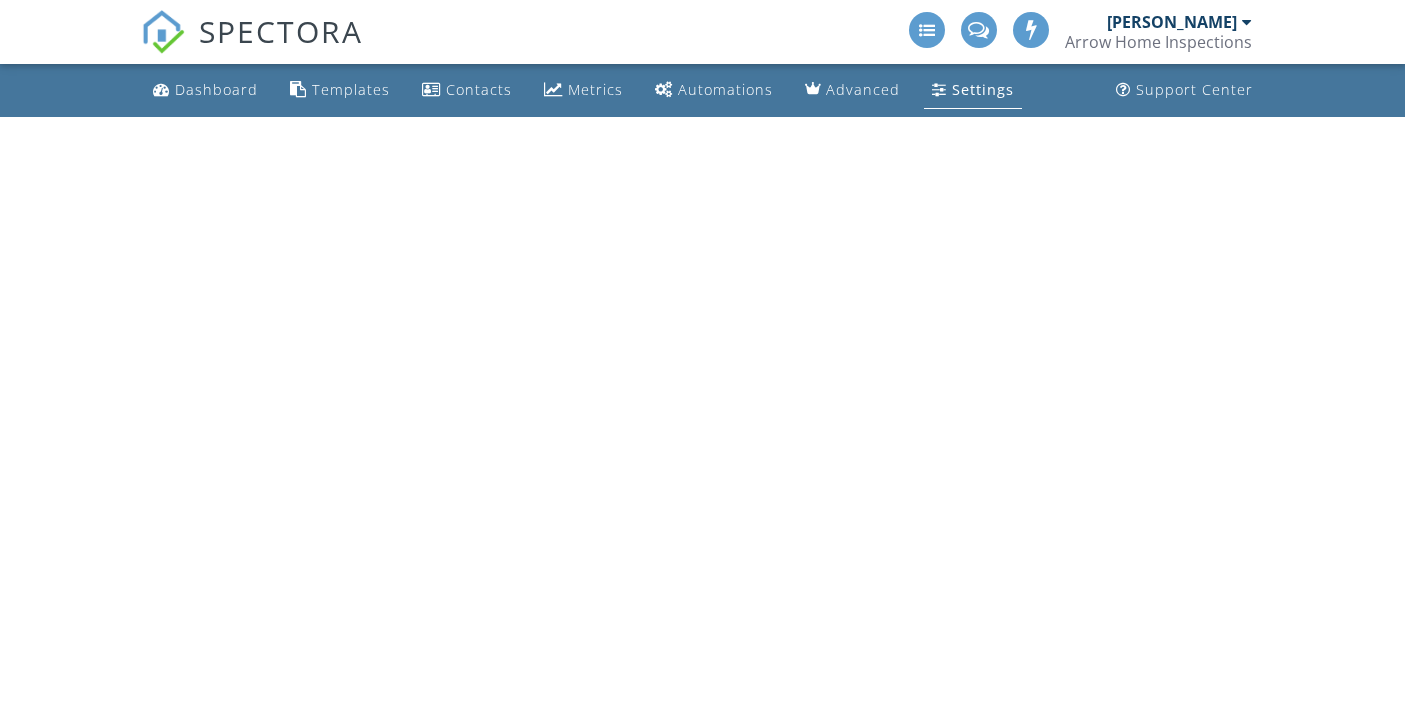 scroll, scrollTop: 0, scrollLeft: 0, axis: both 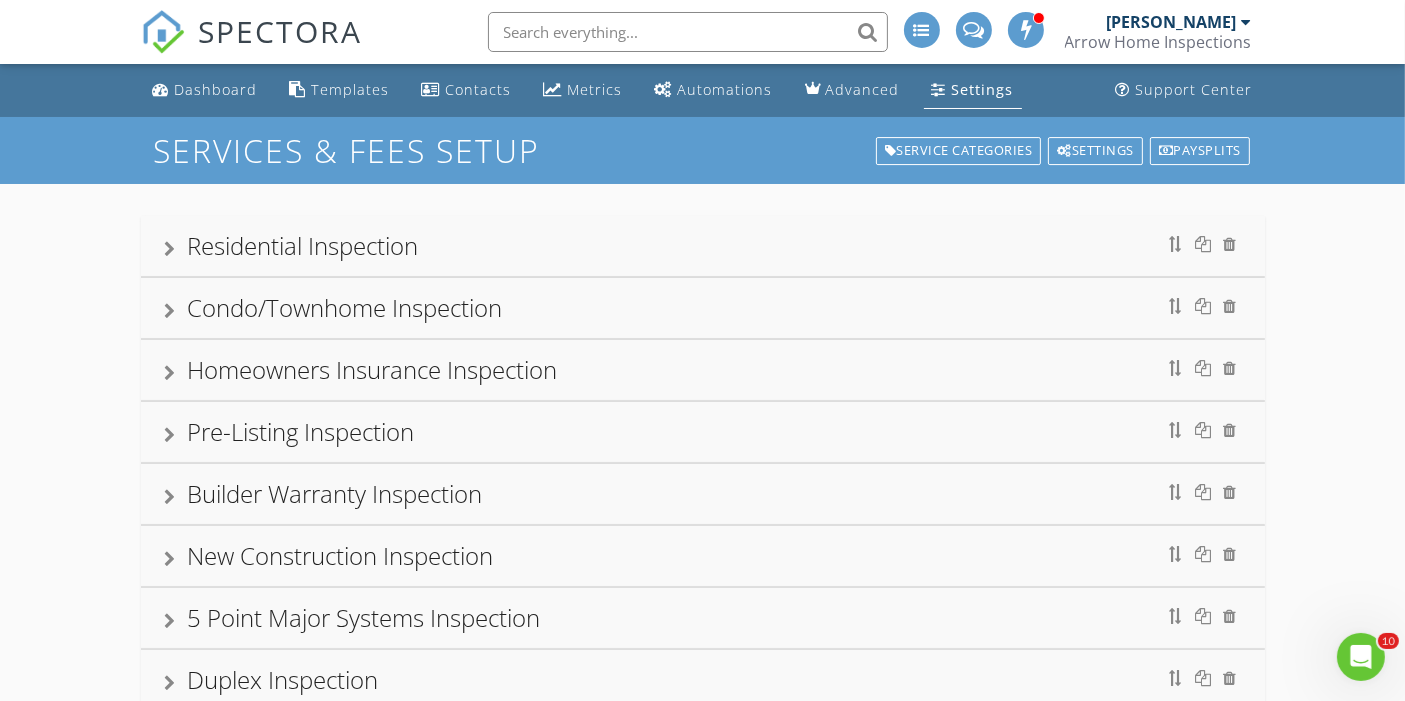click on "Residential Inspection" at bounding box center [703, 246] 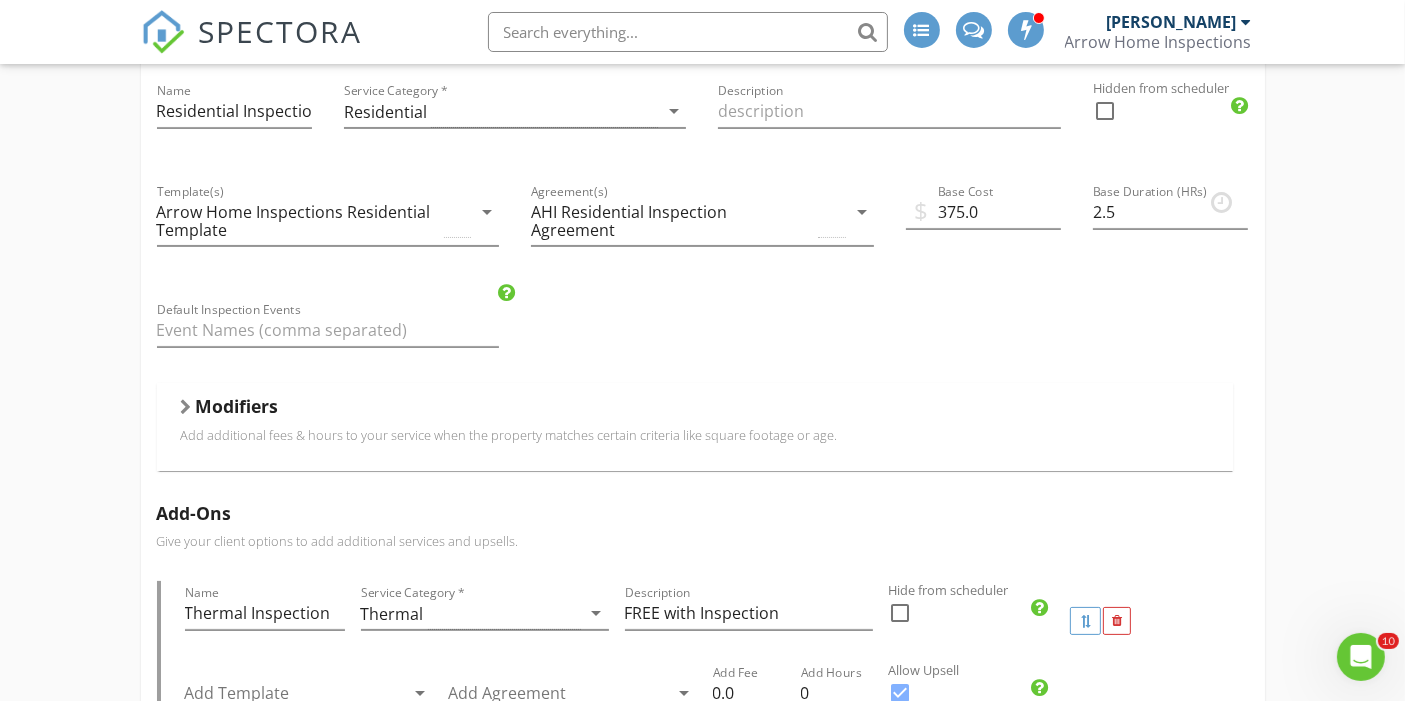 scroll, scrollTop: 217, scrollLeft: 0, axis: vertical 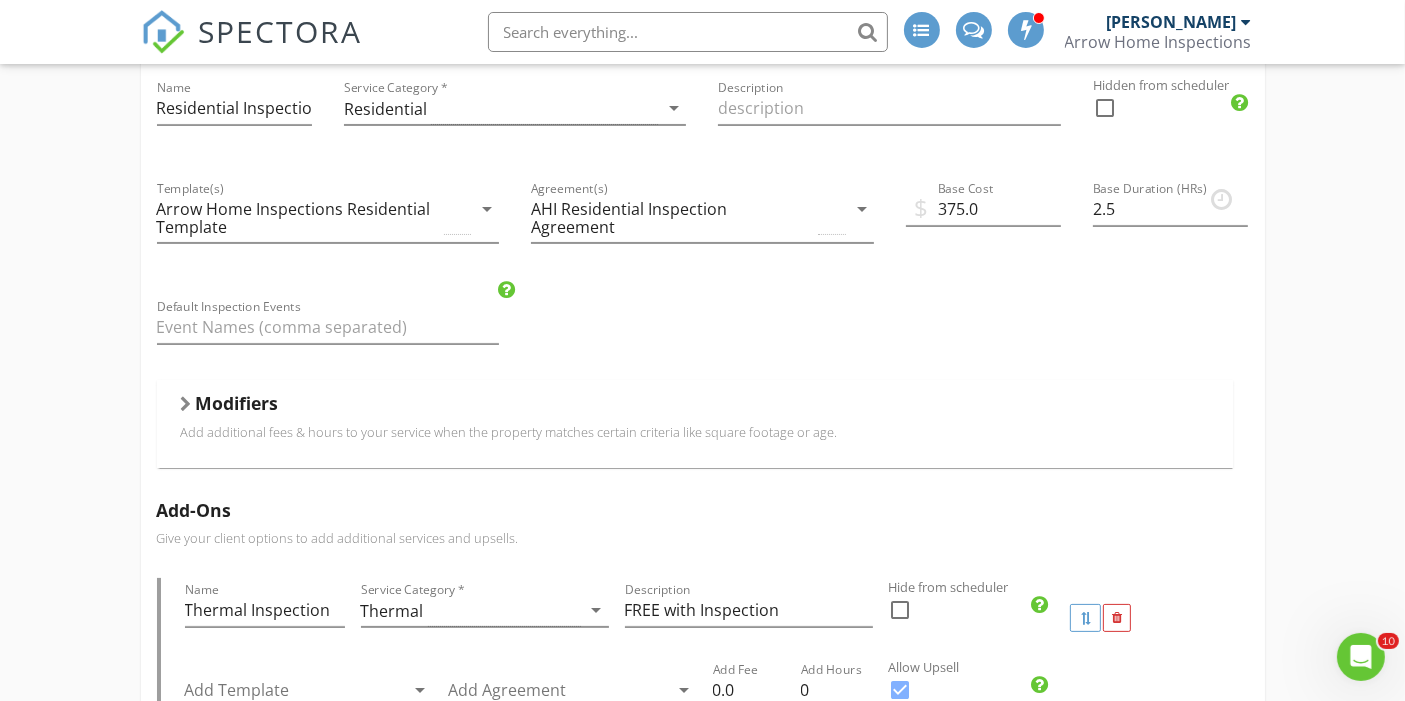 click on "Modifiers" at bounding box center (237, 403) 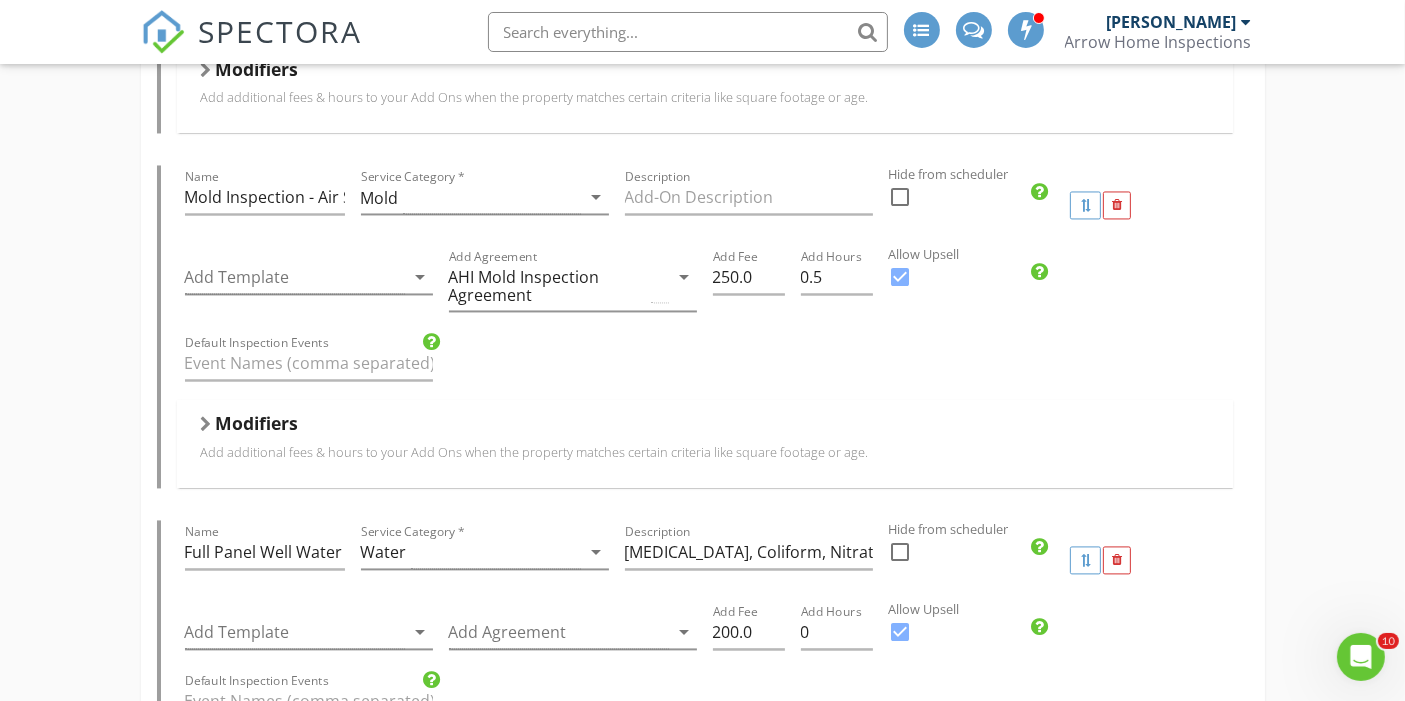scroll, scrollTop: 3934, scrollLeft: 0, axis: vertical 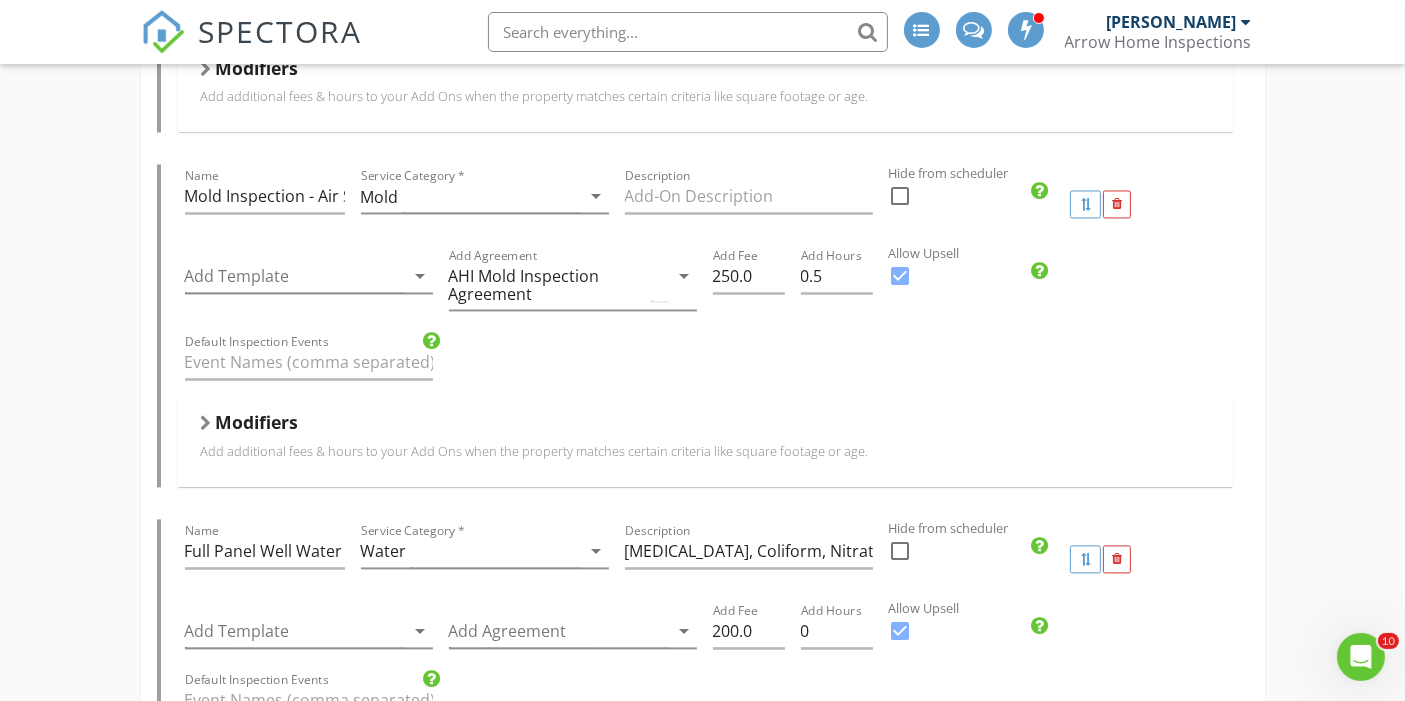 click on "[PERSON_NAME]" at bounding box center (1172, 22) 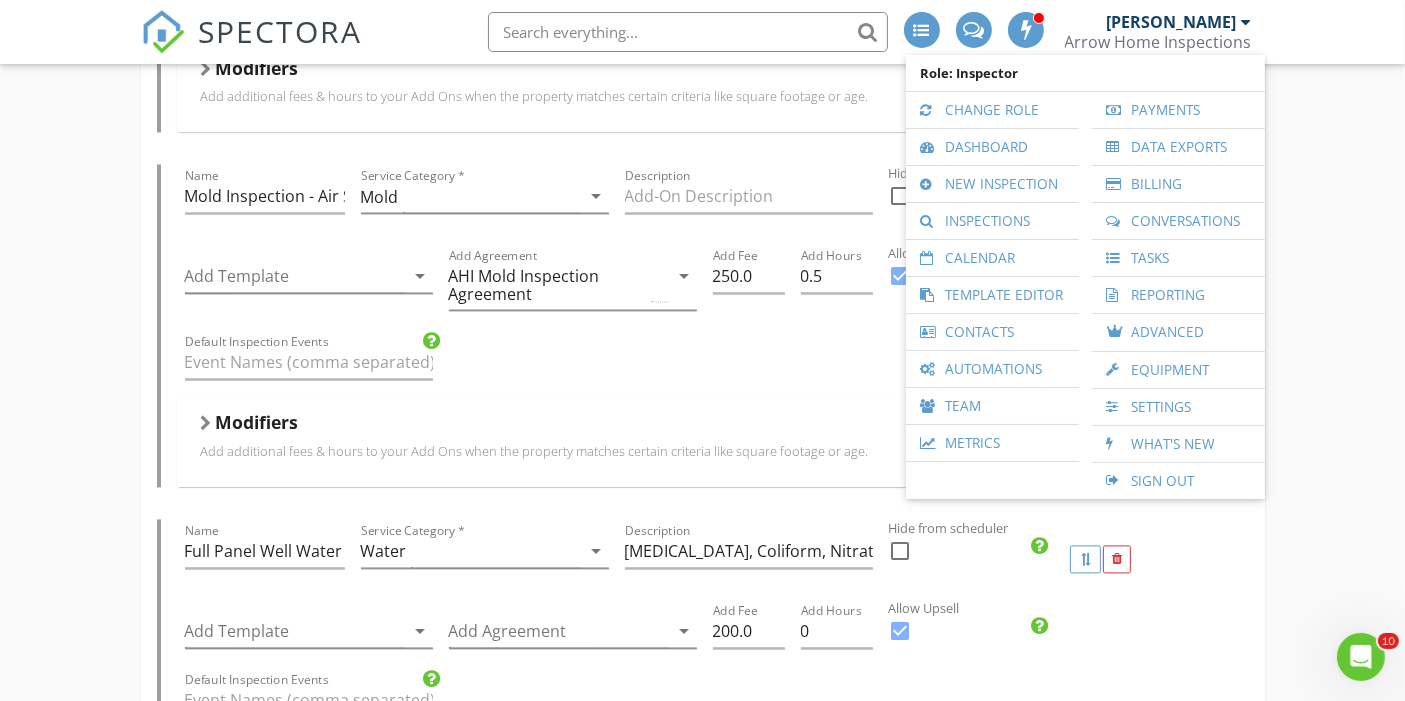 click on "SPECTORA" at bounding box center (281, 31) 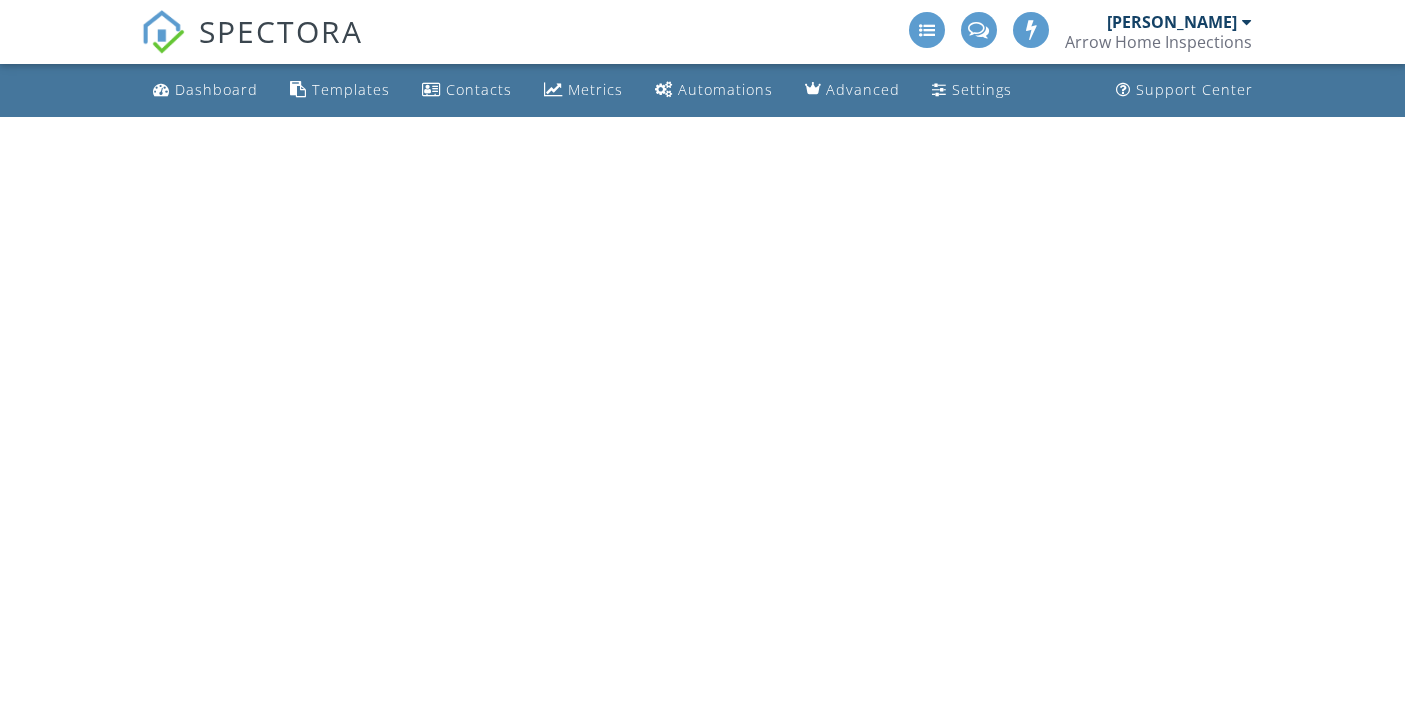 scroll, scrollTop: 0, scrollLeft: 0, axis: both 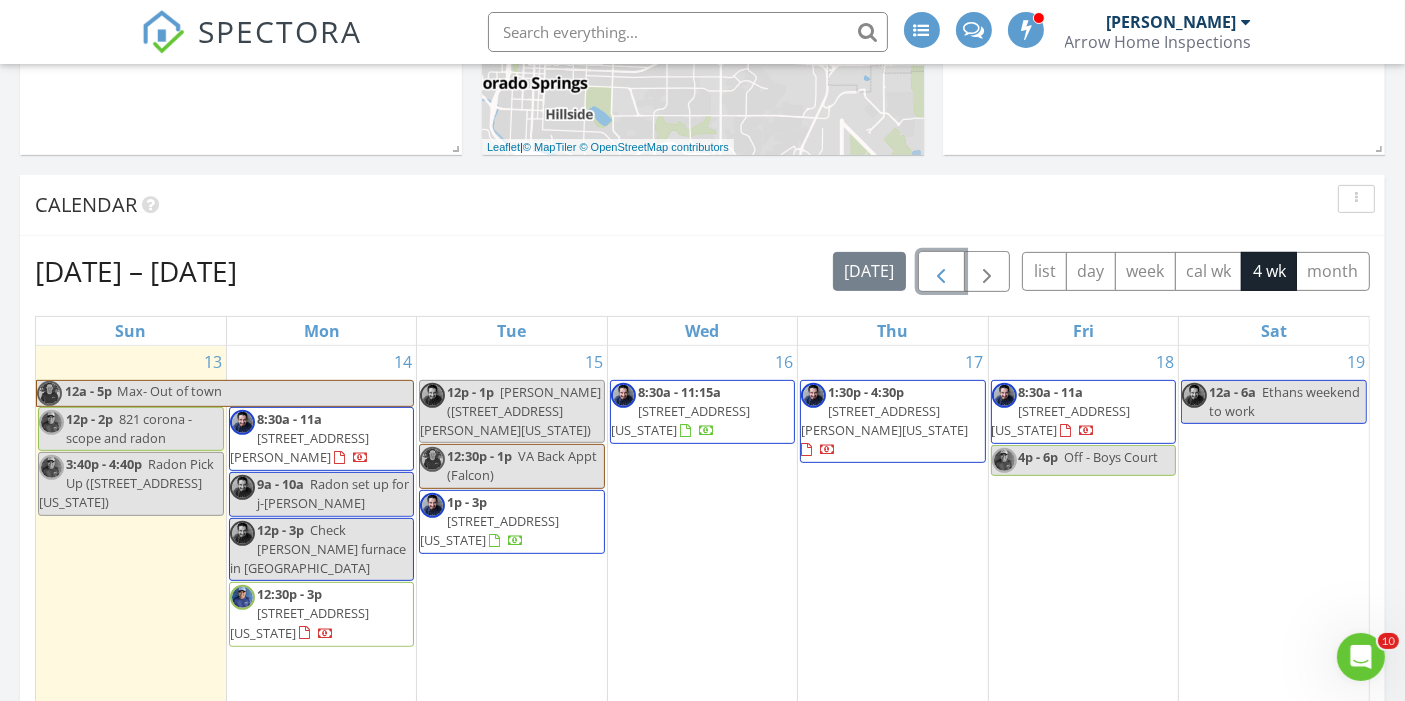 click at bounding box center [941, 272] 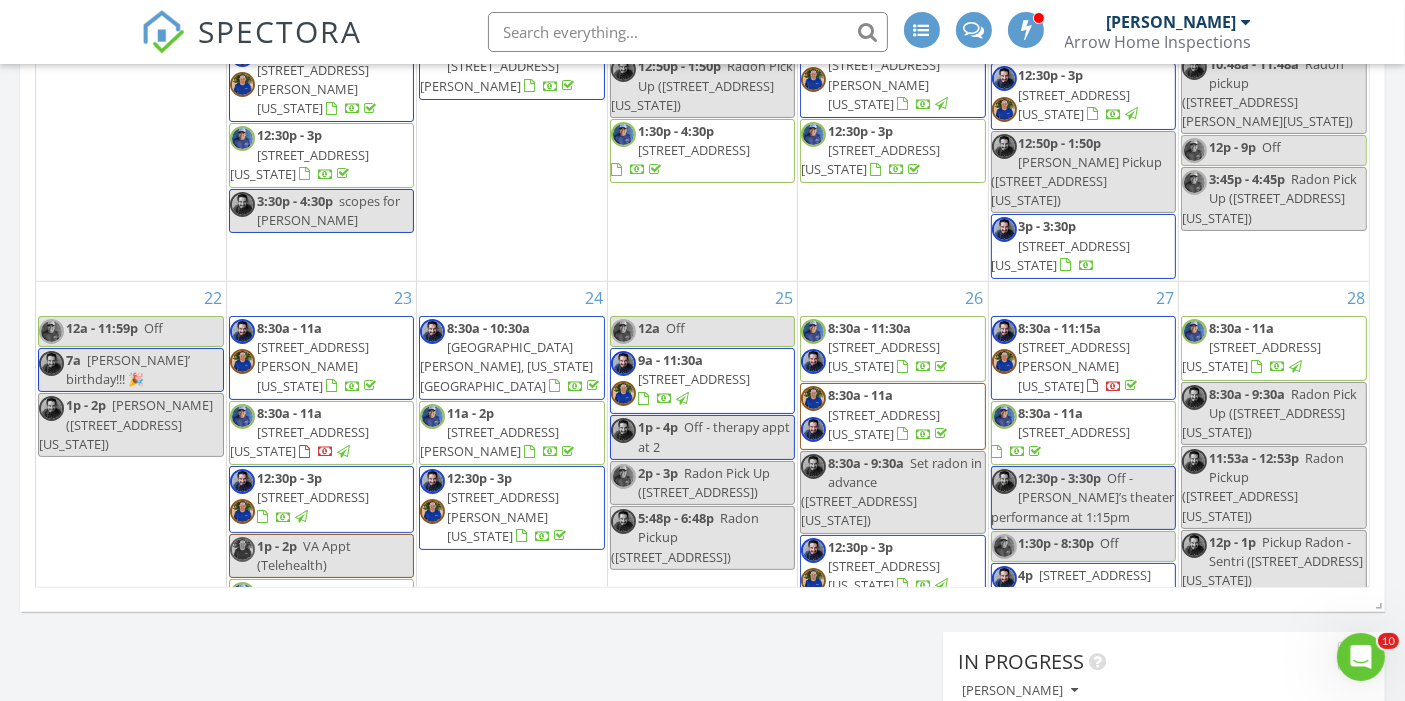 scroll, scrollTop: 1299, scrollLeft: 0, axis: vertical 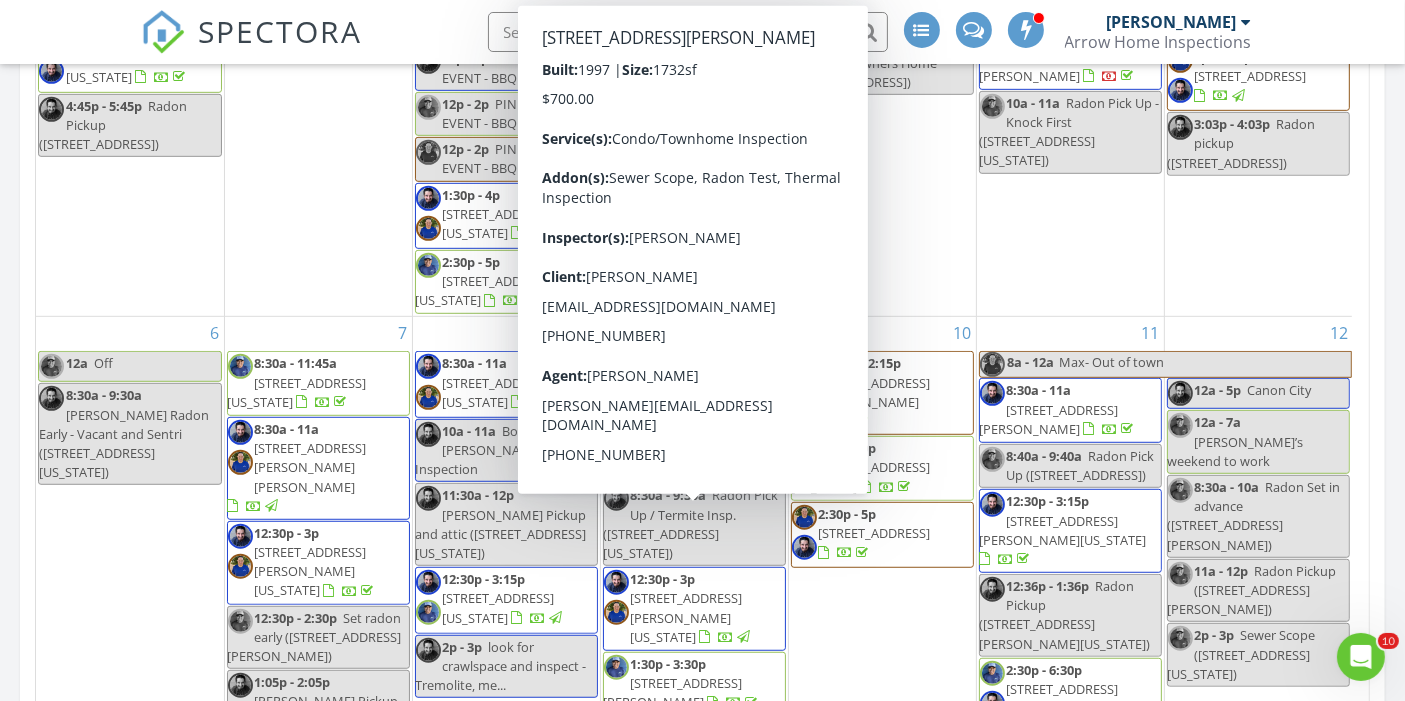 click on "10
8:30a - 12:15p
7923 Morton Dr, Fountain 80817
2p - 4:30p
614 W Kiowa St, Colorado Springs 80905
2:30p - 5p
118 Pamona Lake Dr, Divide 80814" at bounding box center [882, 613] 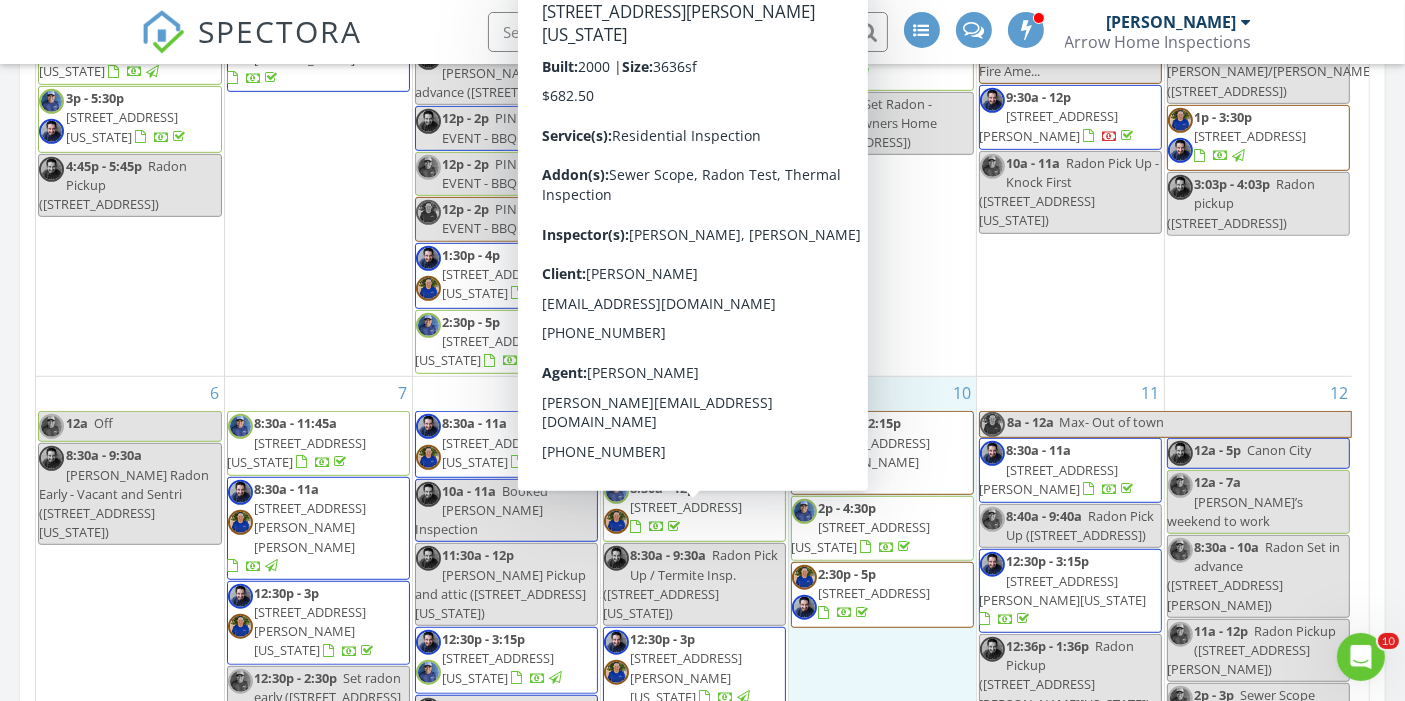 scroll, scrollTop: 1008, scrollLeft: 0, axis: vertical 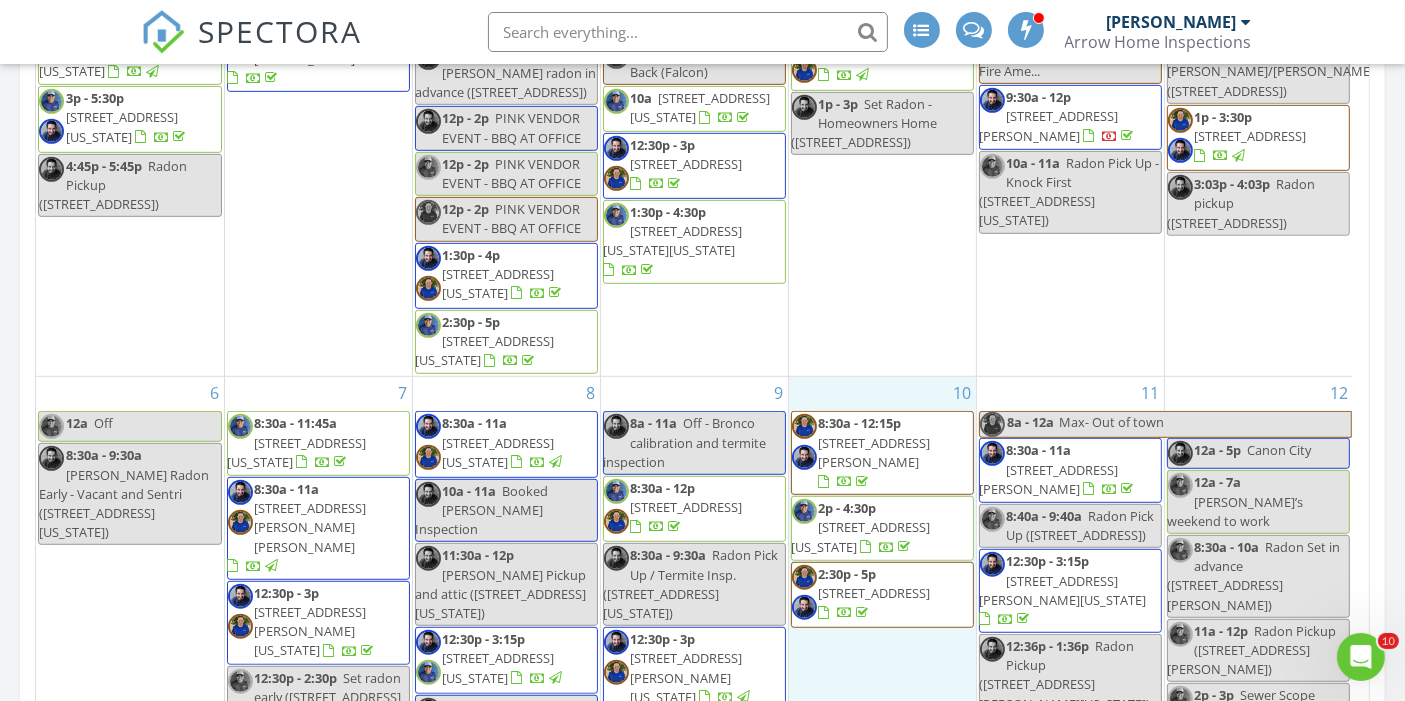 click on "12:30p - 3p" at bounding box center (663, 639) 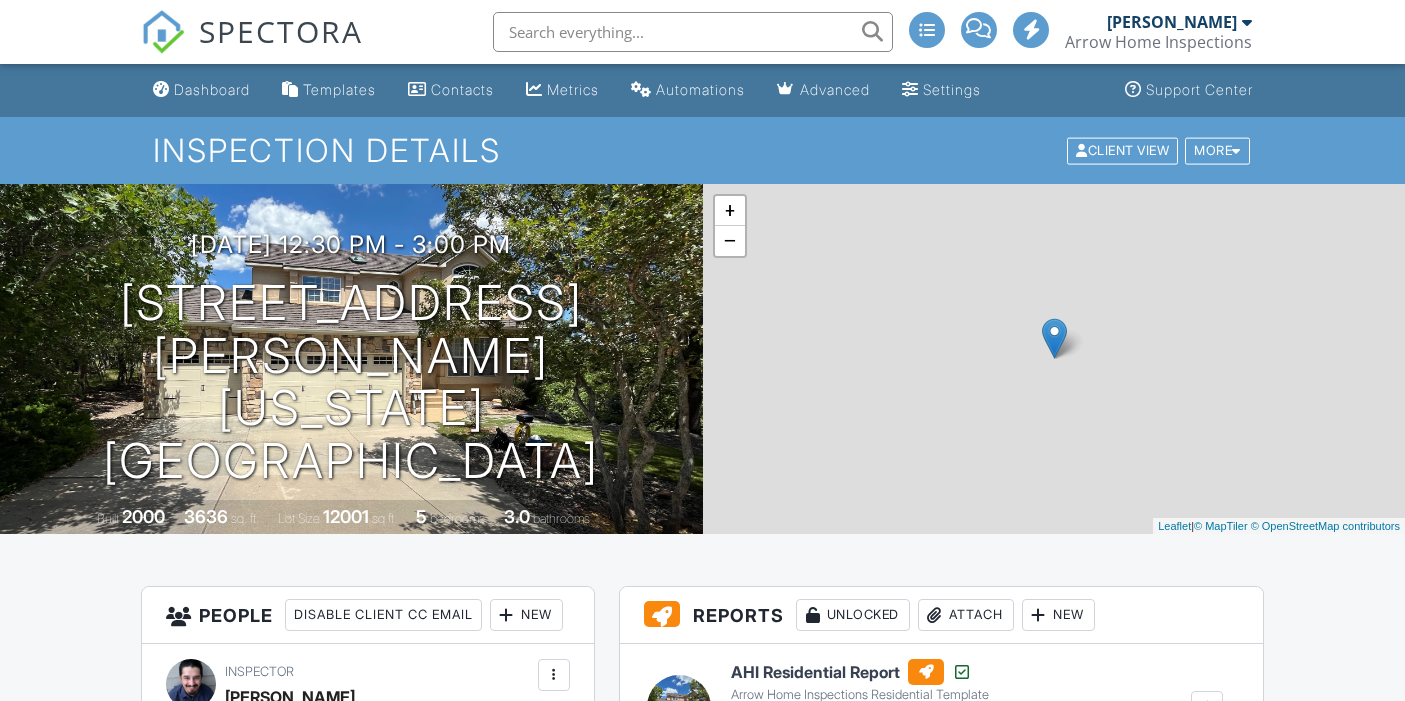scroll, scrollTop: 0, scrollLeft: 0, axis: both 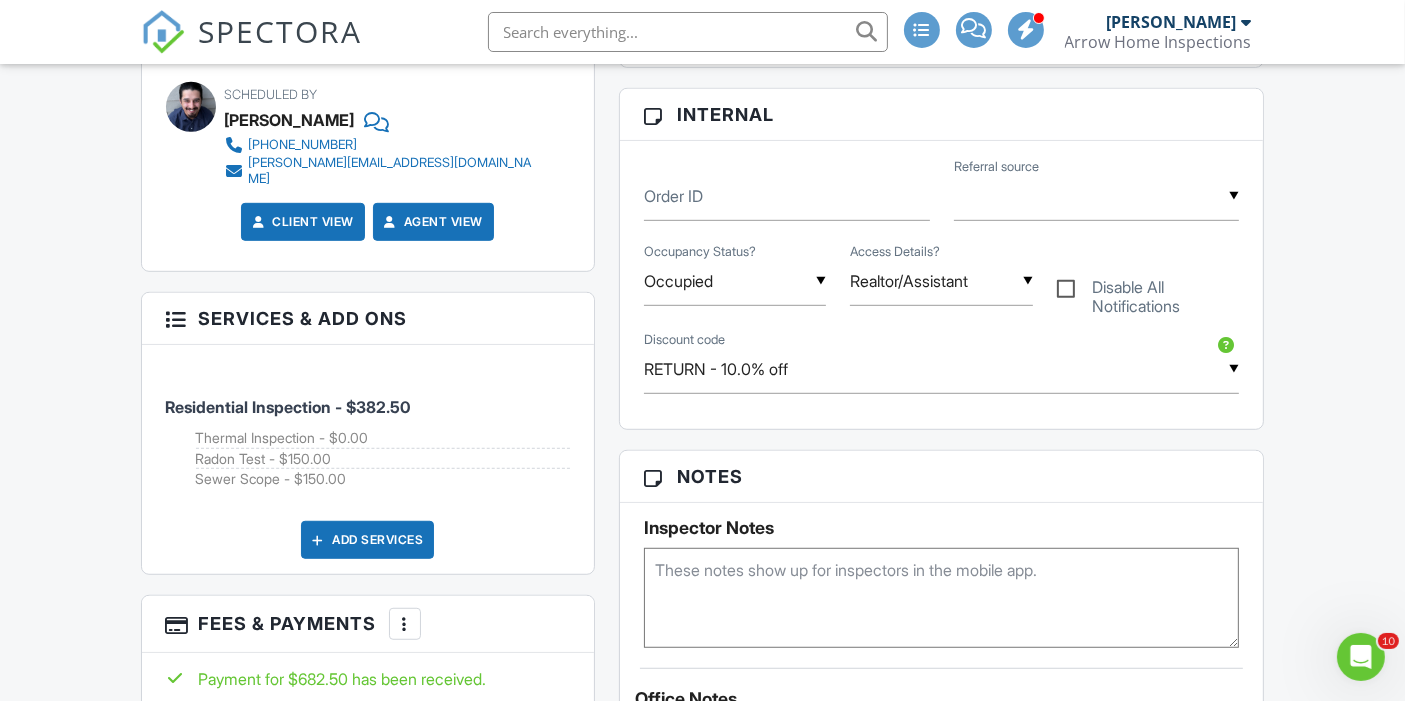 click on "Add Services" at bounding box center (367, 540) 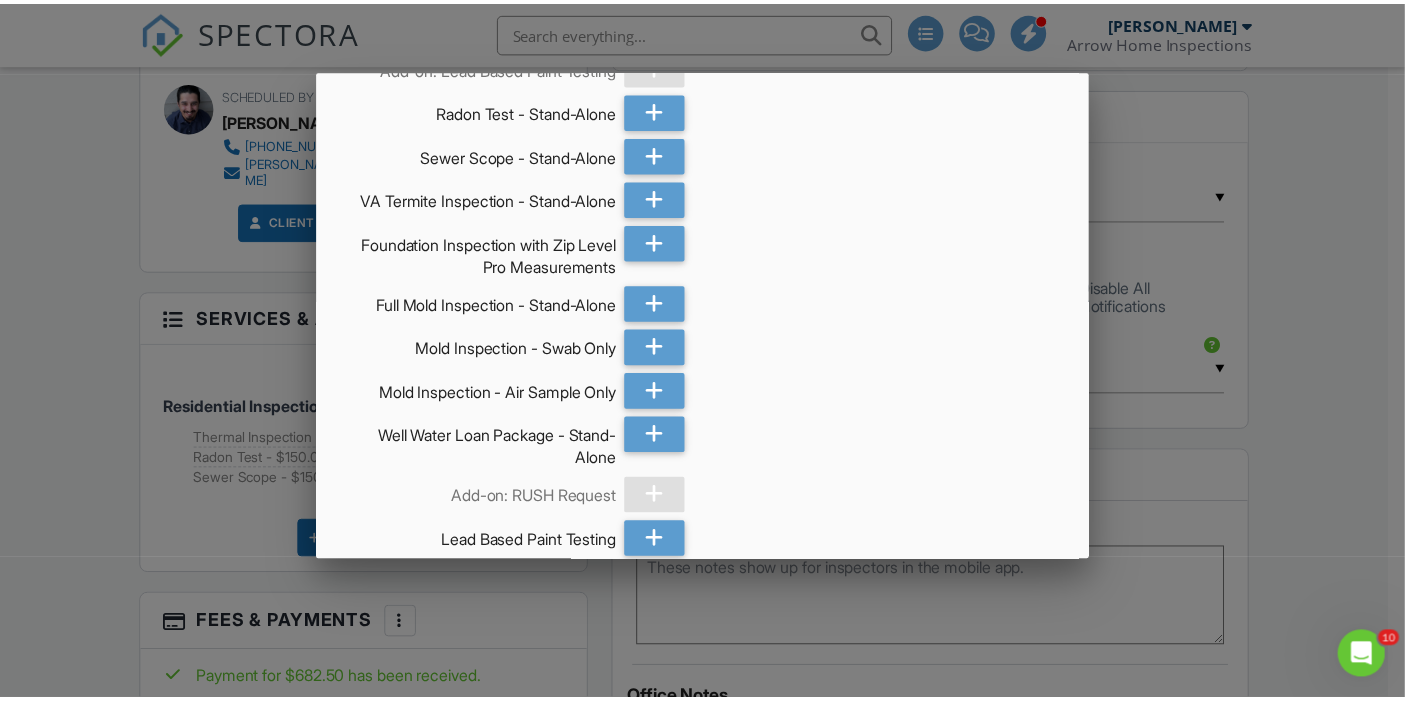 scroll, scrollTop: 4586, scrollLeft: 0, axis: vertical 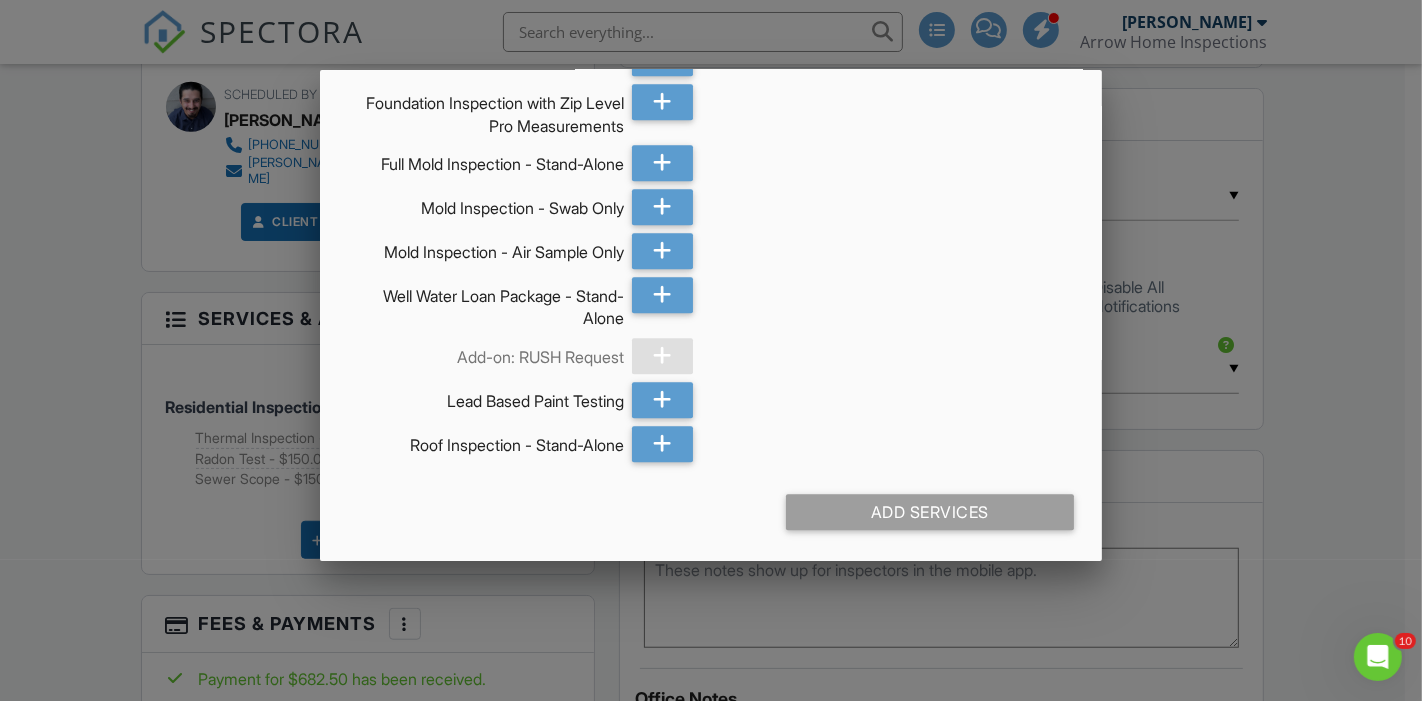 click at bounding box center (711, 338) 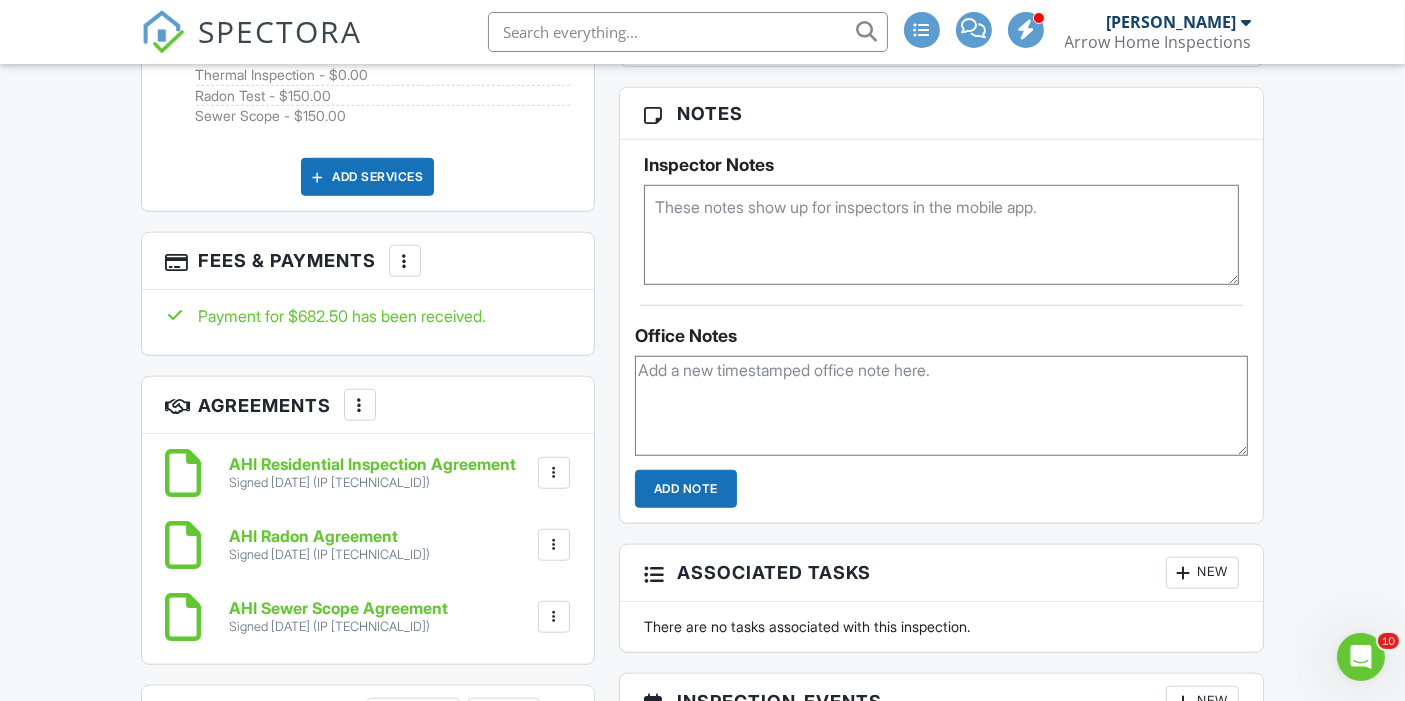 scroll, scrollTop: 1510, scrollLeft: 0, axis: vertical 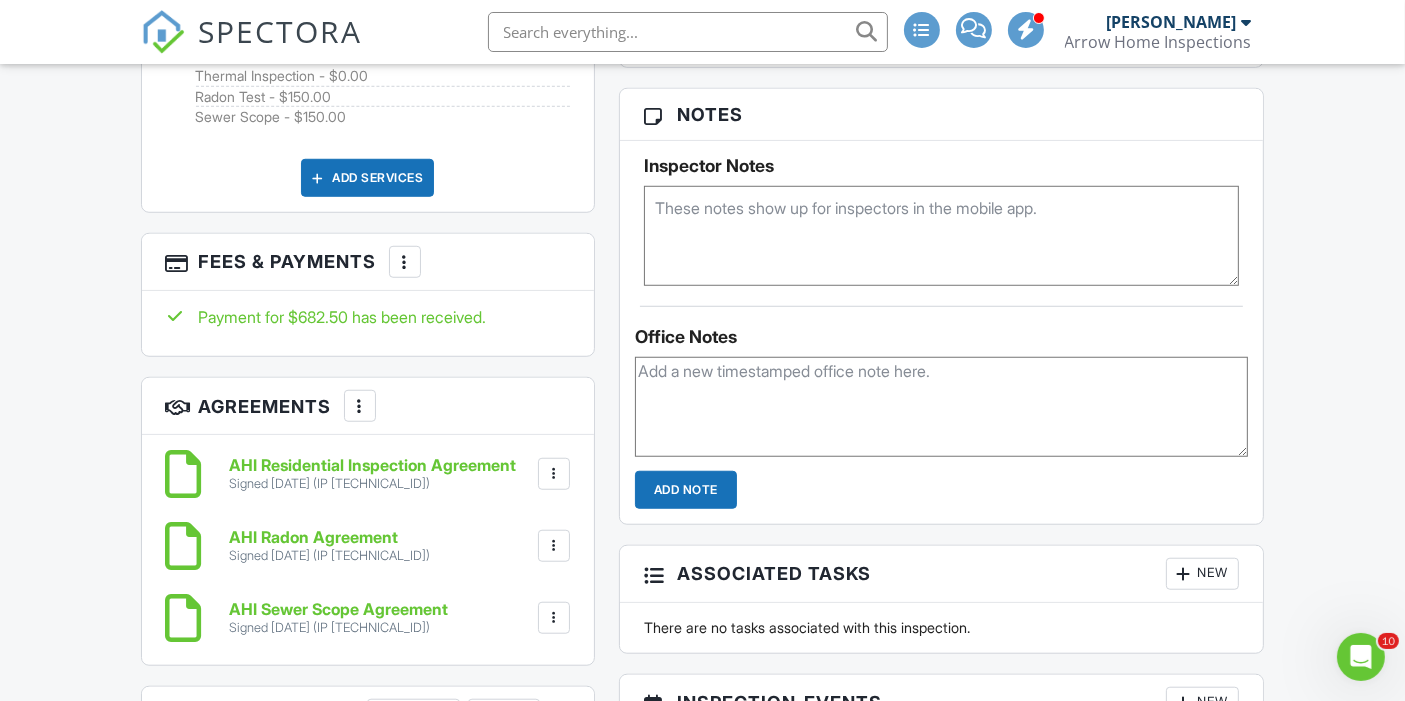 click at bounding box center (942, 236) 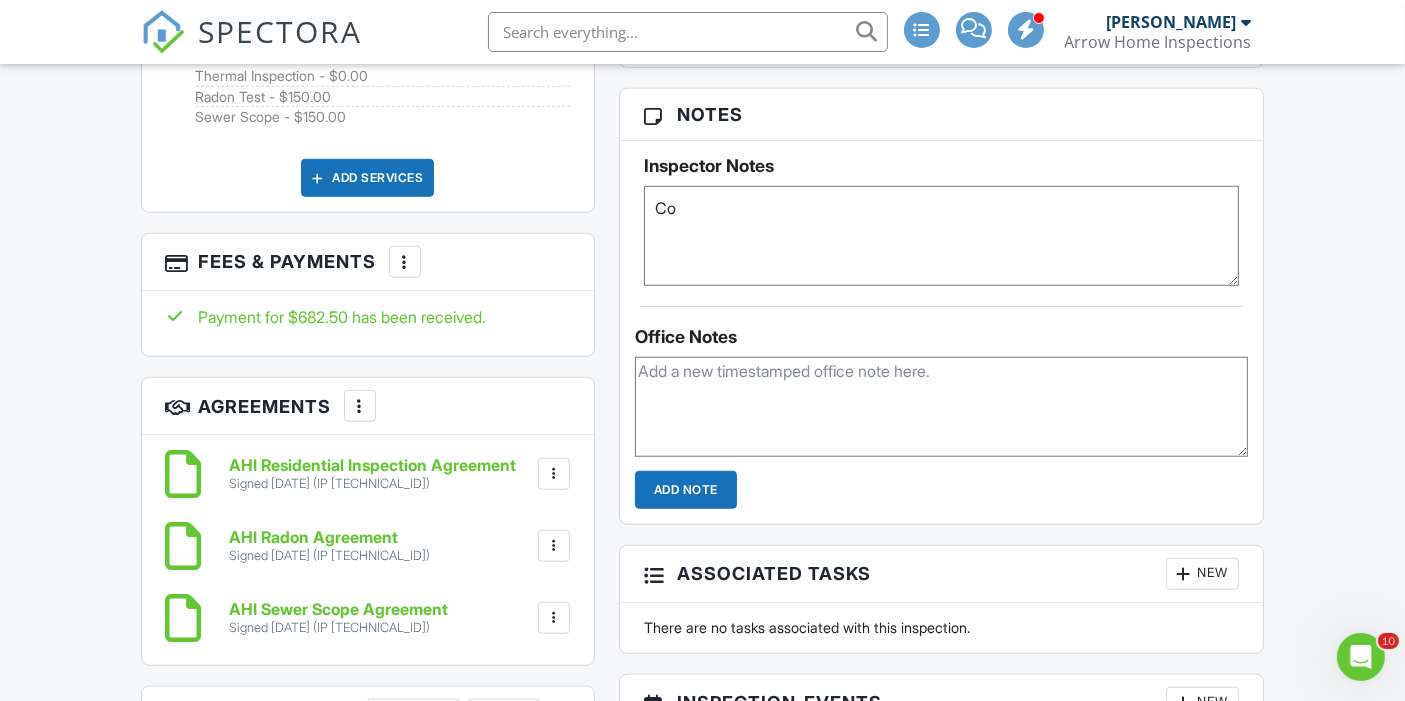 type on "C" 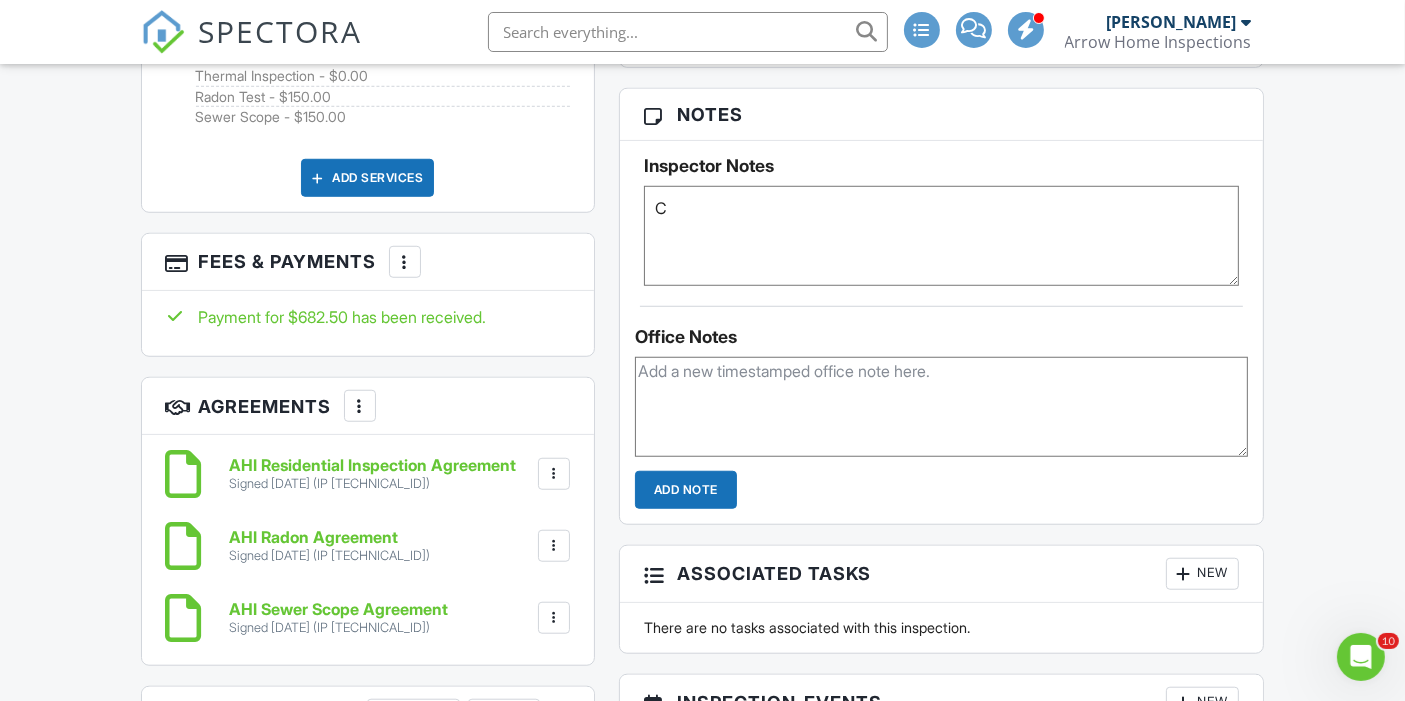 type 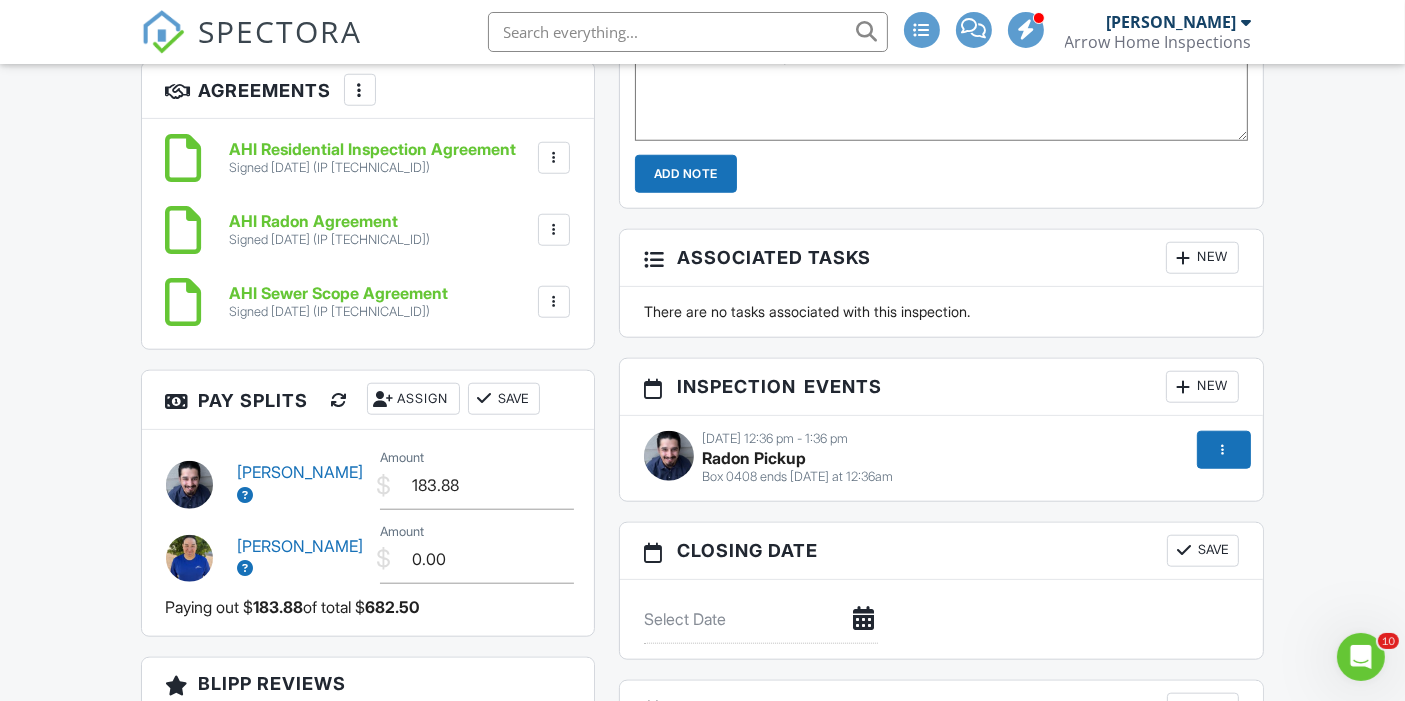 scroll, scrollTop: 1884, scrollLeft: 0, axis: vertical 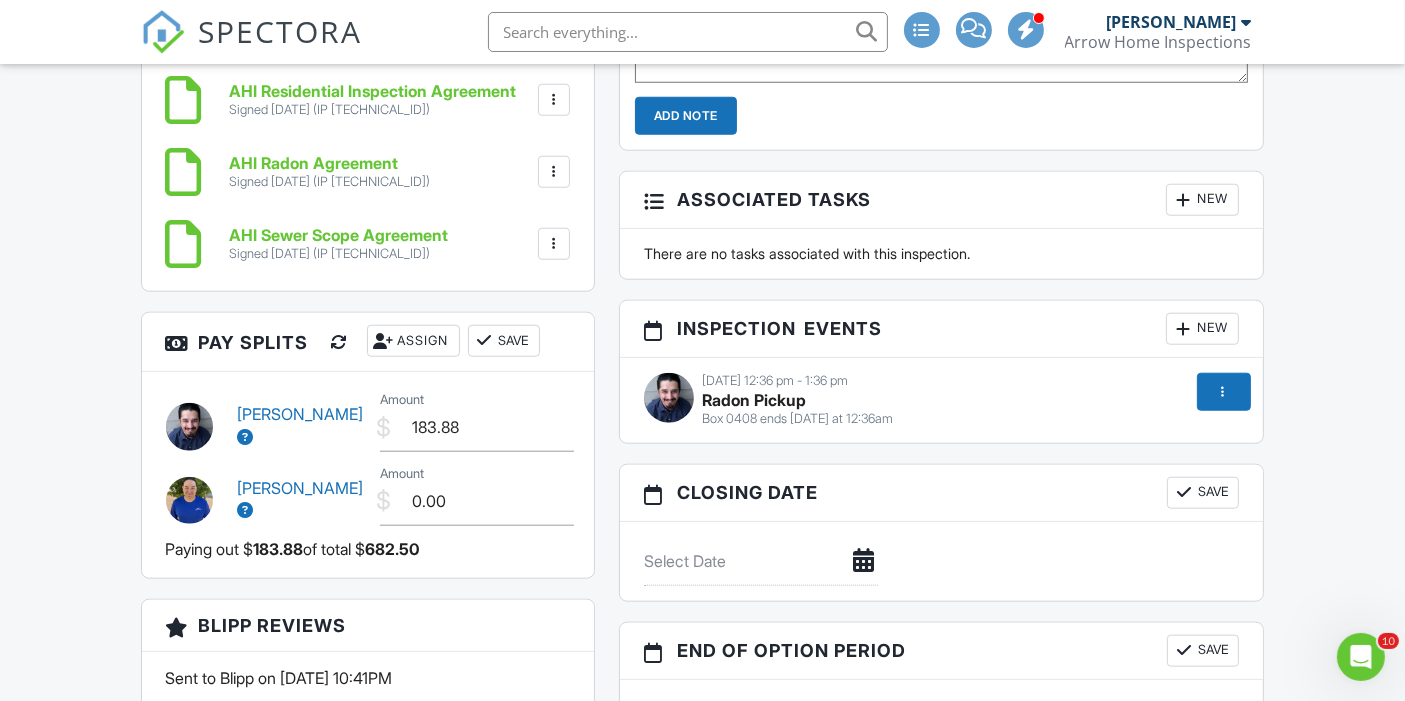 click on "SPECTORA" at bounding box center (281, 31) 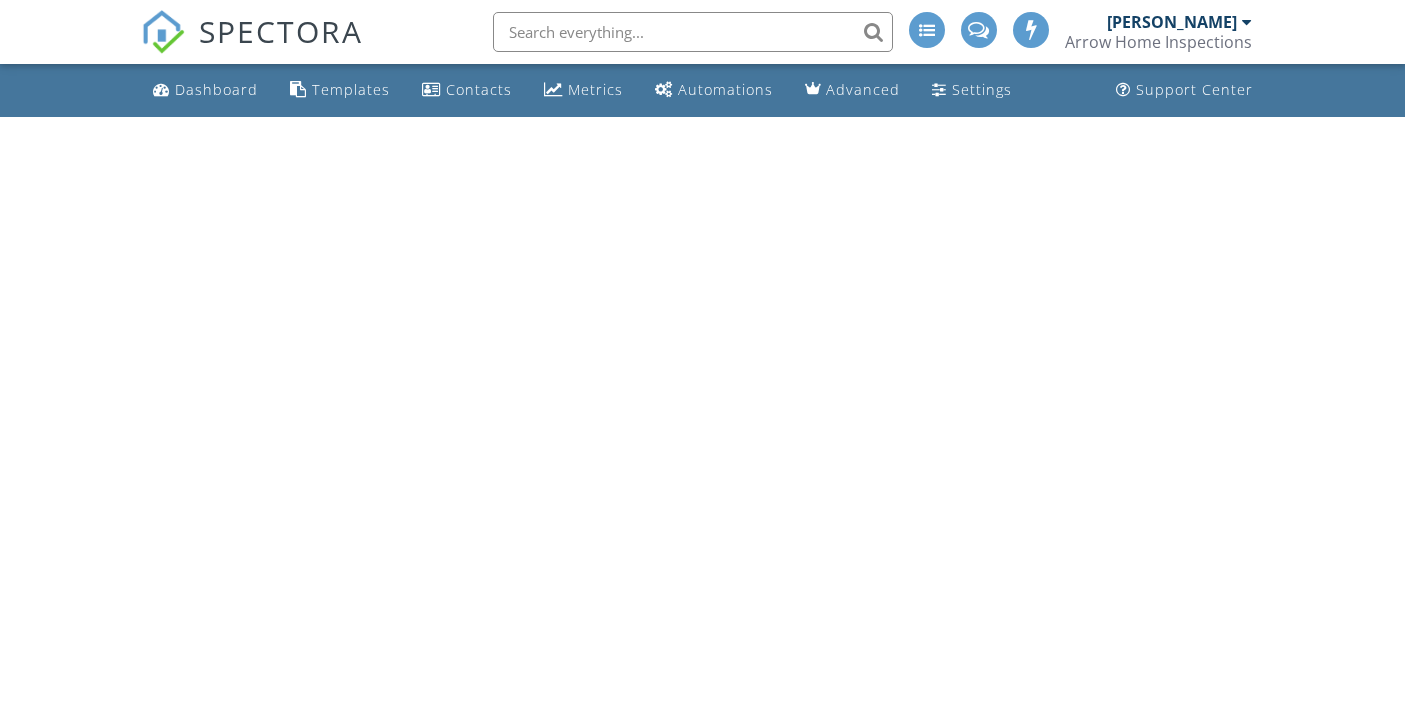 scroll, scrollTop: 0, scrollLeft: 0, axis: both 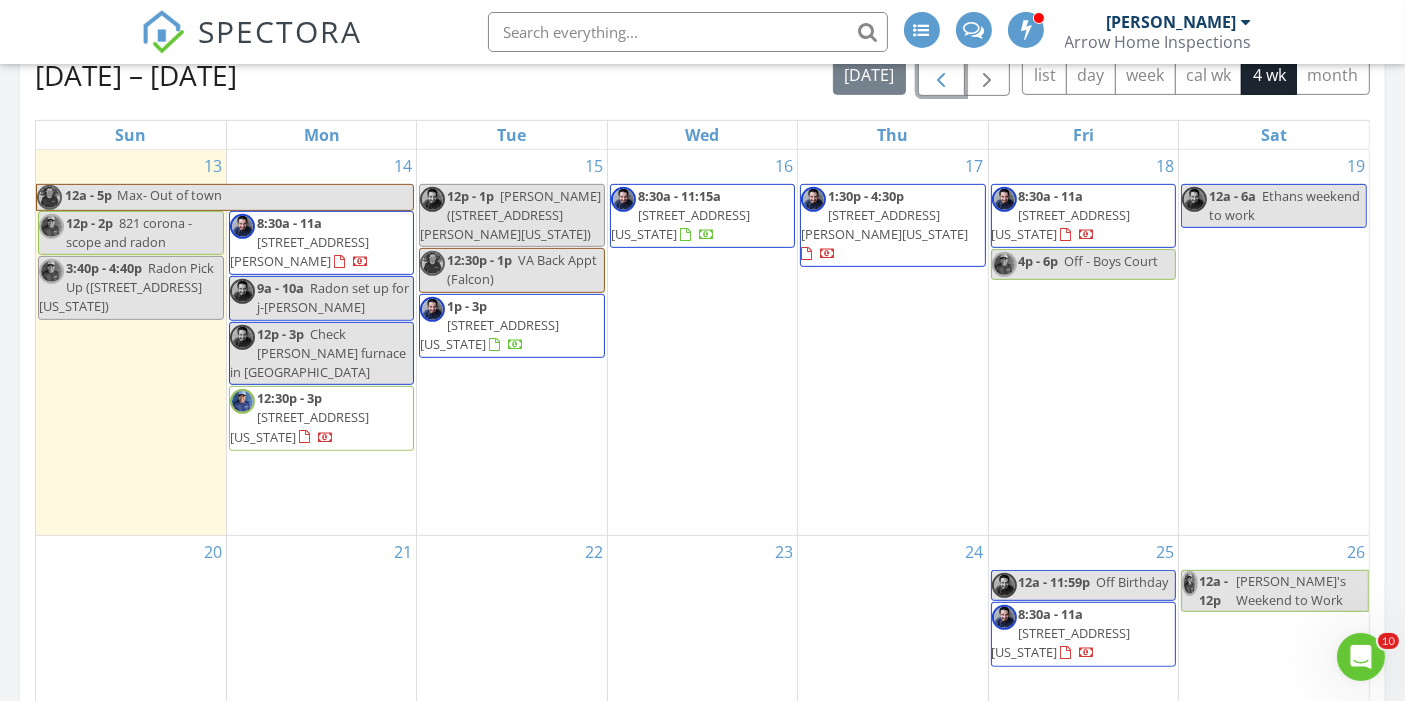 click at bounding box center [941, 75] 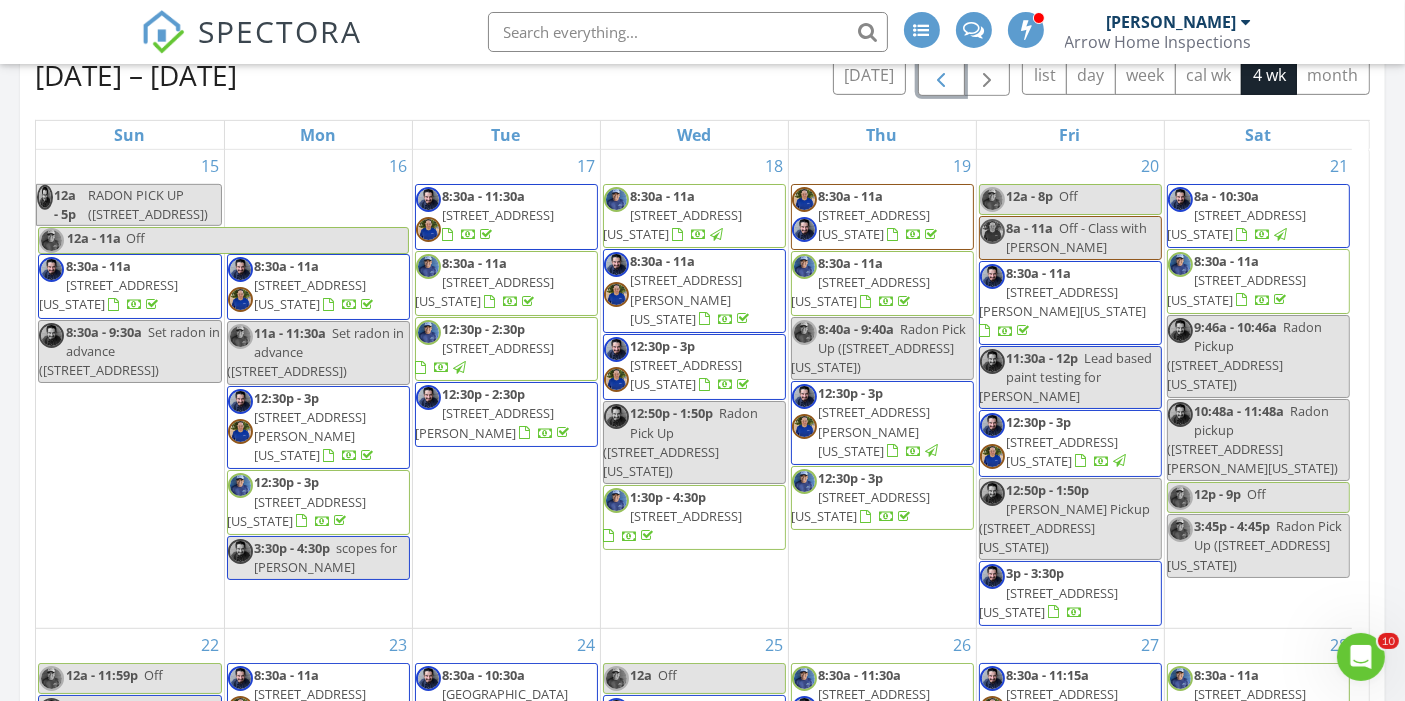 scroll, scrollTop: 1068, scrollLeft: 0, axis: vertical 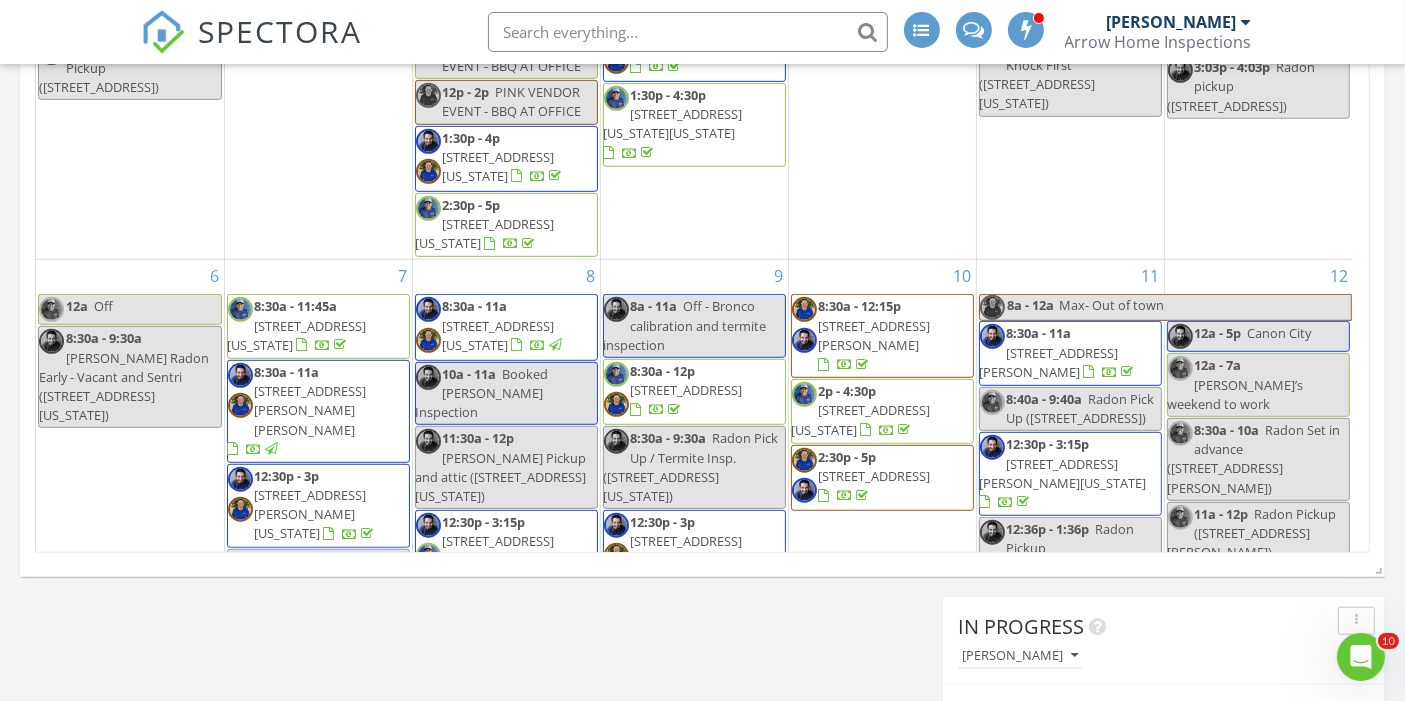 click on "4690 Bethany Ct, Colorado Springs 80918" at bounding box center (687, 560) 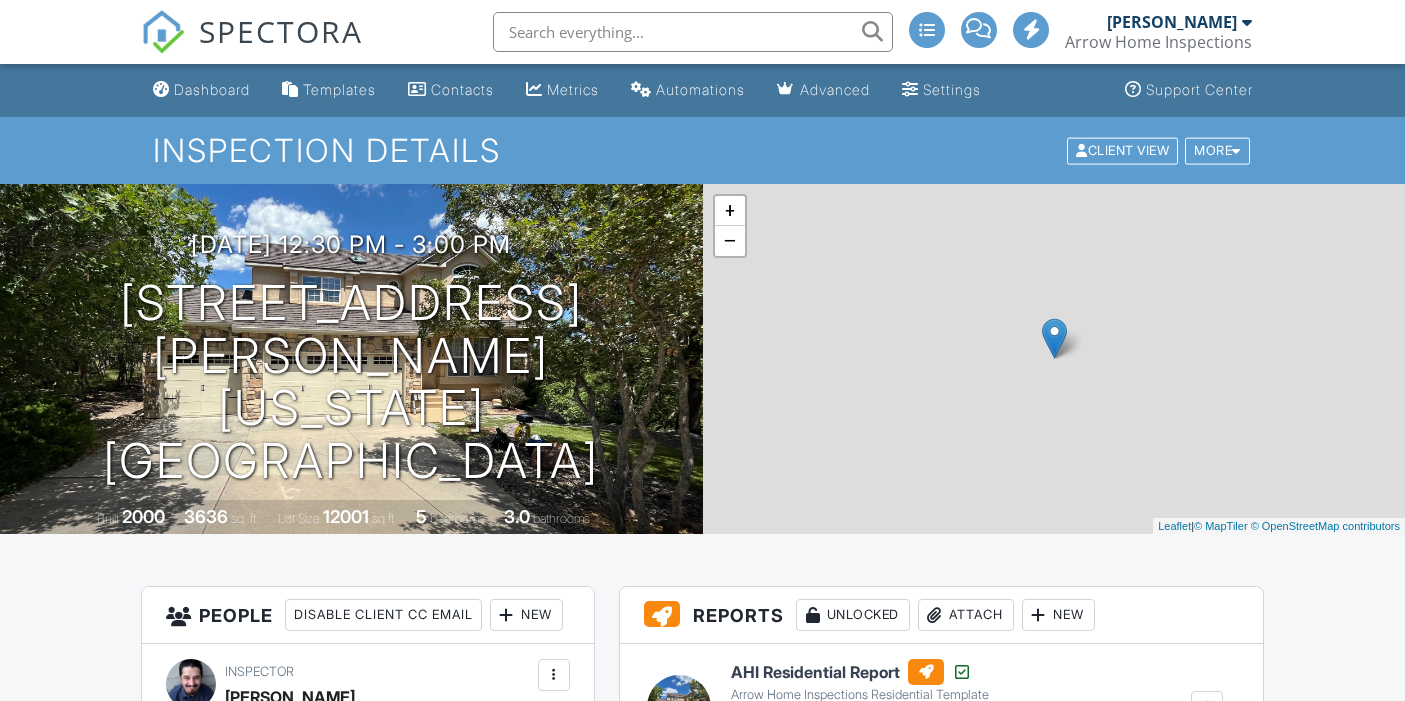 scroll, scrollTop: 0, scrollLeft: 0, axis: both 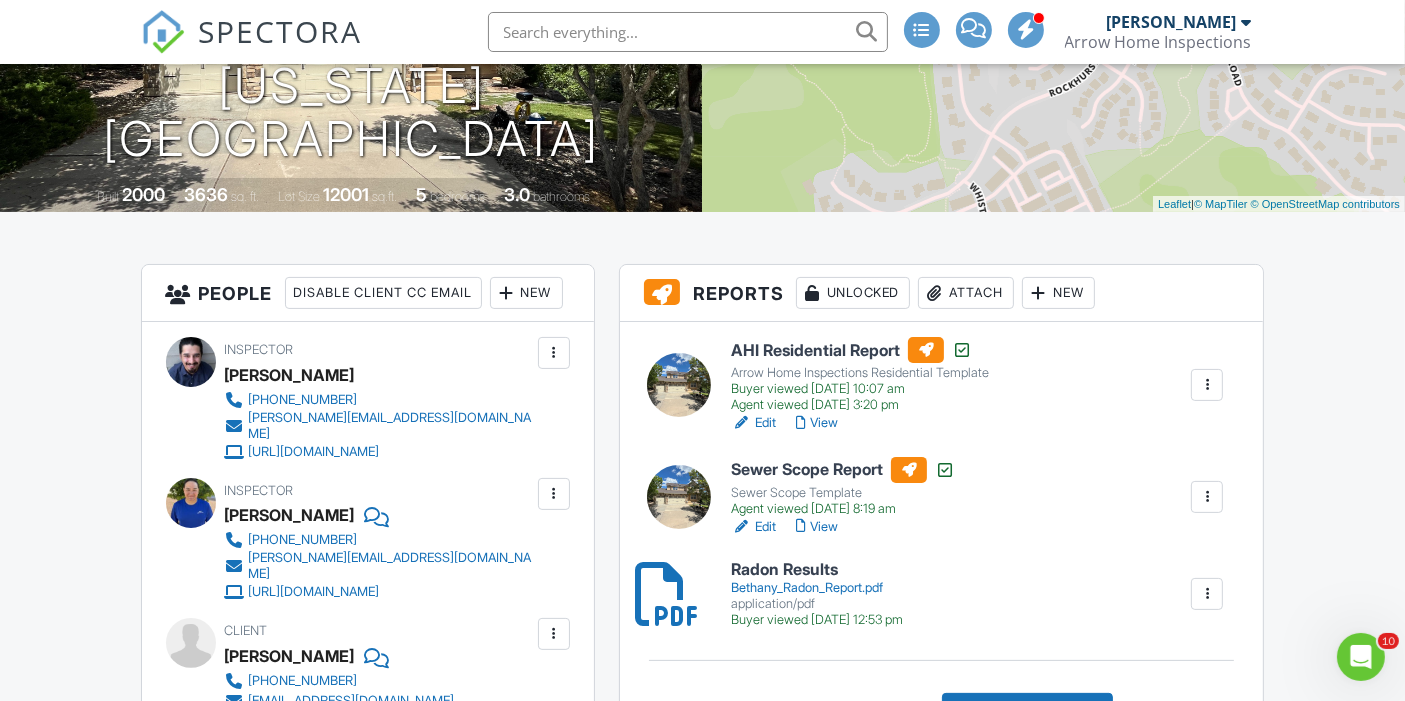 click at bounding box center (801, 423) 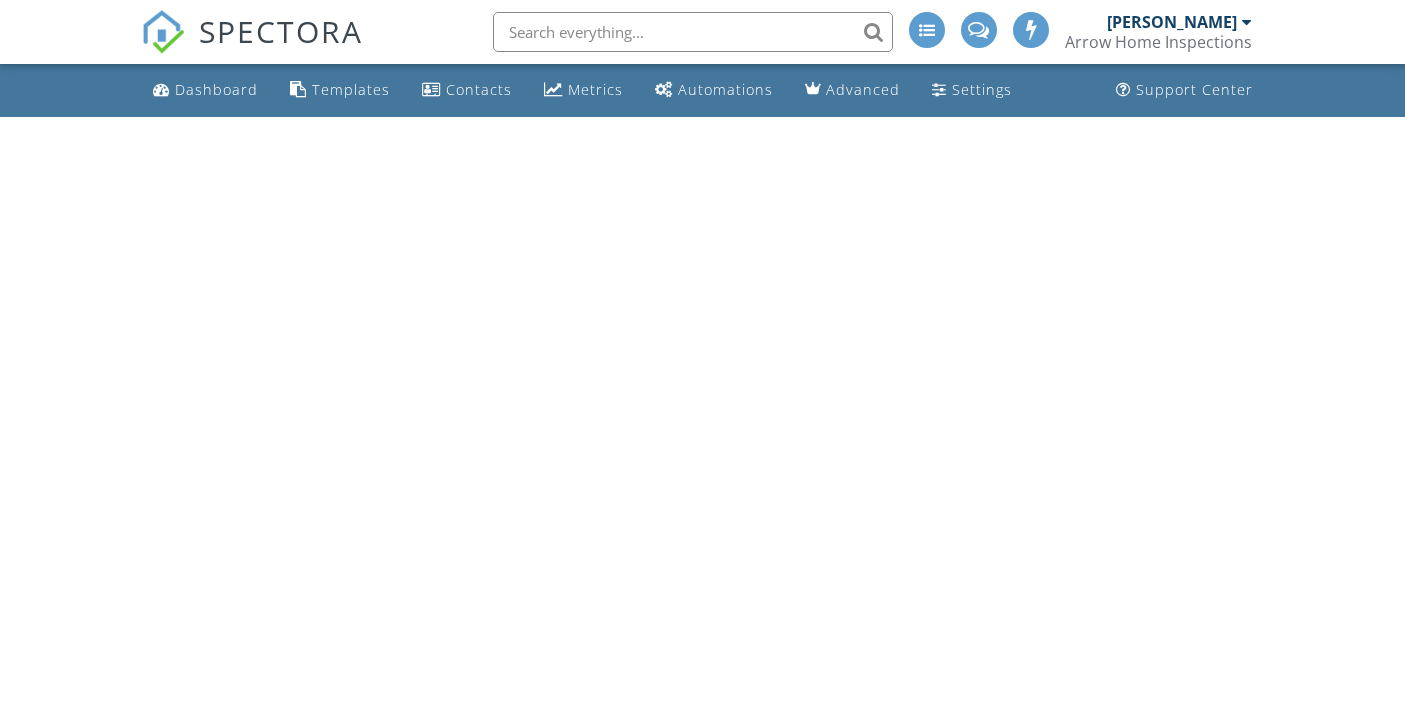 scroll, scrollTop: 0, scrollLeft: 0, axis: both 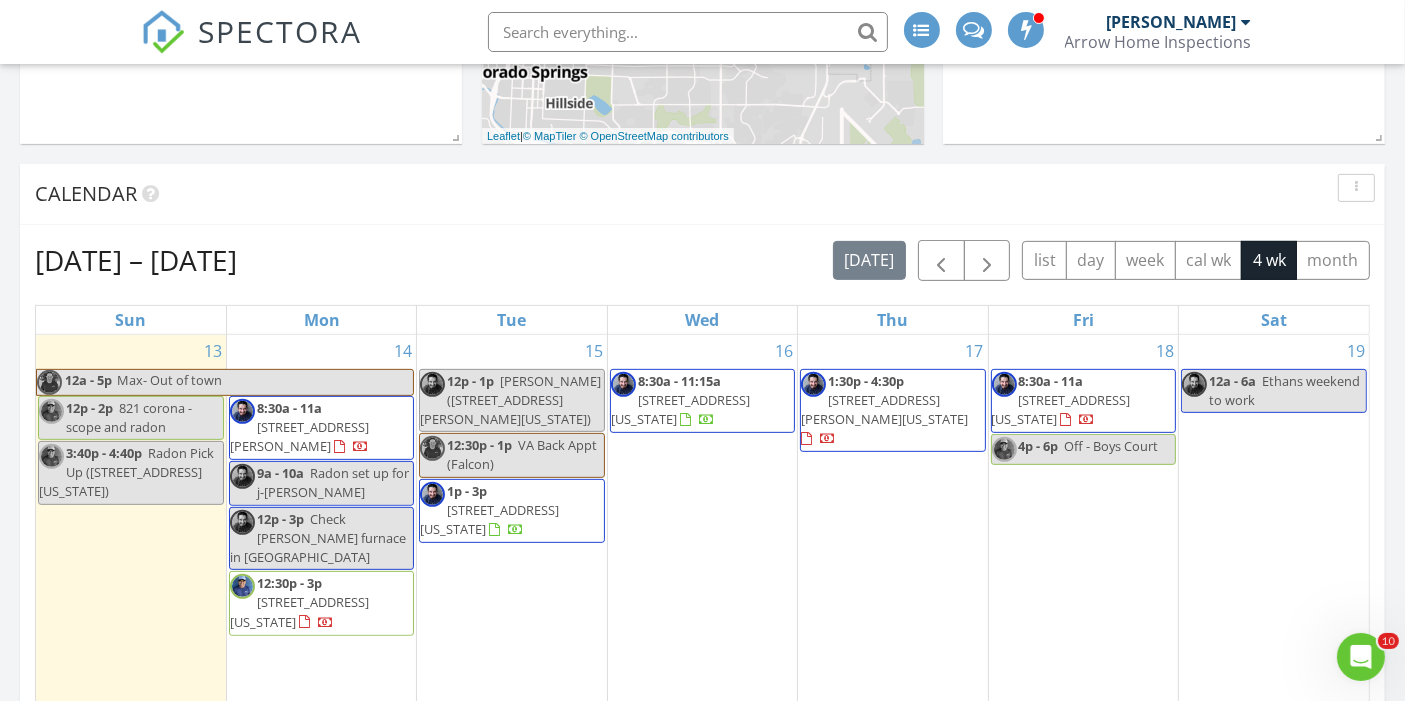click on "3250 Vail Pass Dr, Colorado Springs 80917" at bounding box center [489, 519] 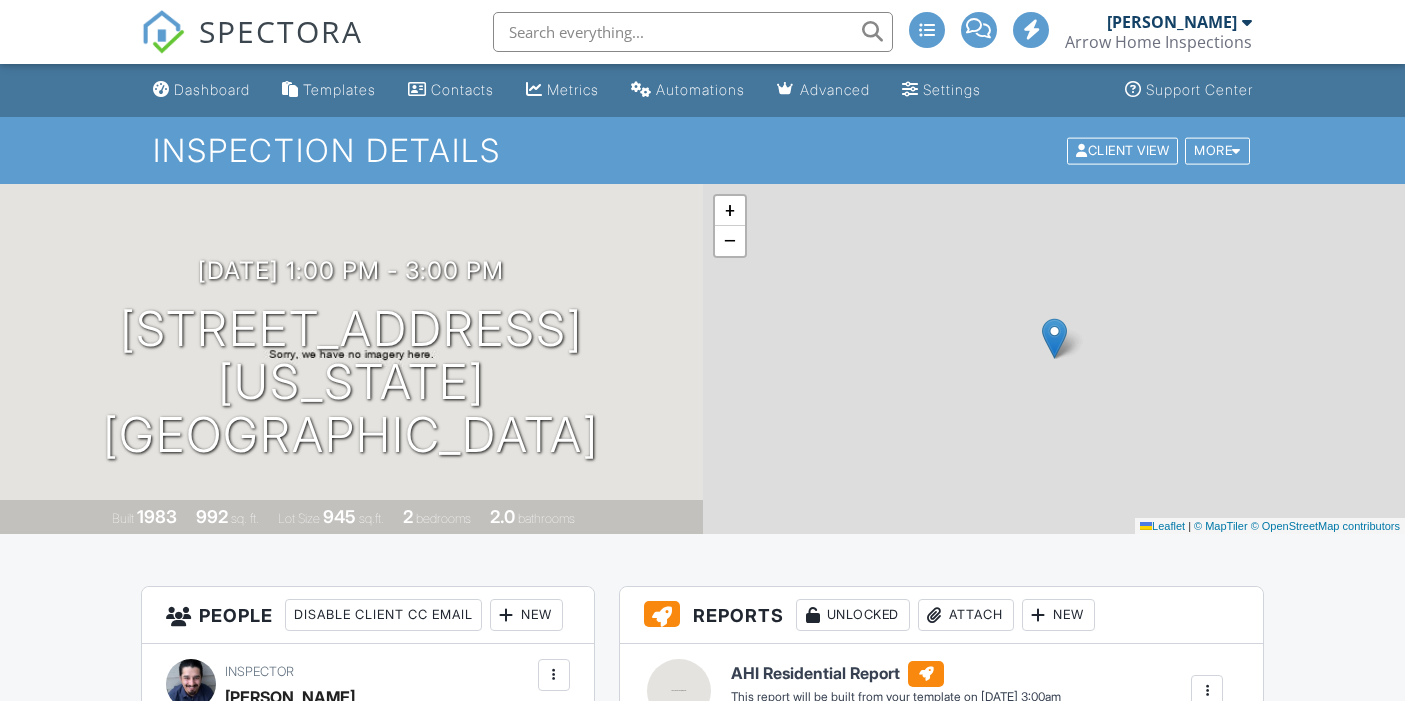 scroll, scrollTop: 0, scrollLeft: 0, axis: both 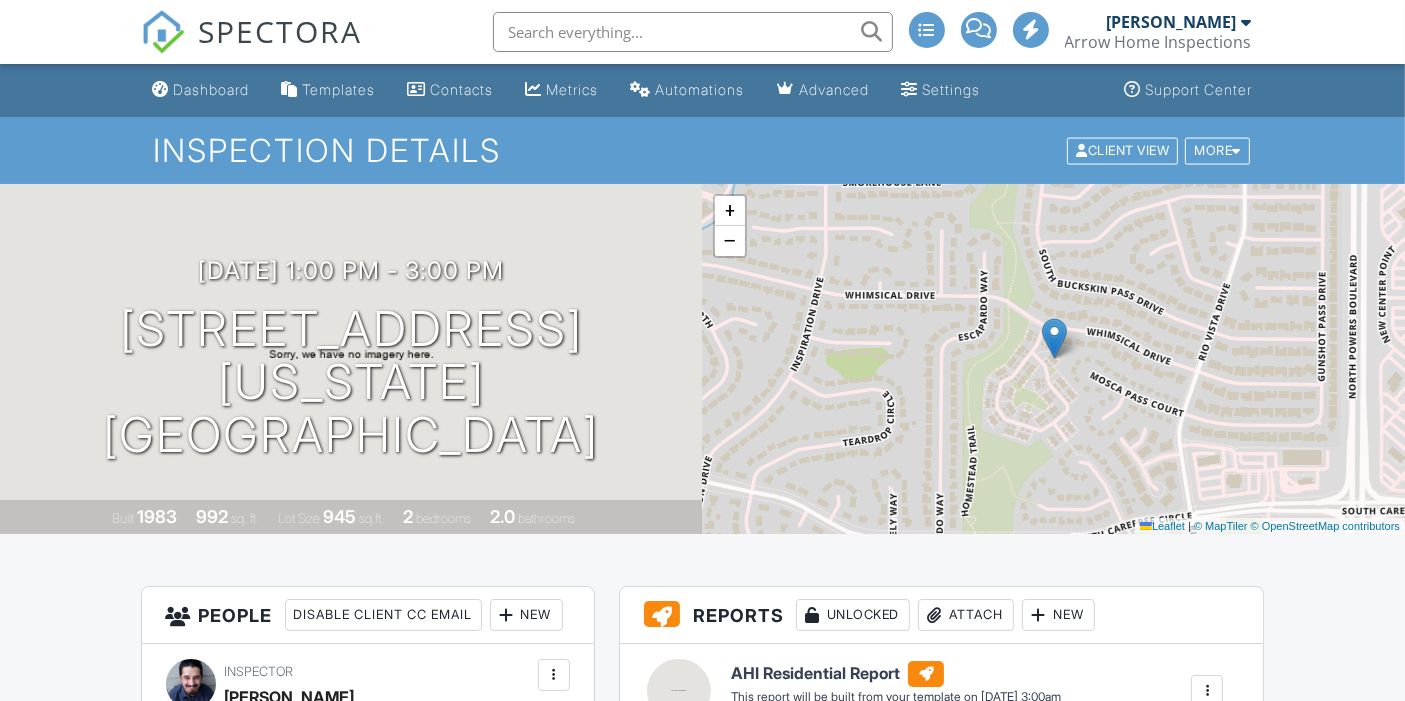 click on "SPECTORA" at bounding box center [281, 31] 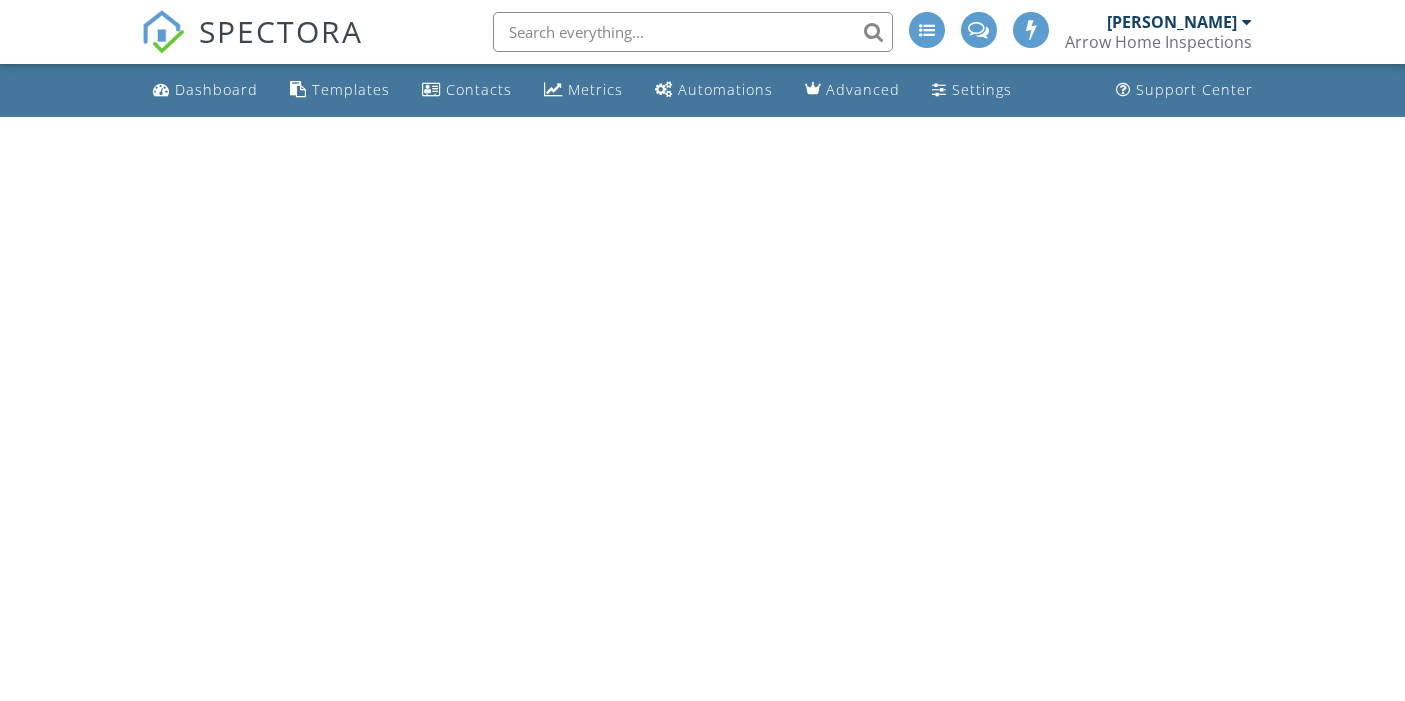 scroll, scrollTop: 0, scrollLeft: 0, axis: both 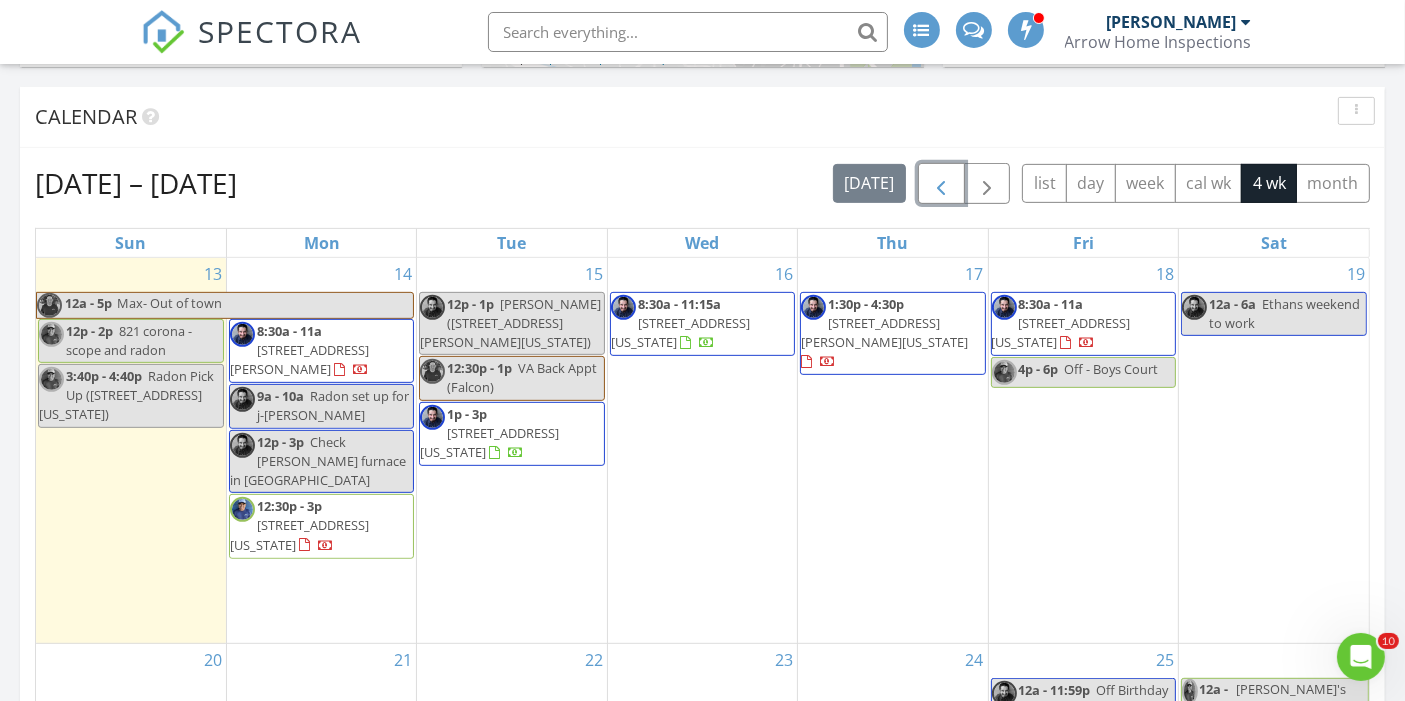 click at bounding box center [941, 183] 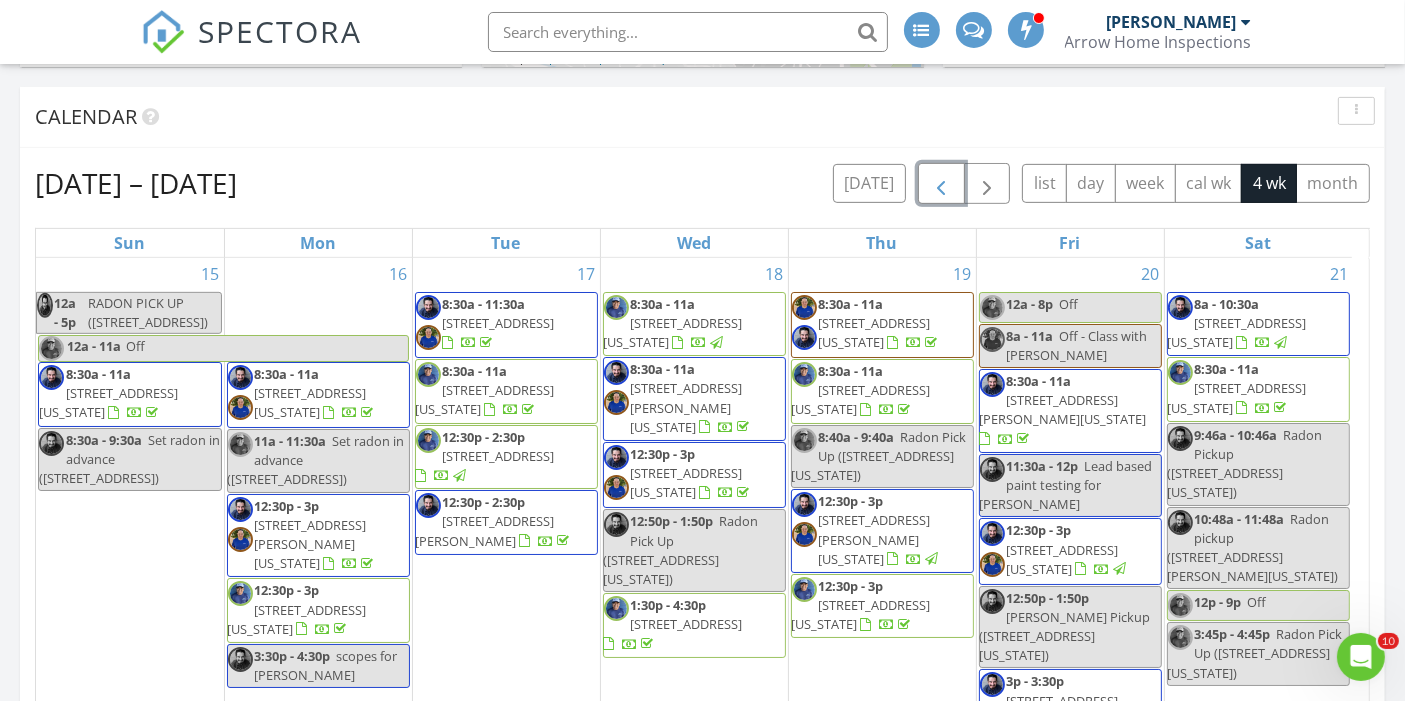 scroll, scrollTop: 1068, scrollLeft: 0, axis: vertical 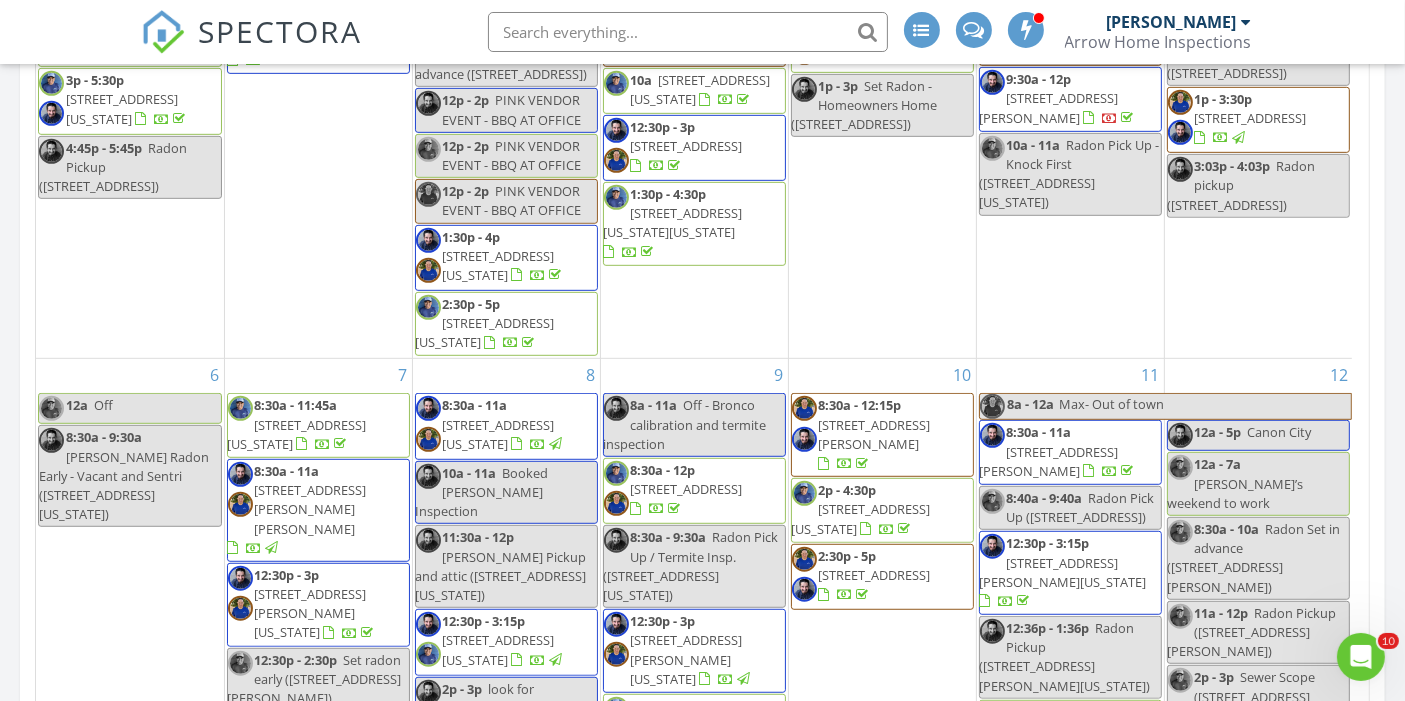 click on "4690 Bethany Ct, Colorado Springs 80918" at bounding box center [687, 659] 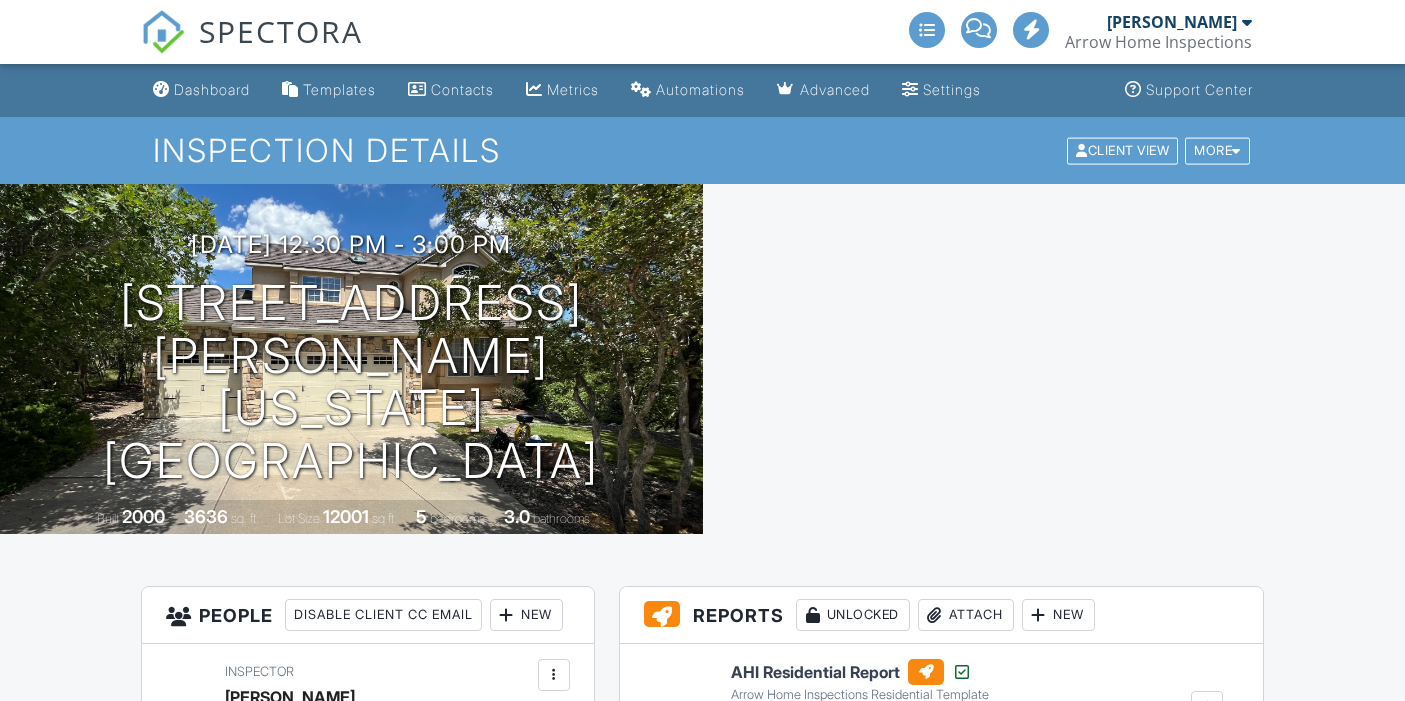 scroll, scrollTop: 340, scrollLeft: 0, axis: vertical 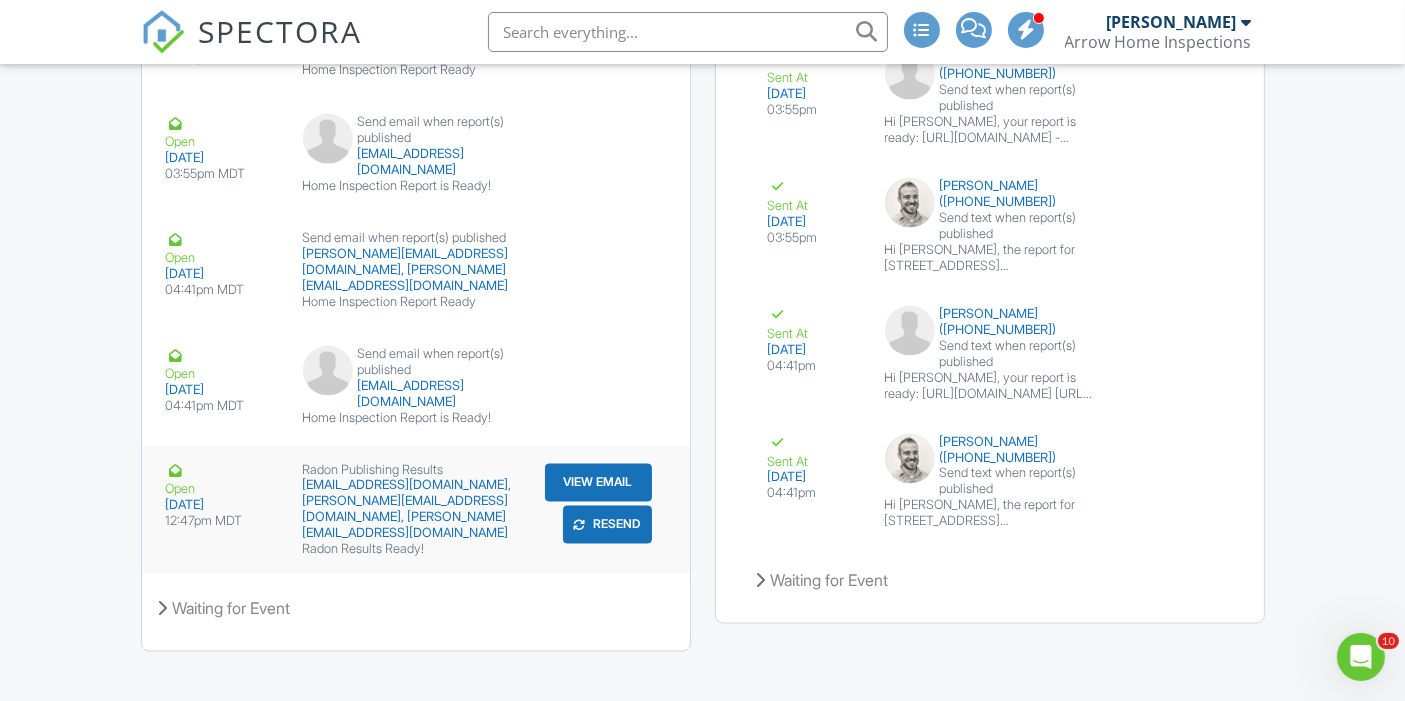 click on "View Email" at bounding box center (598, 483) 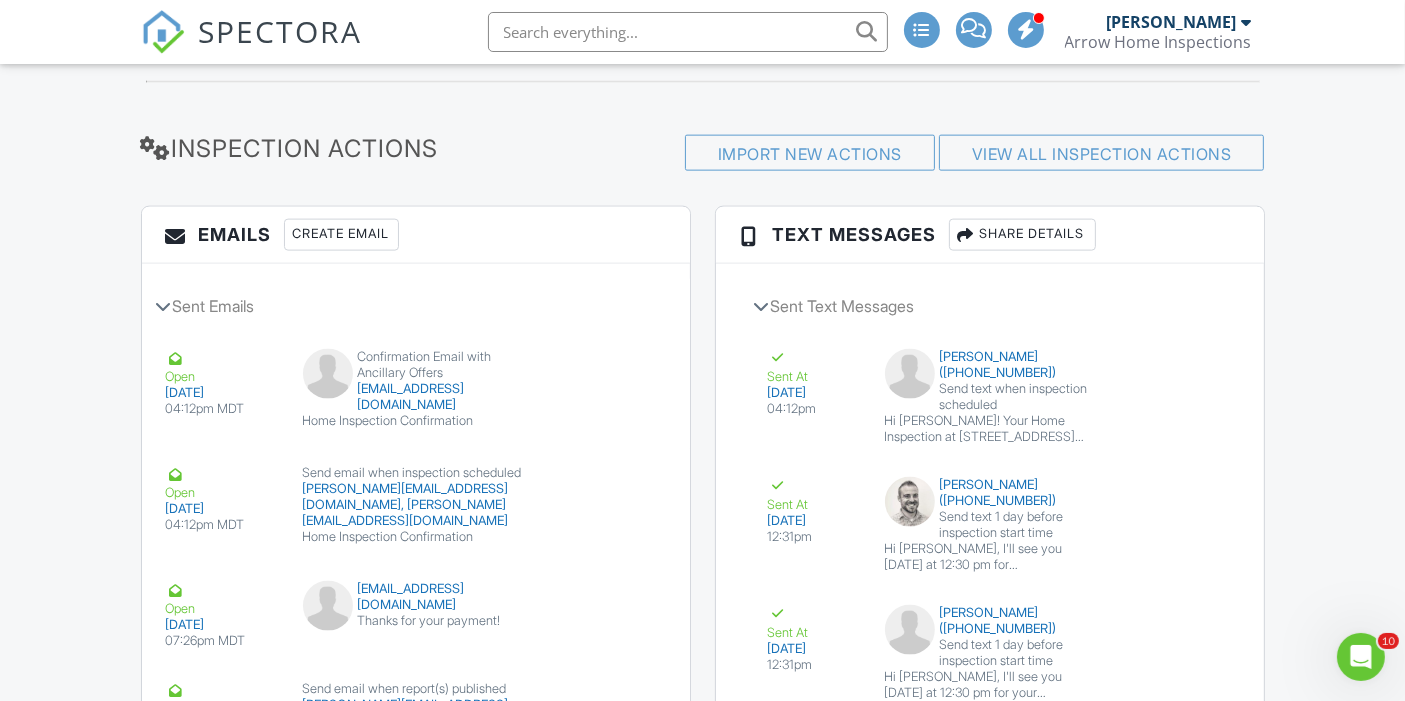scroll, scrollTop: 2634, scrollLeft: 0, axis: vertical 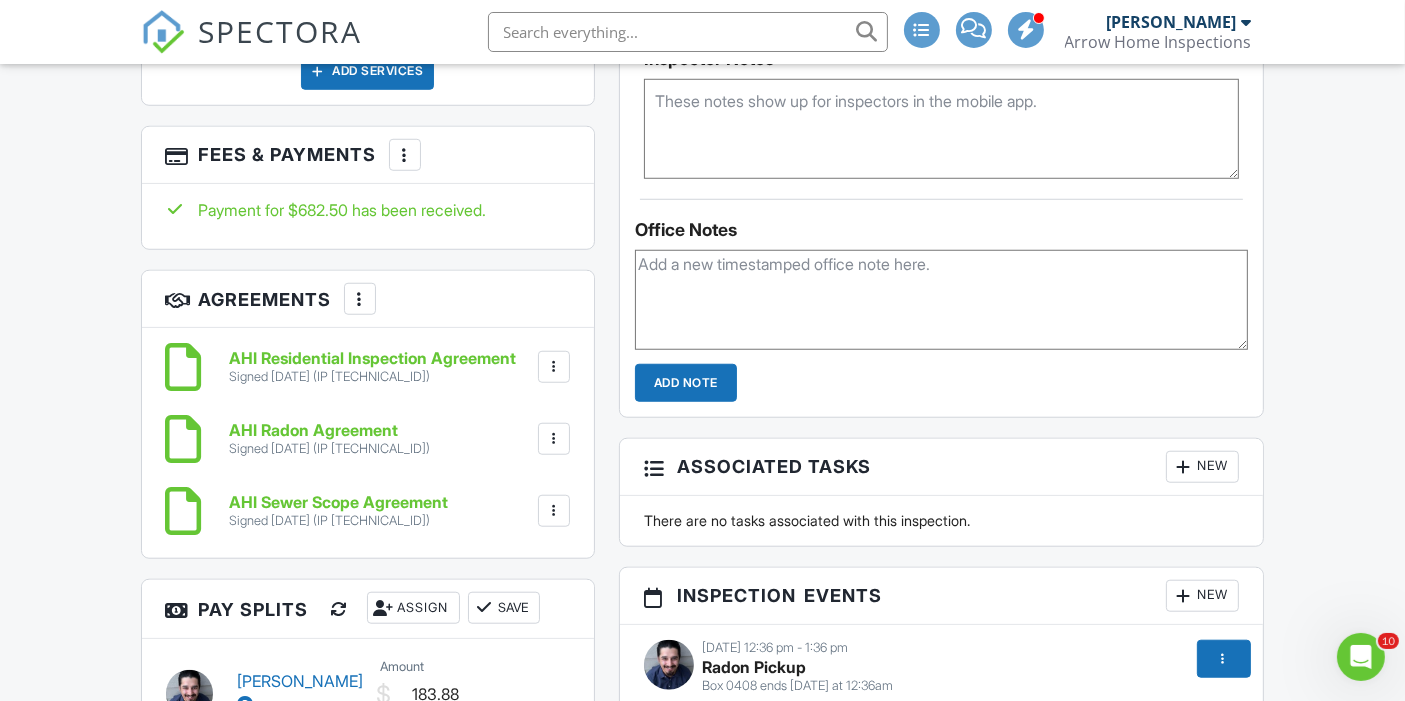 click at bounding box center [405, 155] 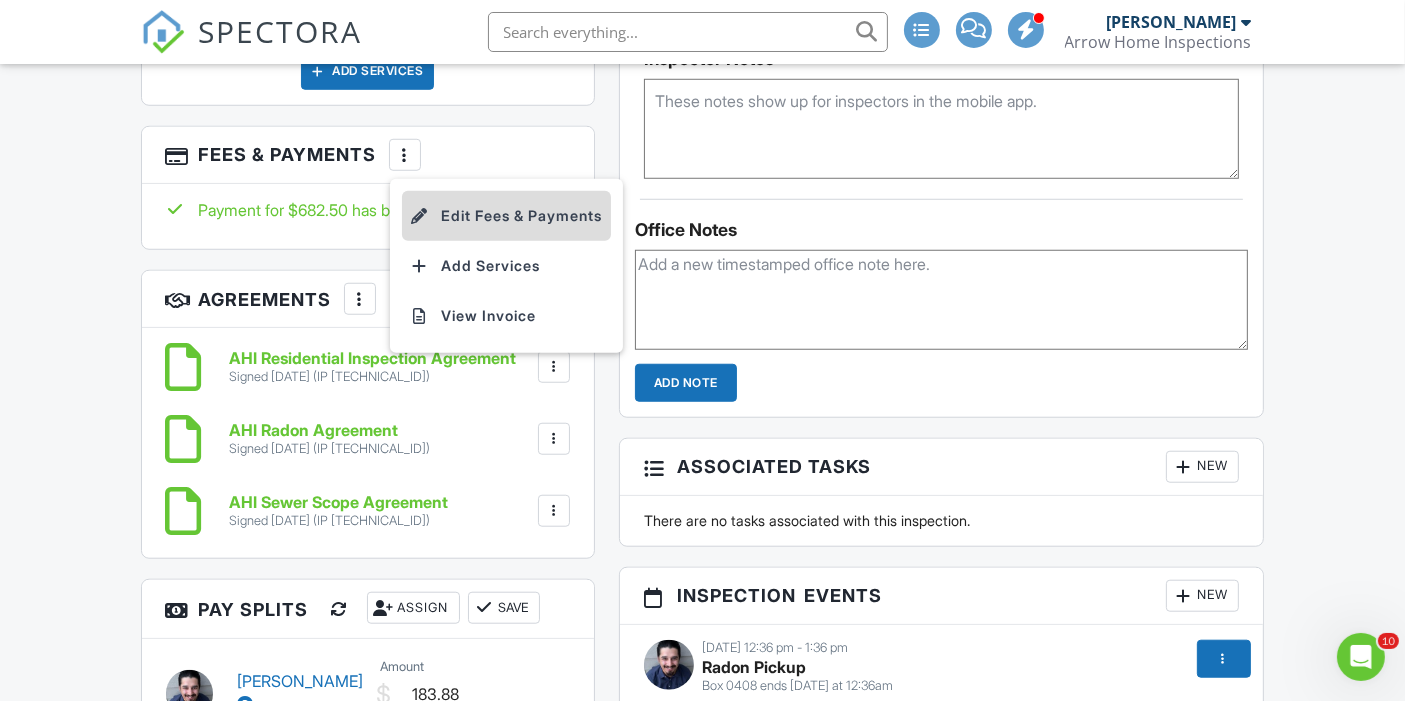 click on "Edit Fees & Payments" at bounding box center (506, 216) 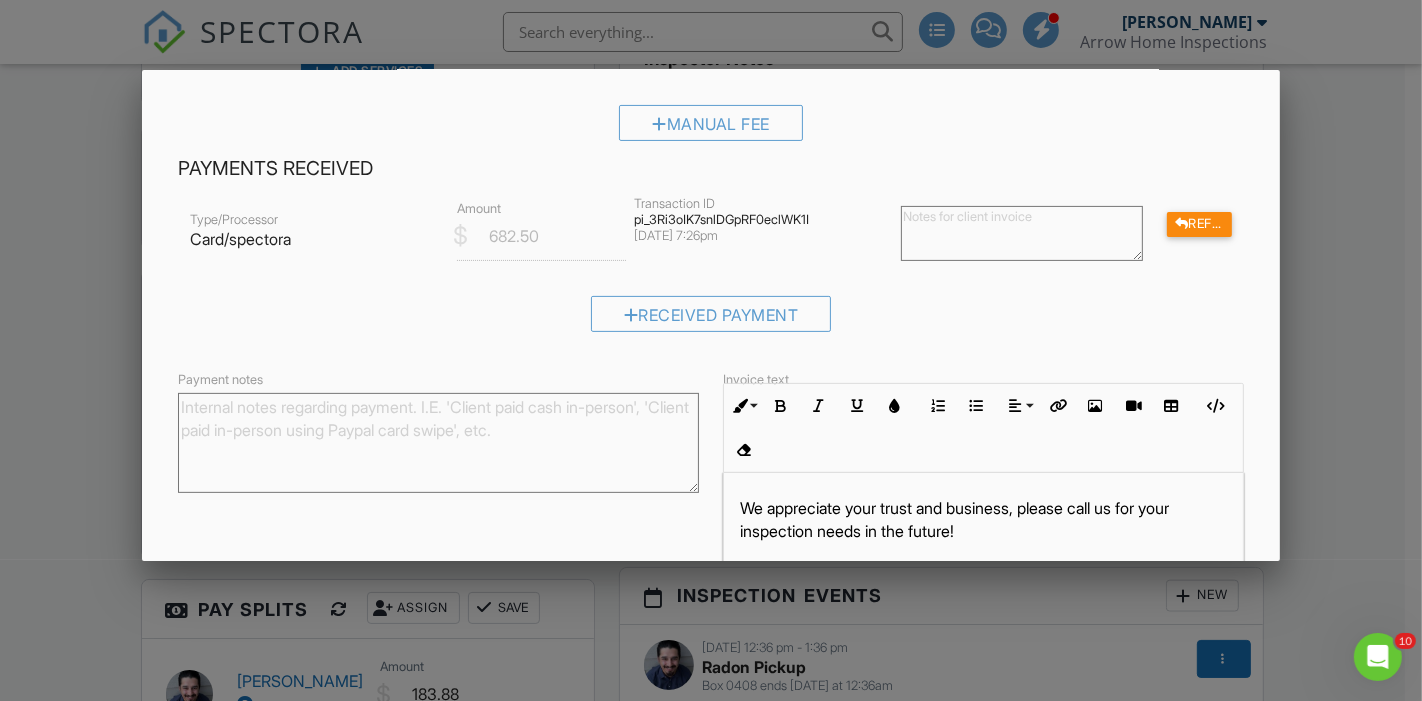 scroll, scrollTop: 508, scrollLeft: 0, axis: vertical 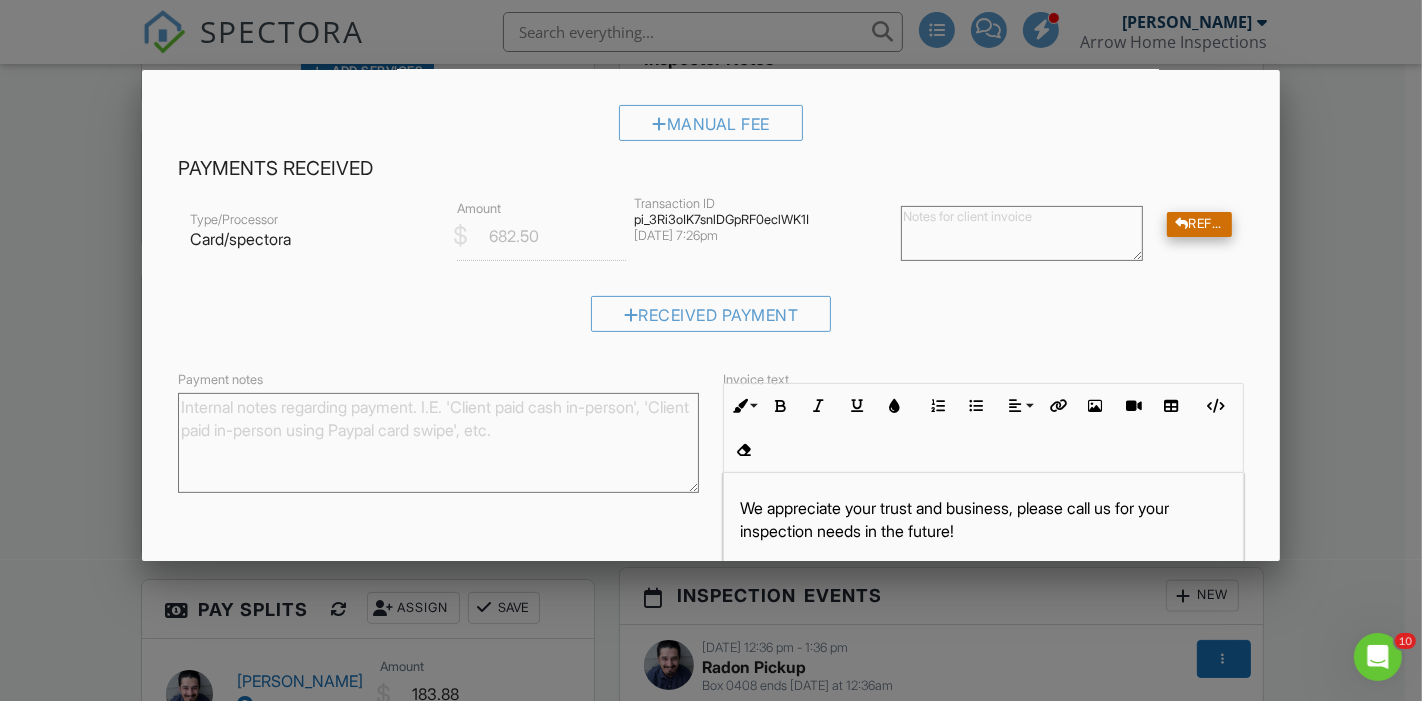 click on "Refund" at bounding box center [1199, 224] 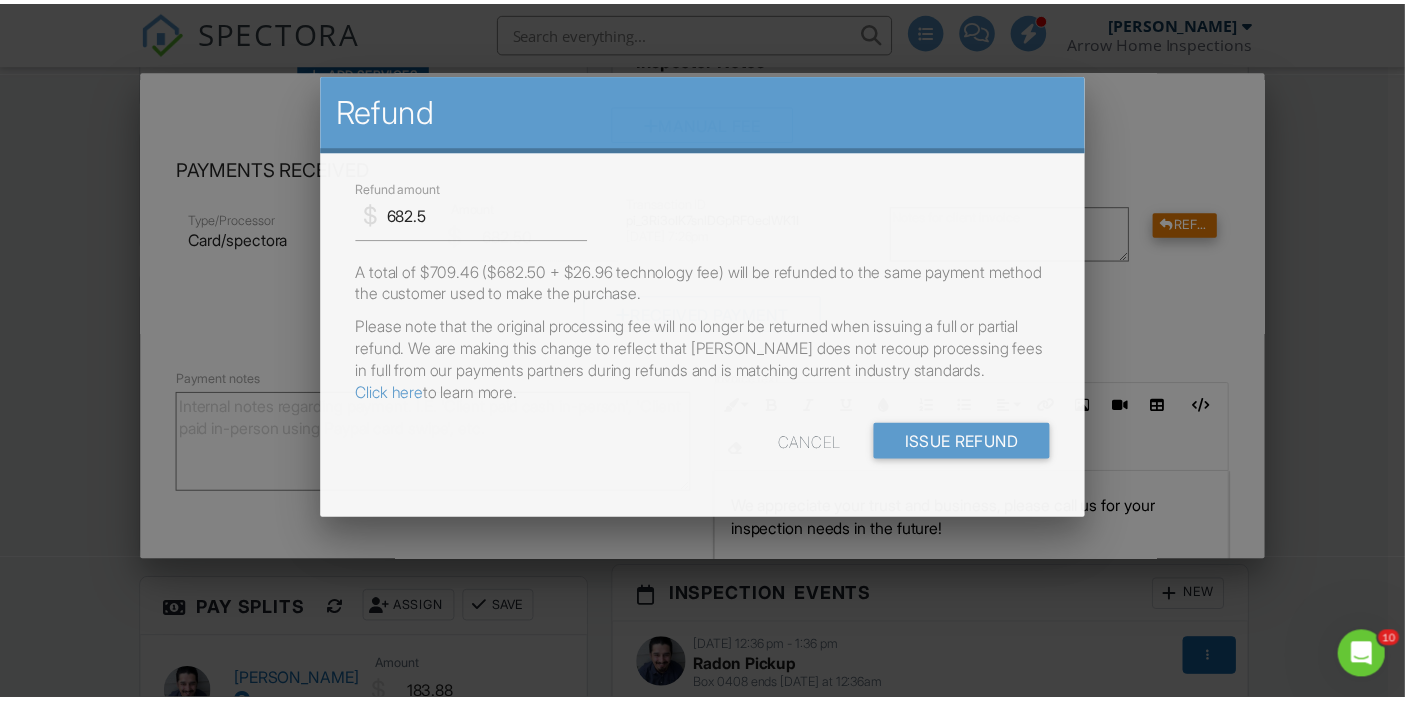 scroll, scrollTop: 0, scrollLeft: 0, axis: both 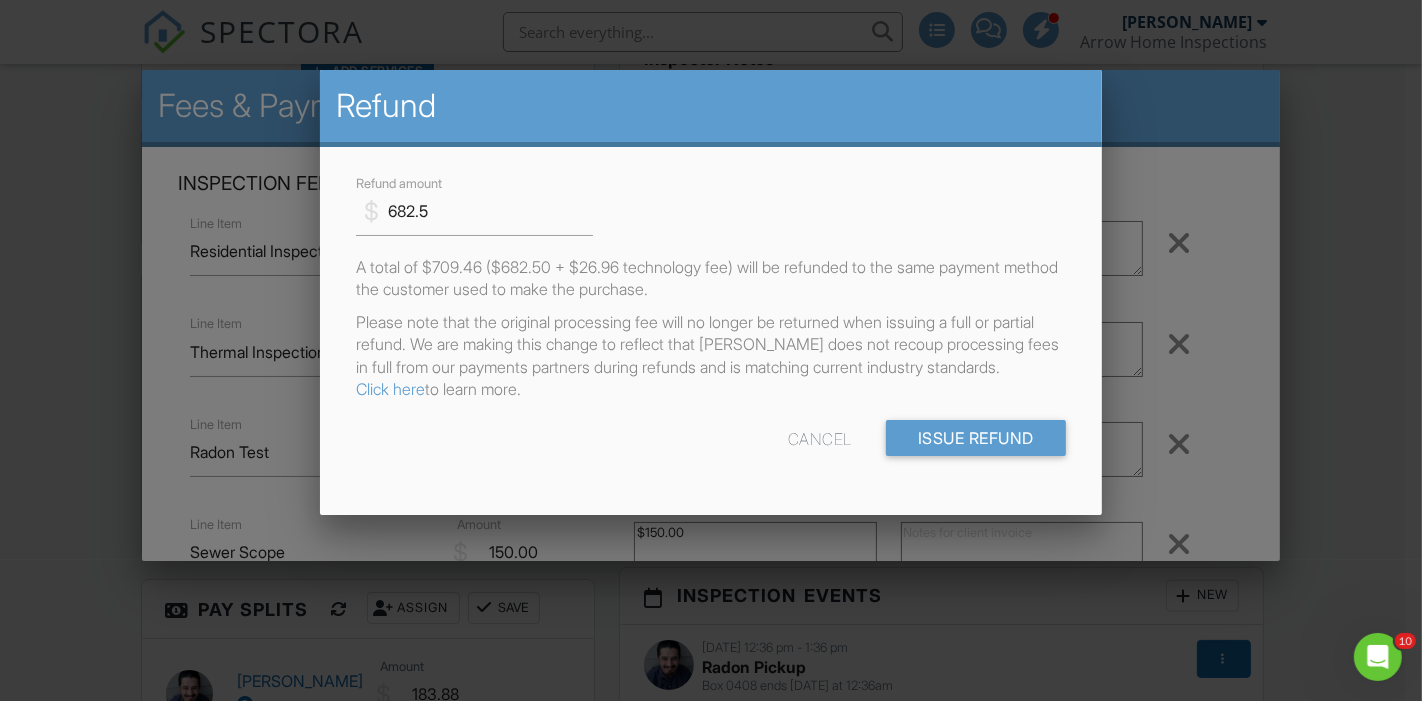click on "Cancel" at bounding box center (820, 438) 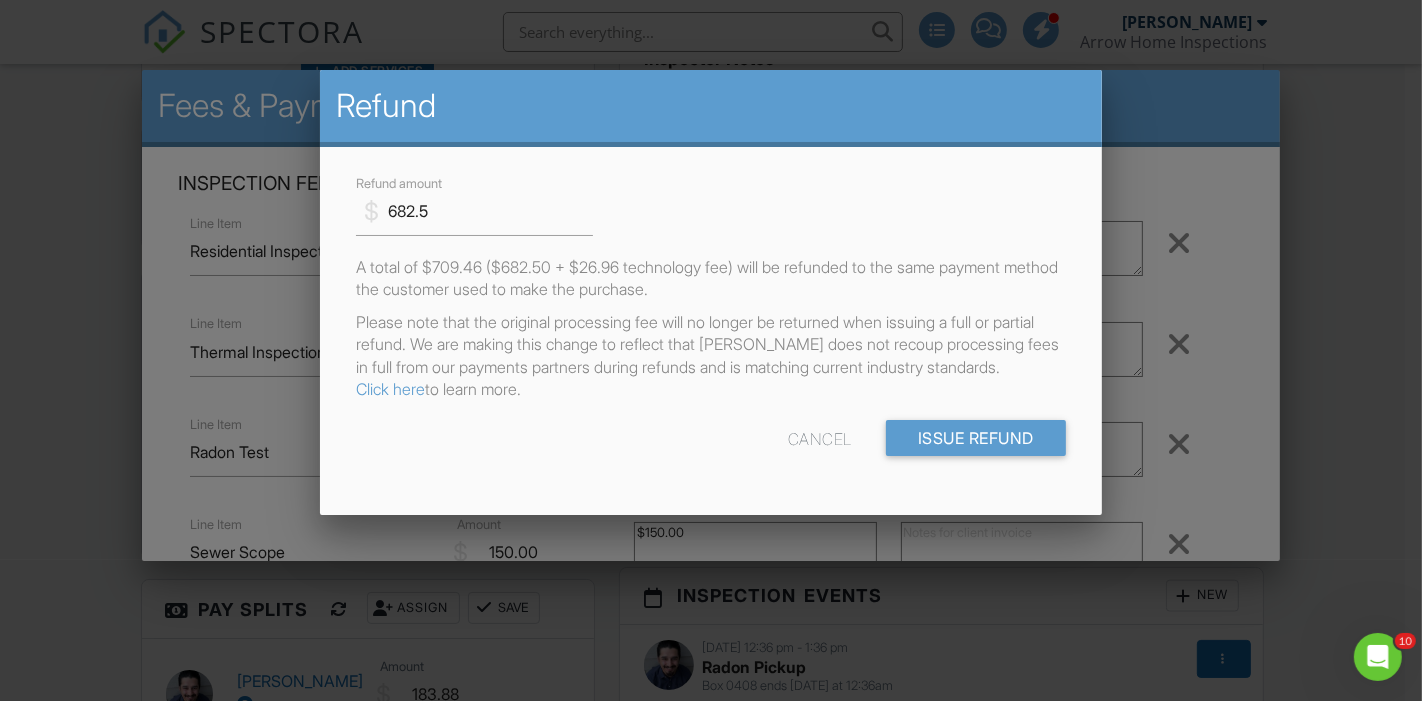 click on "Cancel" at bounding box center (820, 438) 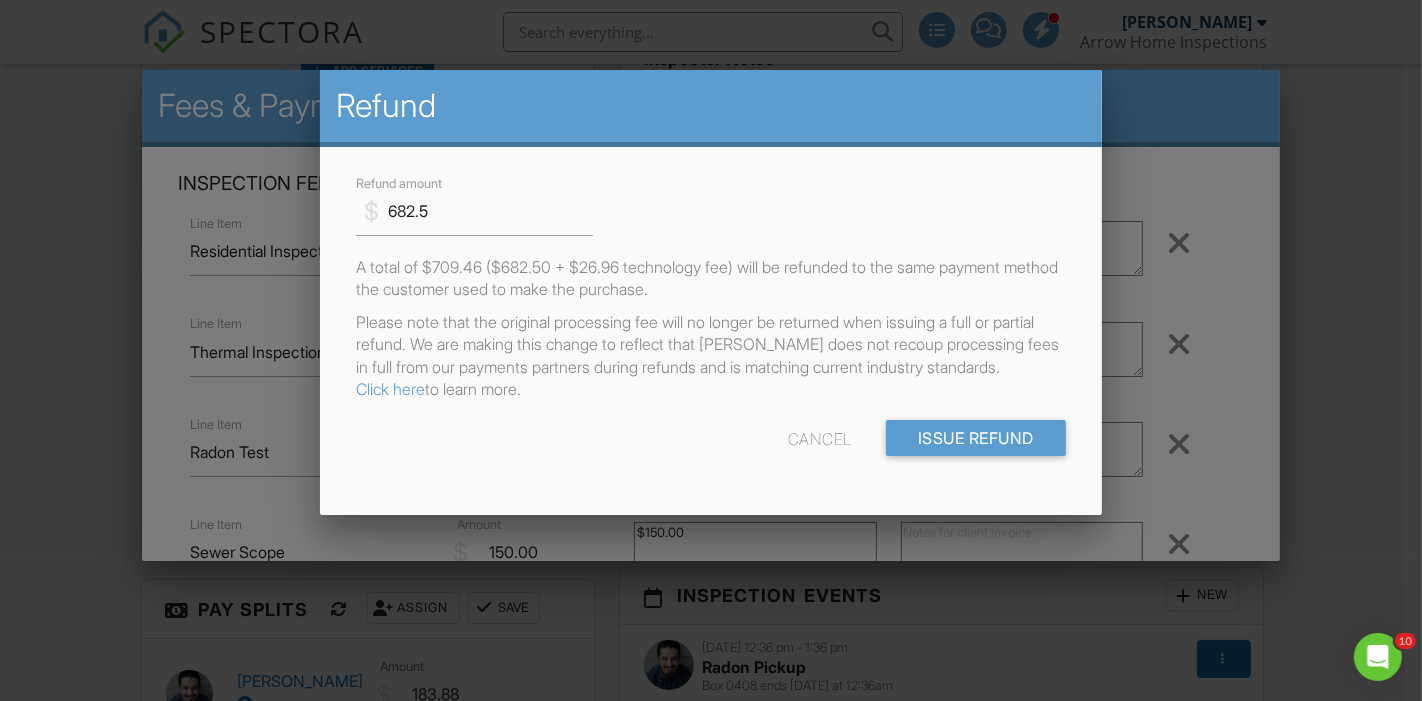 click at bounding box center (711, 338) 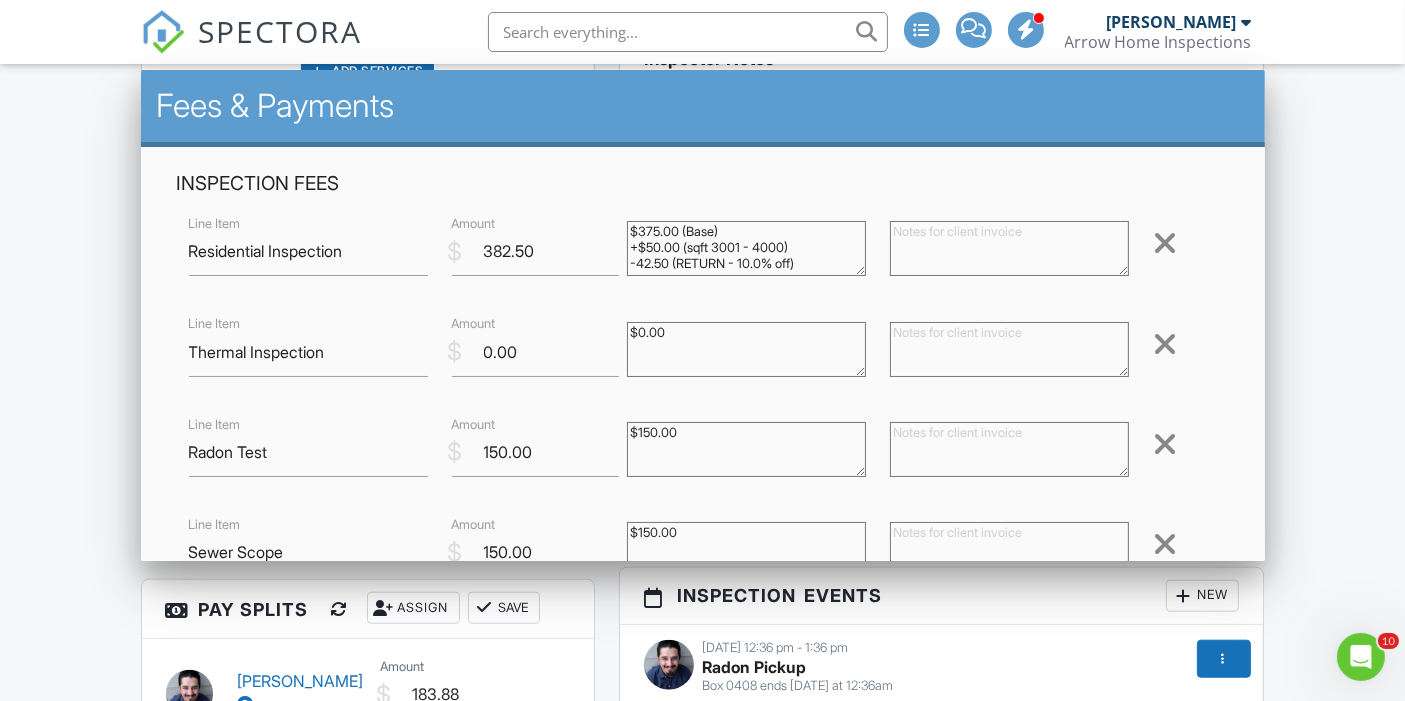 scroll, scrollTop: 701, scrollLeft: 0, axis: vertical 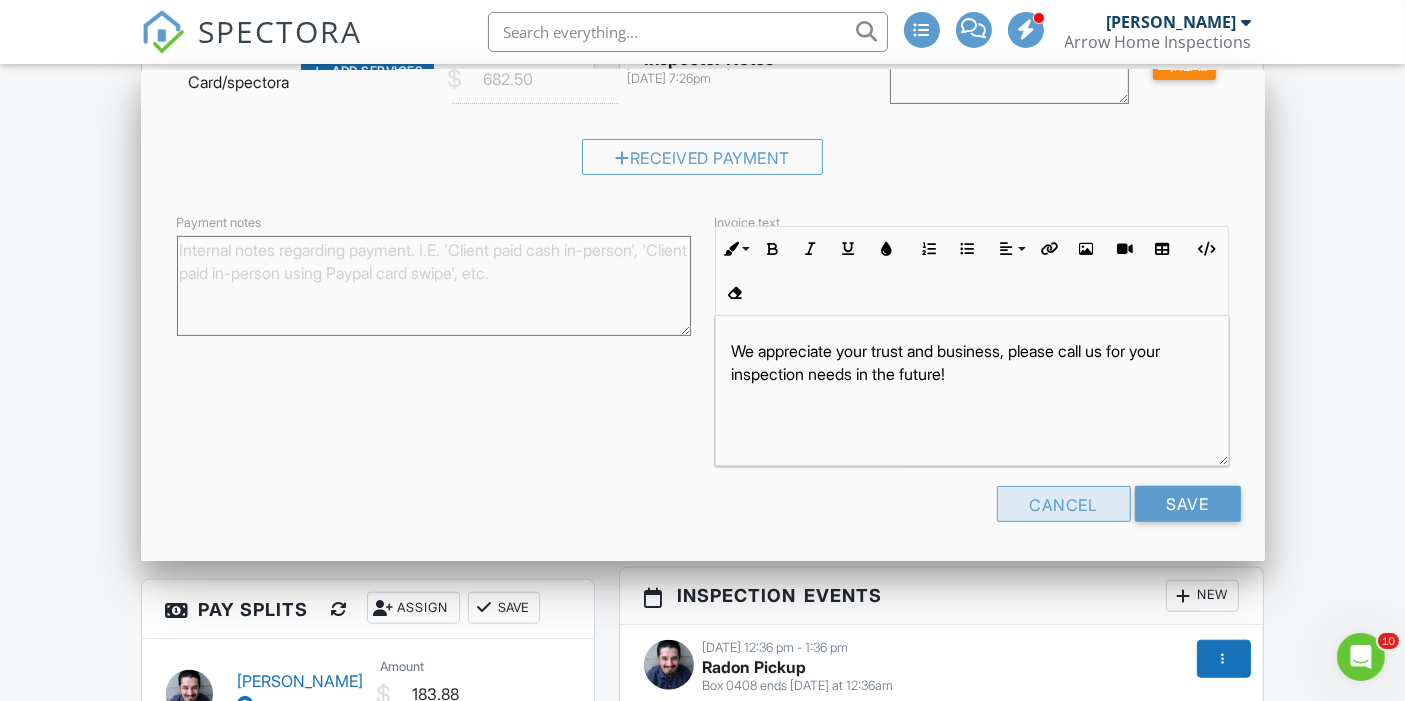 click on "Cancel" at bounding box center [1064, 504] 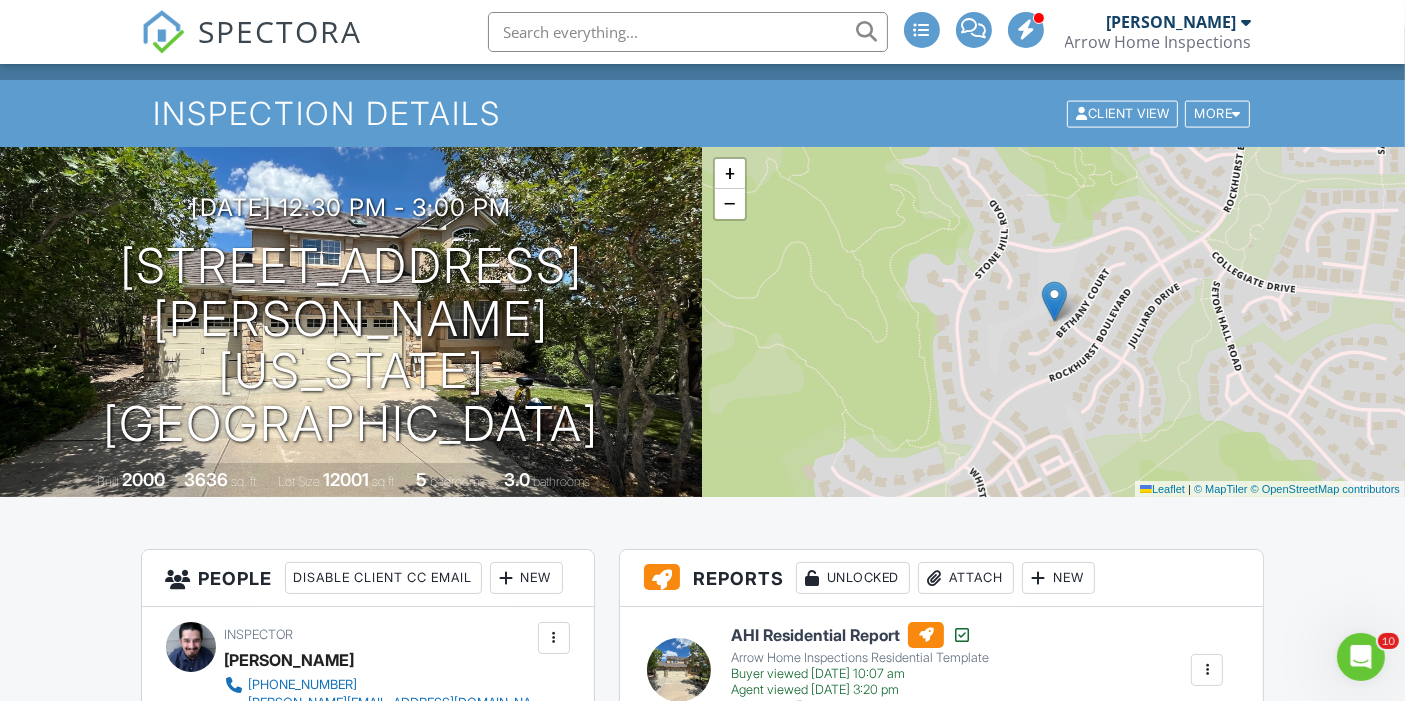 scroll, scrollTop: 36, scrollLeft: 0, axis: vertical 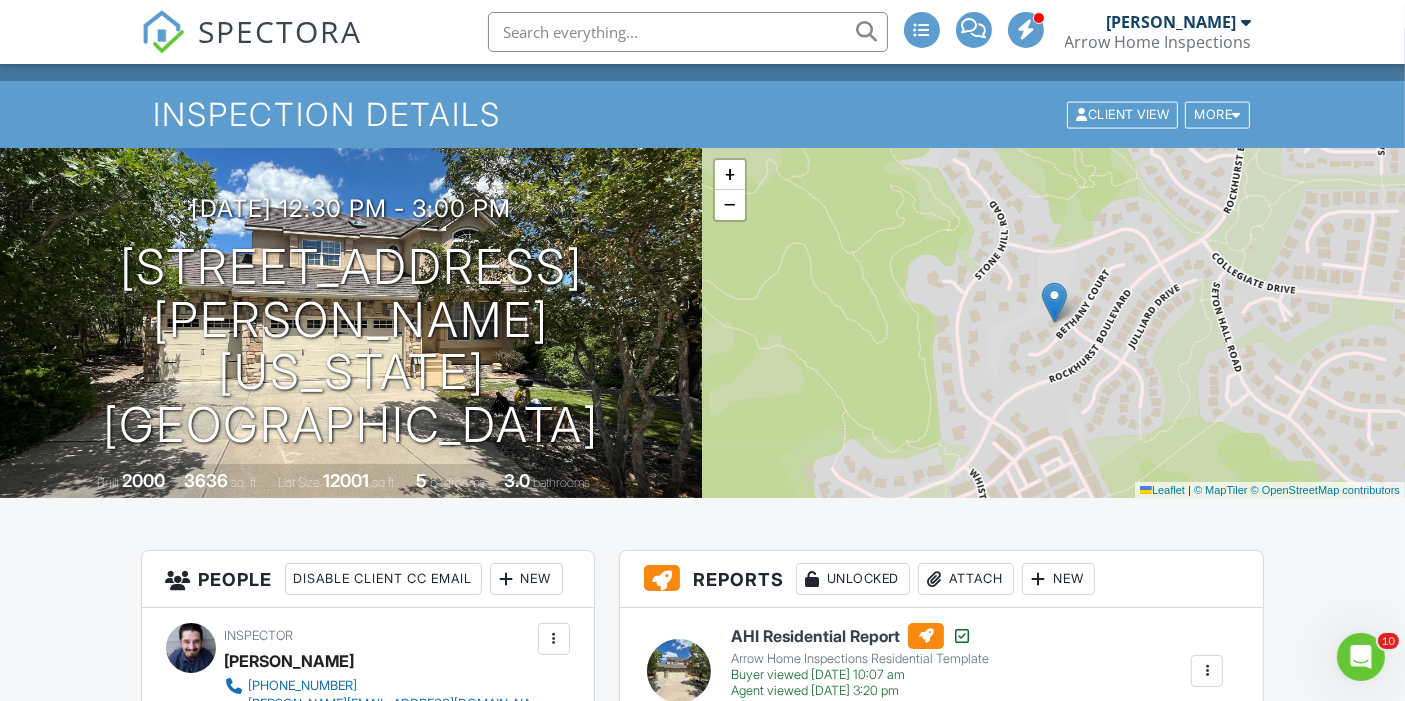 click on "SPECTORA" at bounding box center (281, 31) 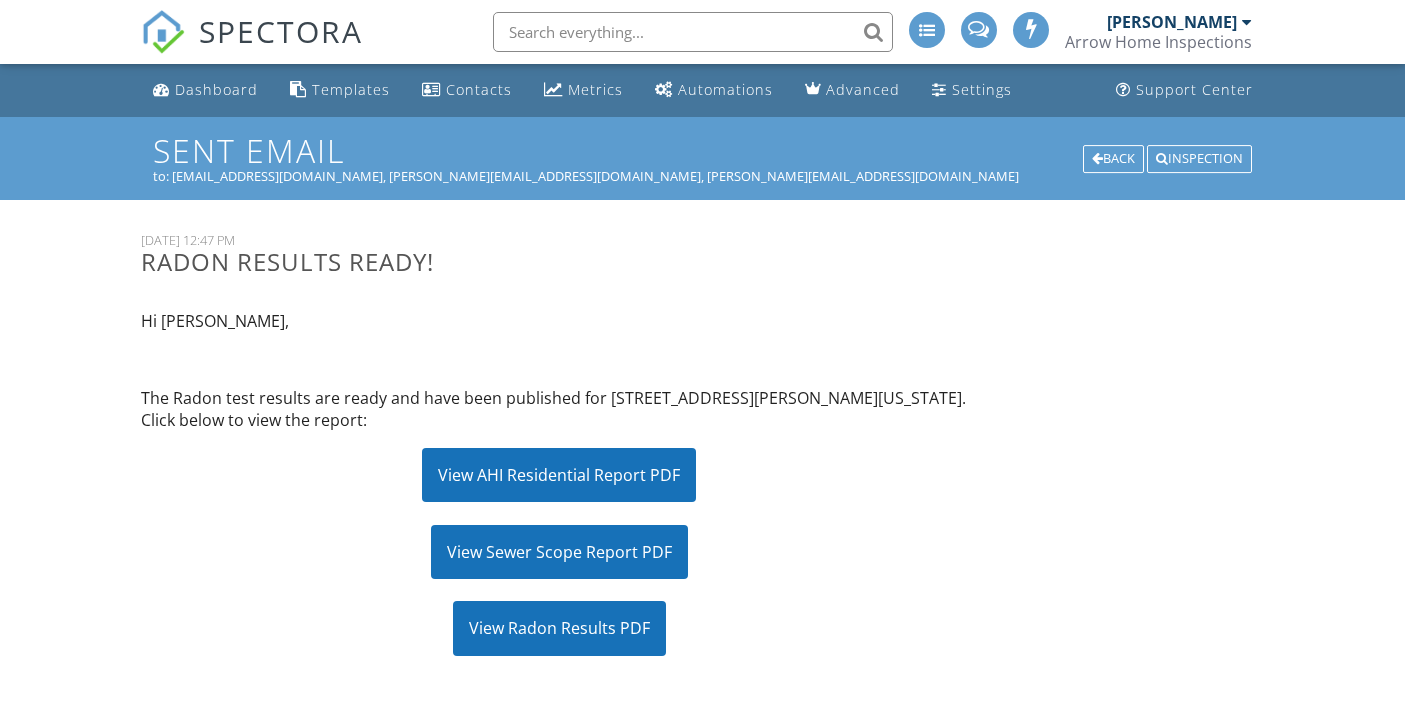 scroll, scrollTop: 0, scrollLeft: 0, axis: both 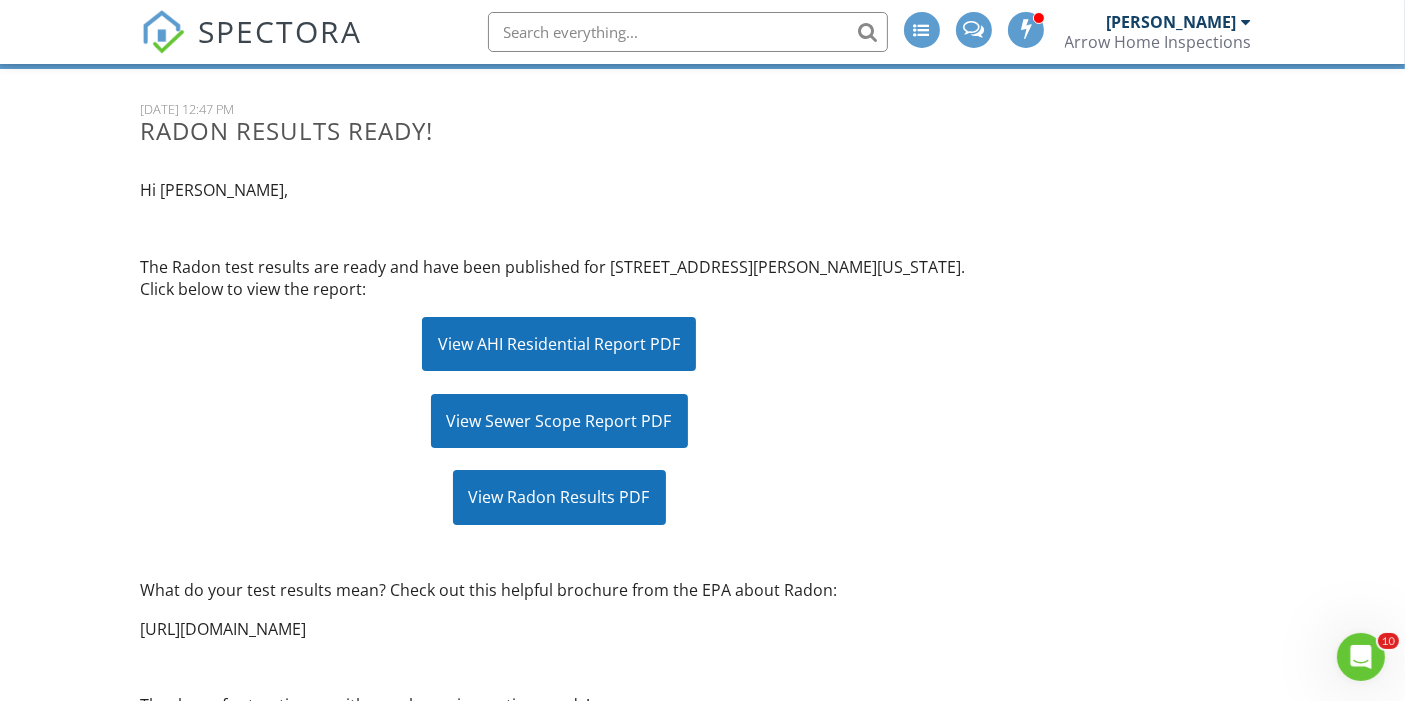 click on "View AHI Residential Report PDF" at bounding box center [559, 344] 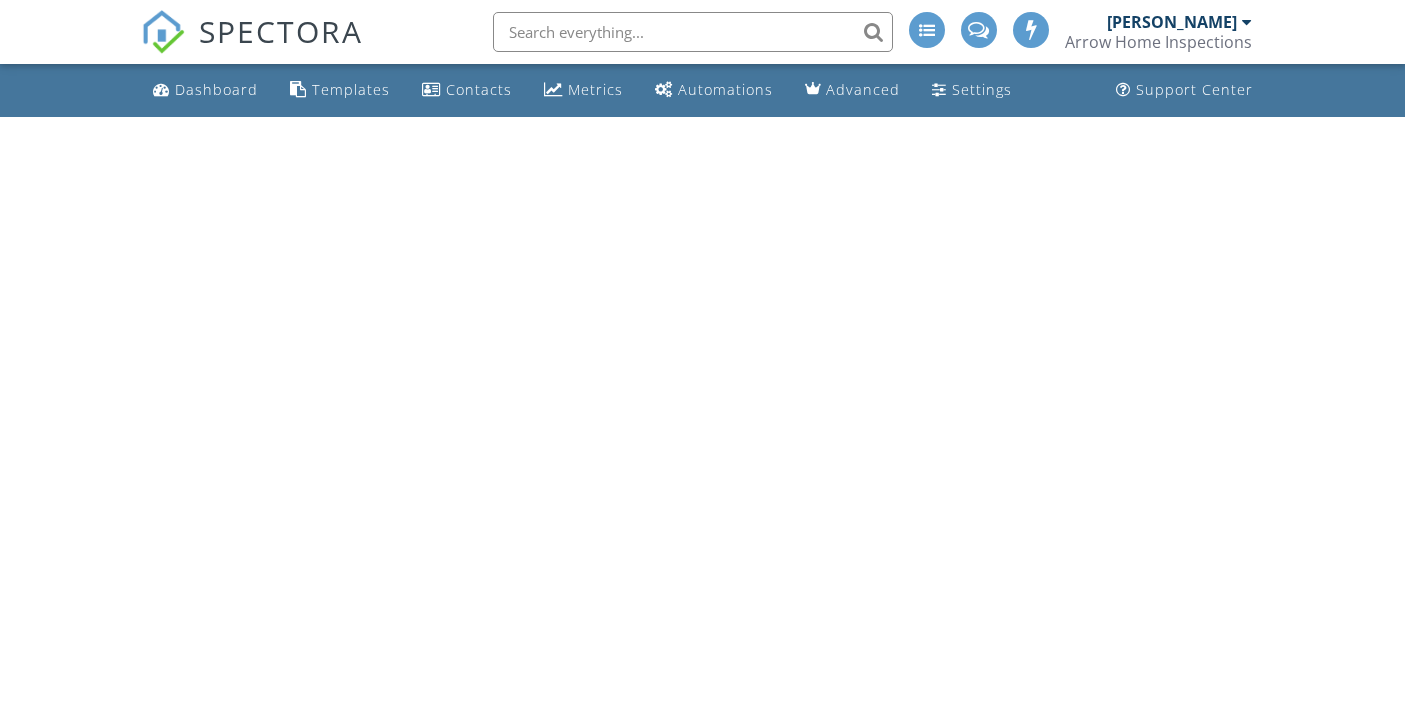 scroll, scrollTop: 0, scrollLeft: 0, axis: both 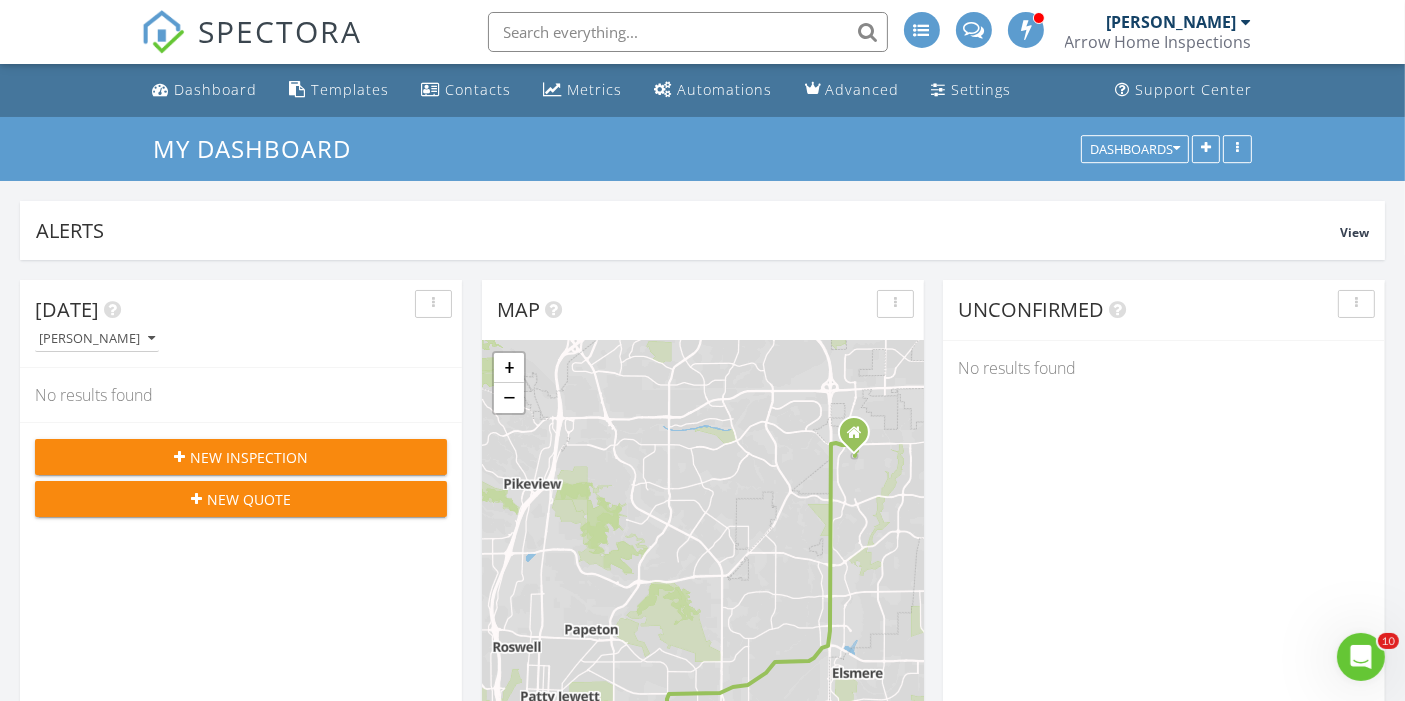 click on "New Inspection" at bounding box center [249, 457] 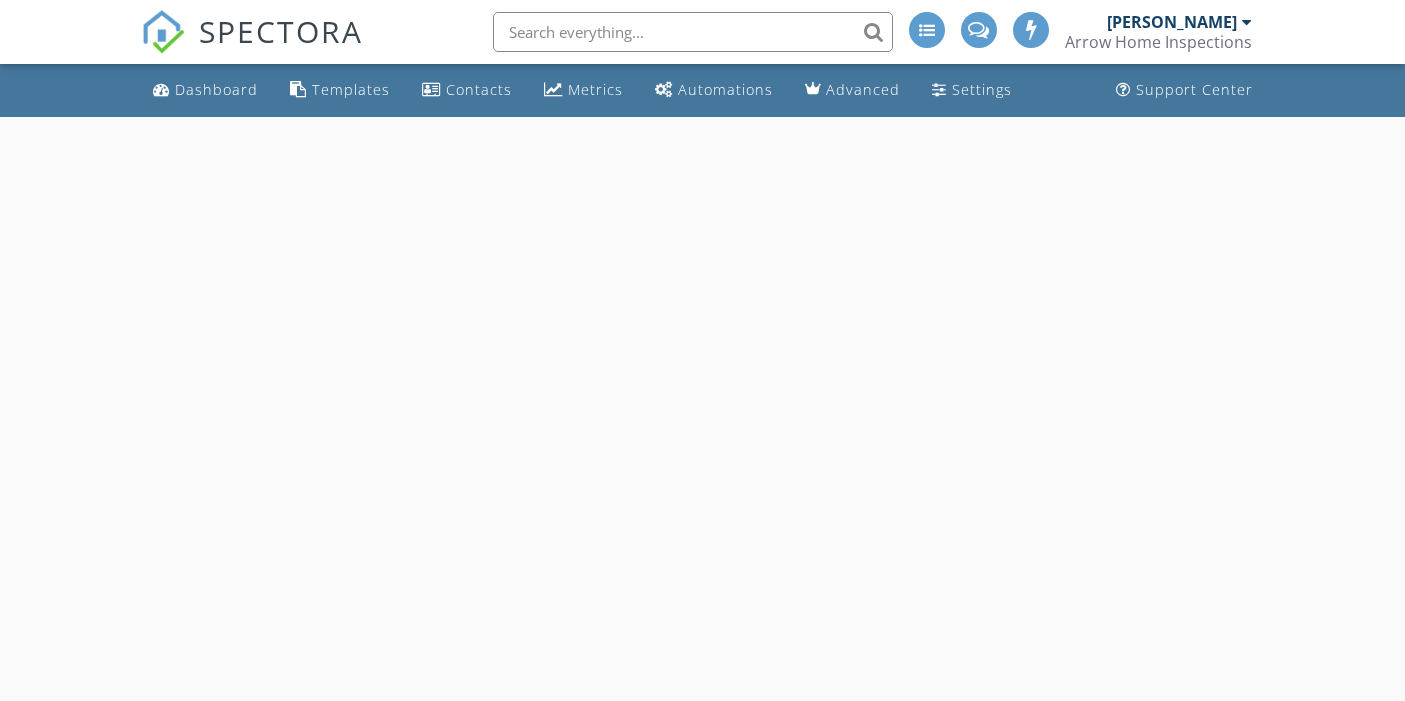 scroll, scrollTop: 0, scrollLeft: 0, axis: both 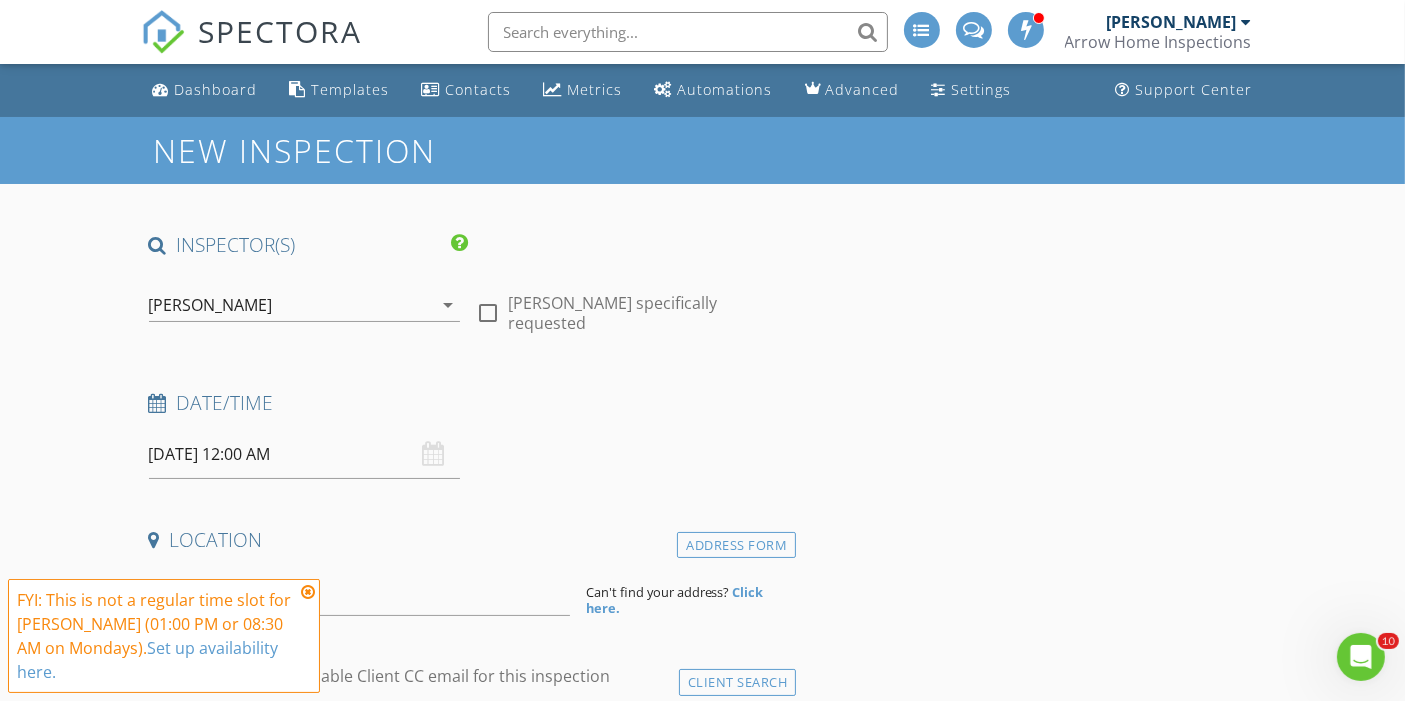 click at bounding box center [308, 592] 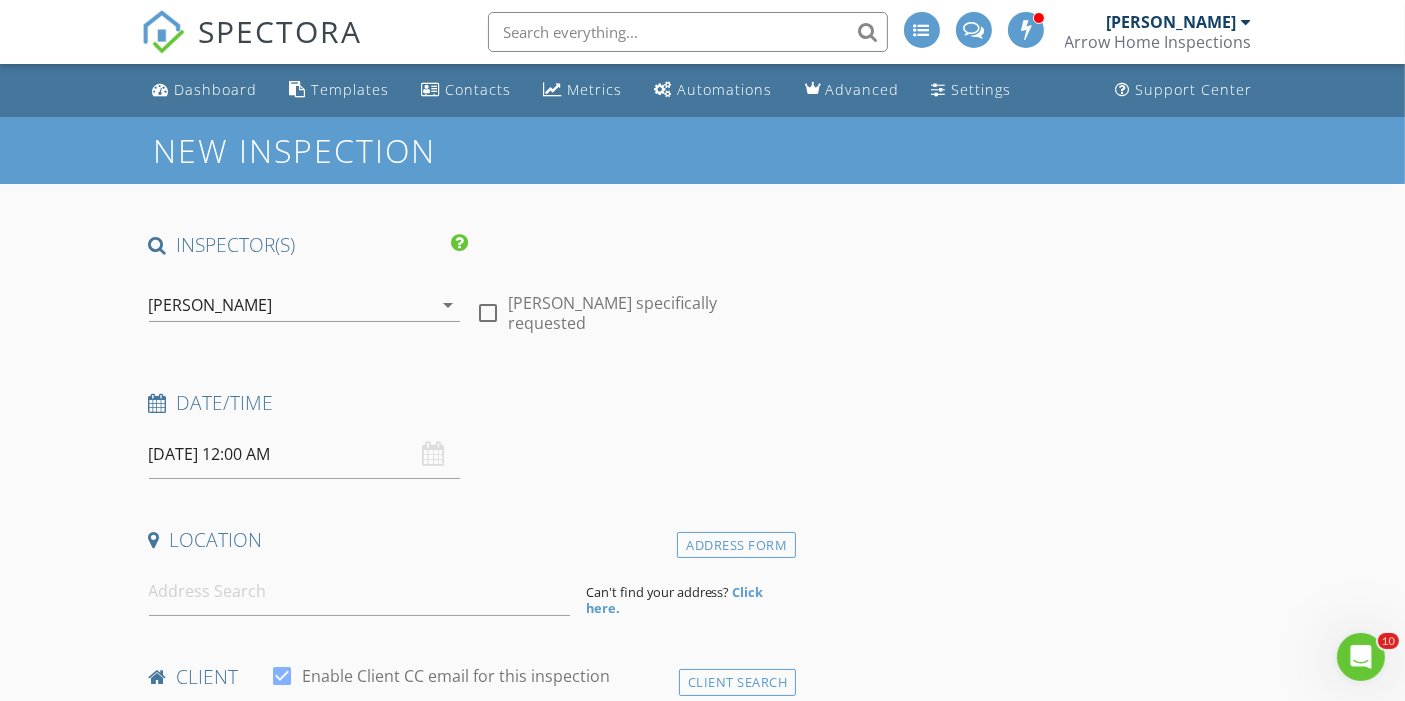 click on "SPECTORA" at bounding box center [281, 31] 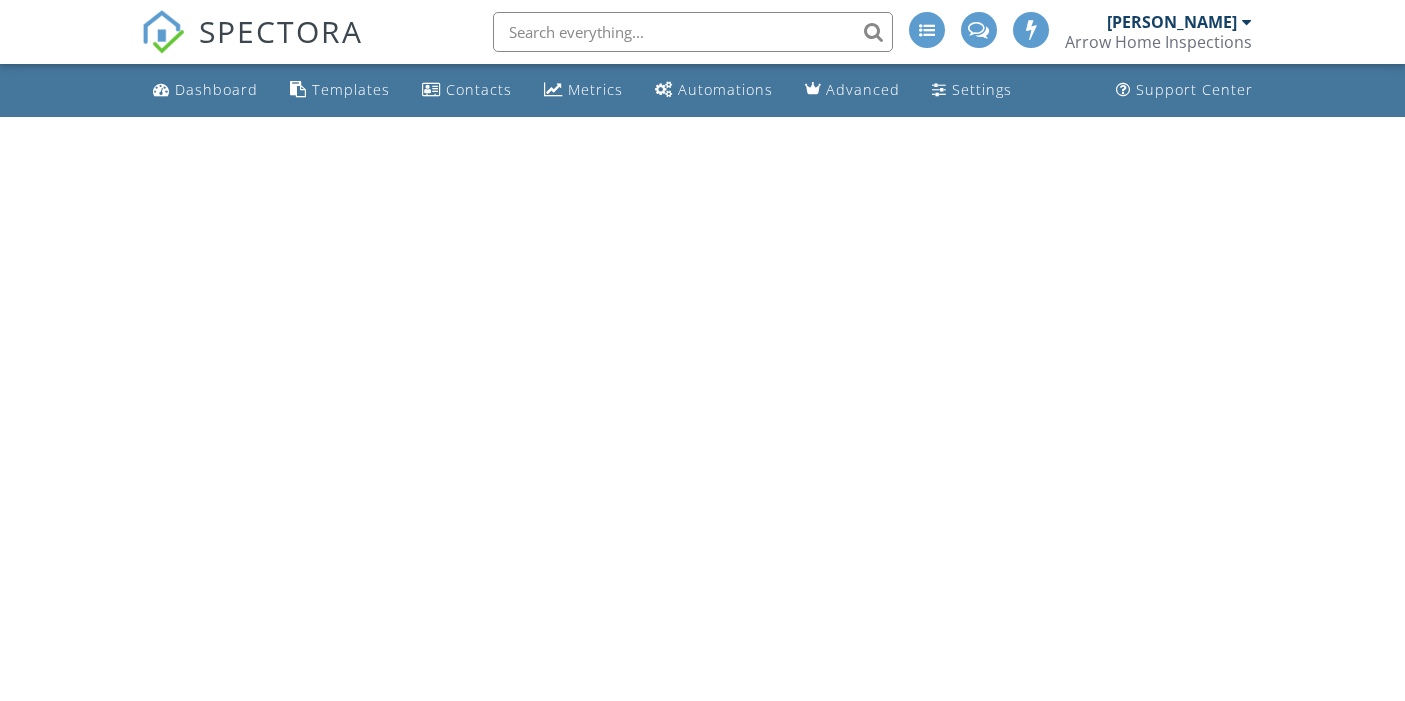 scroll, scrollTop: 0, scrollLeft: 0, axis: both 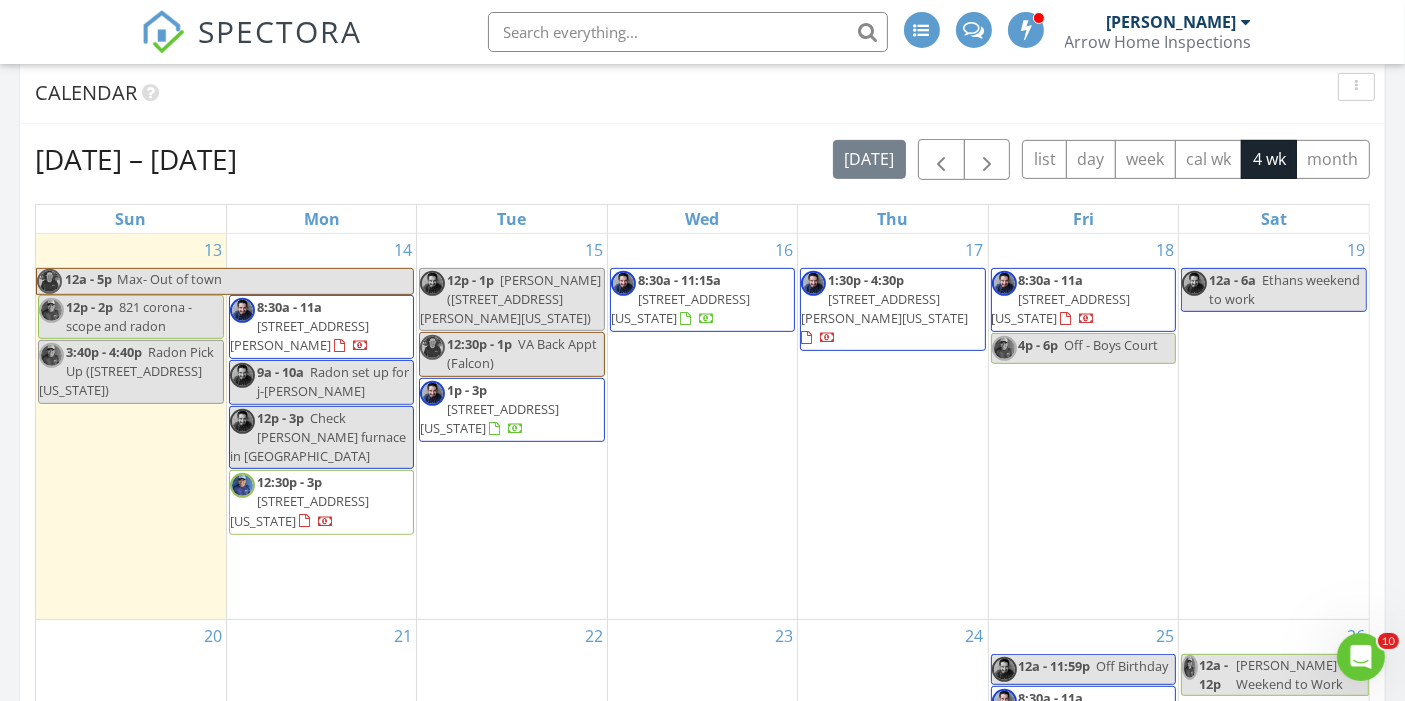click on "16
8:30a - 11:15a
10868 Deer Meadow Cir, Colorado Springs 80925" at bounding box center [702, 426] 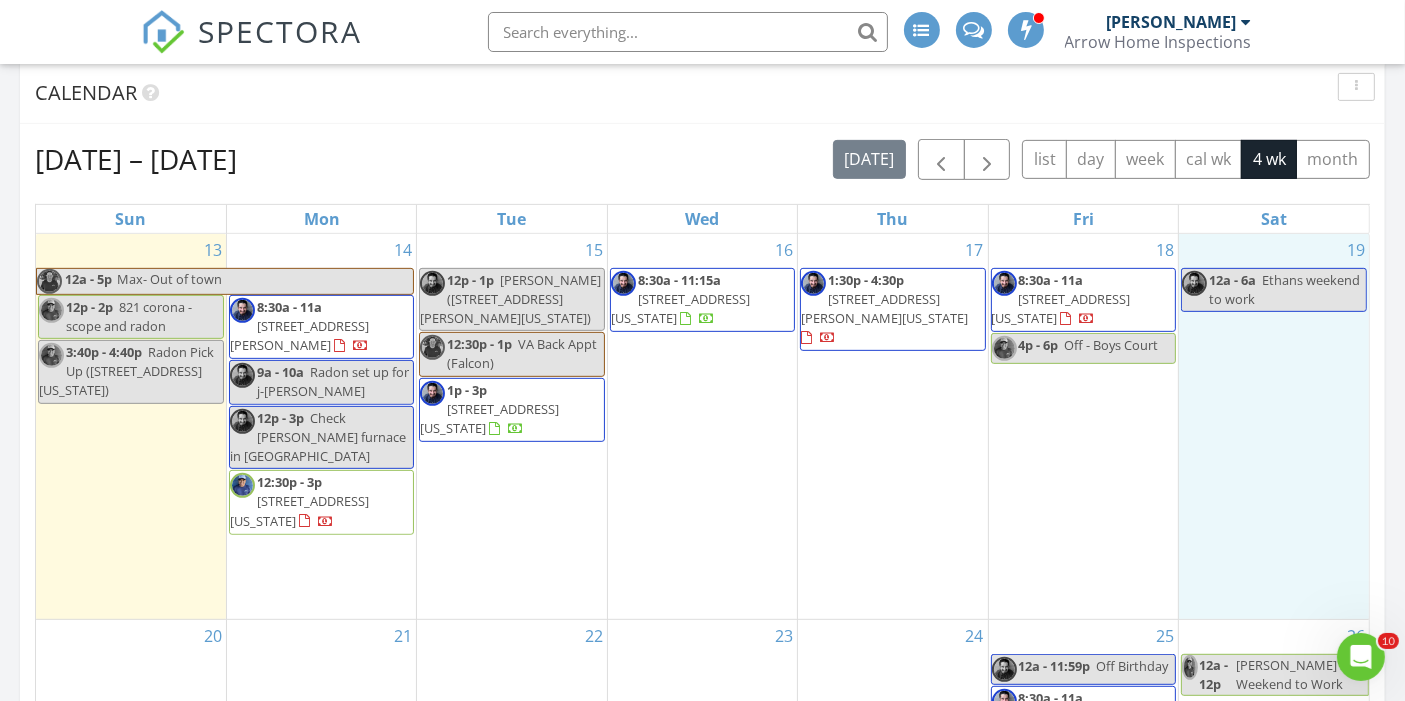 click on "19
12a - 6a
Ethans weekend to work" at bounding box center [1274, 426] 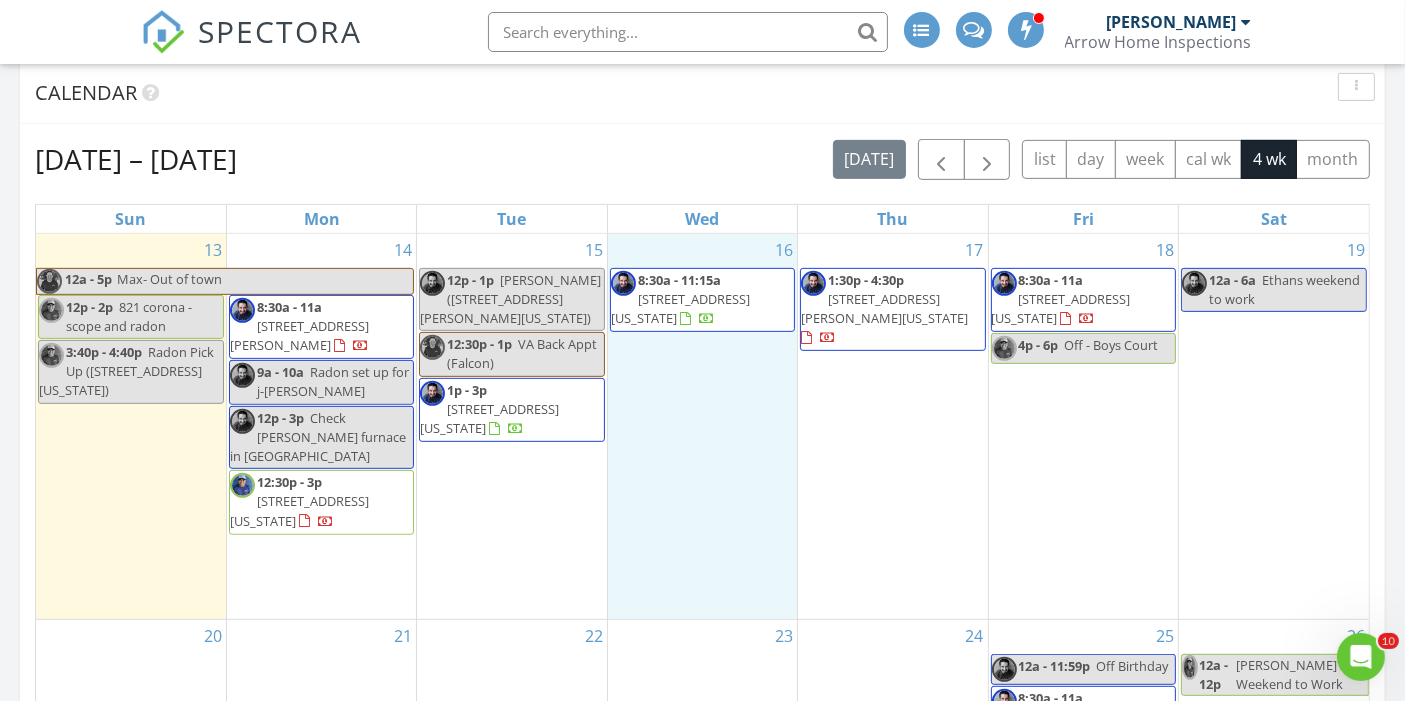 click on "16
8:30a - 11:15a
10868 Deer Meadow Cir, Colorado Springs 80925" at bounding box center (702, 426) 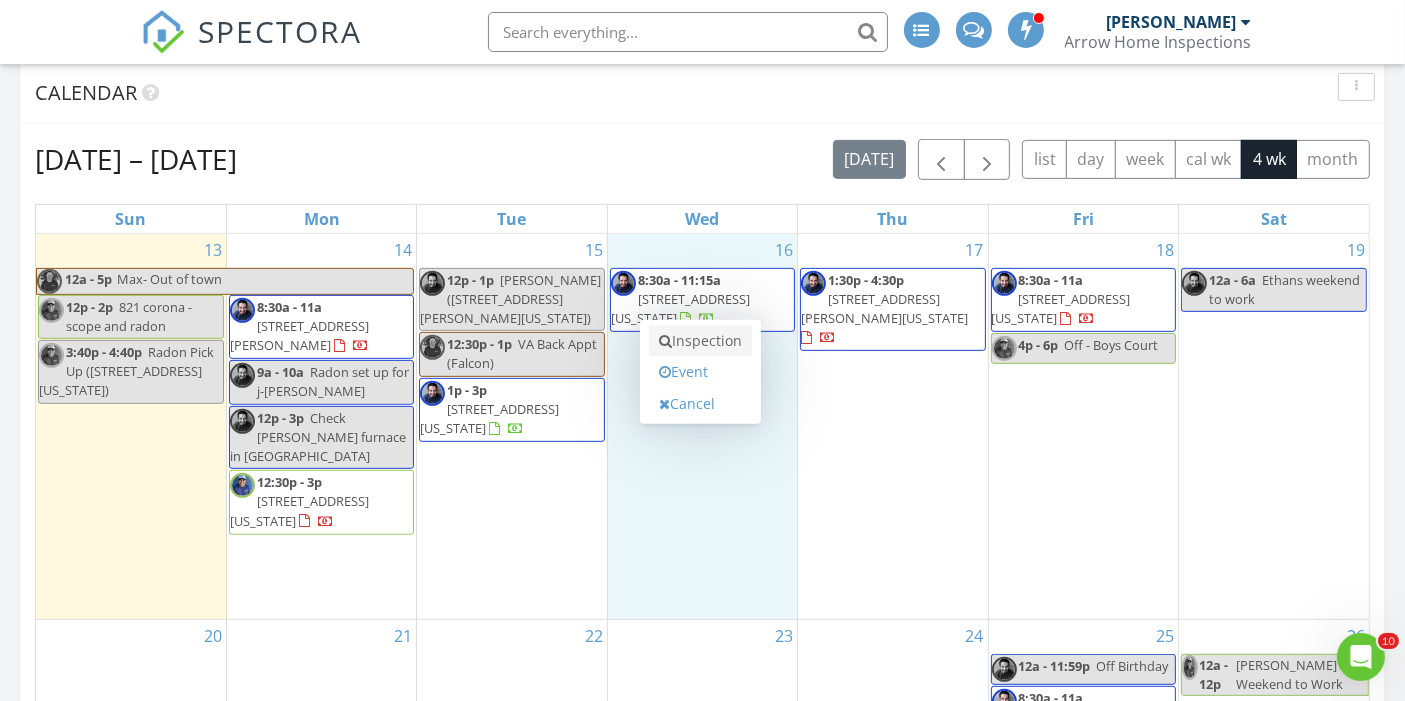 click on "Inspection" at bounding box center (700, 341) 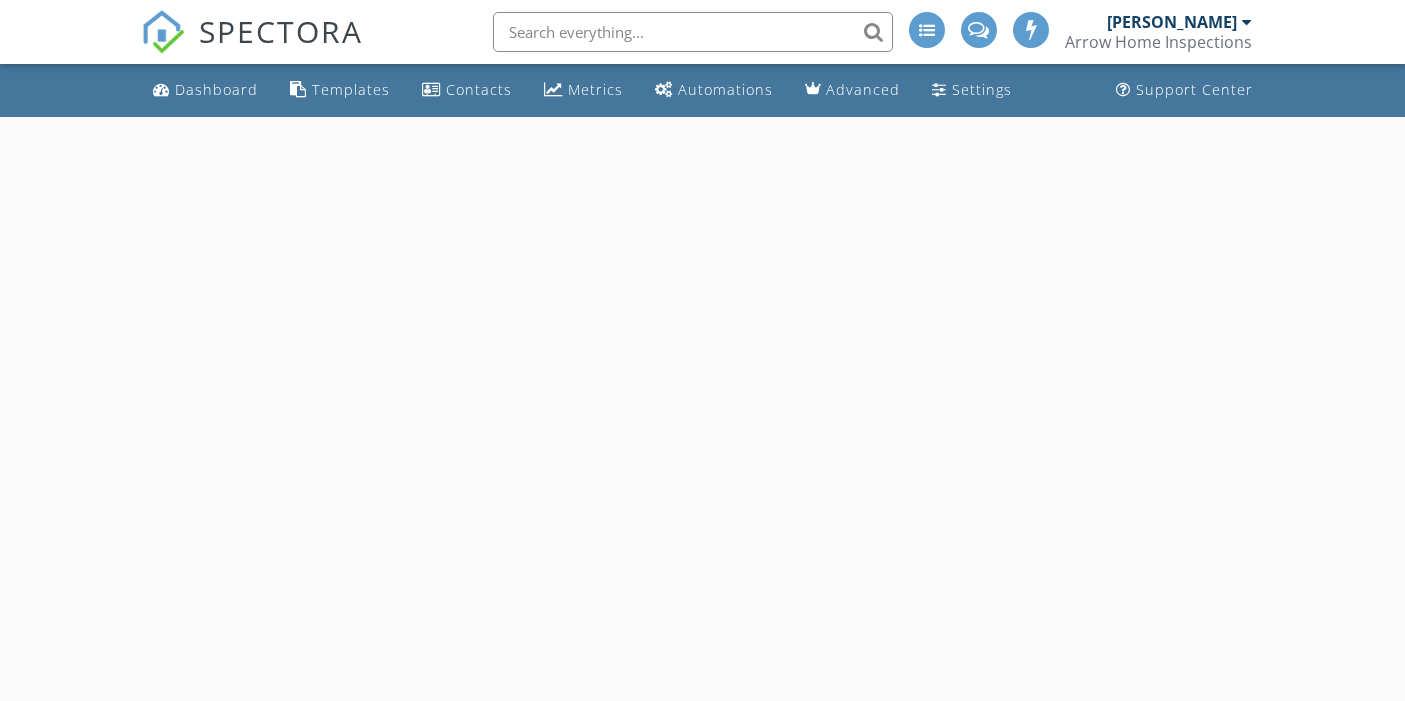scroll, scrollTop: 0, scrollLeft: 0, axis: both 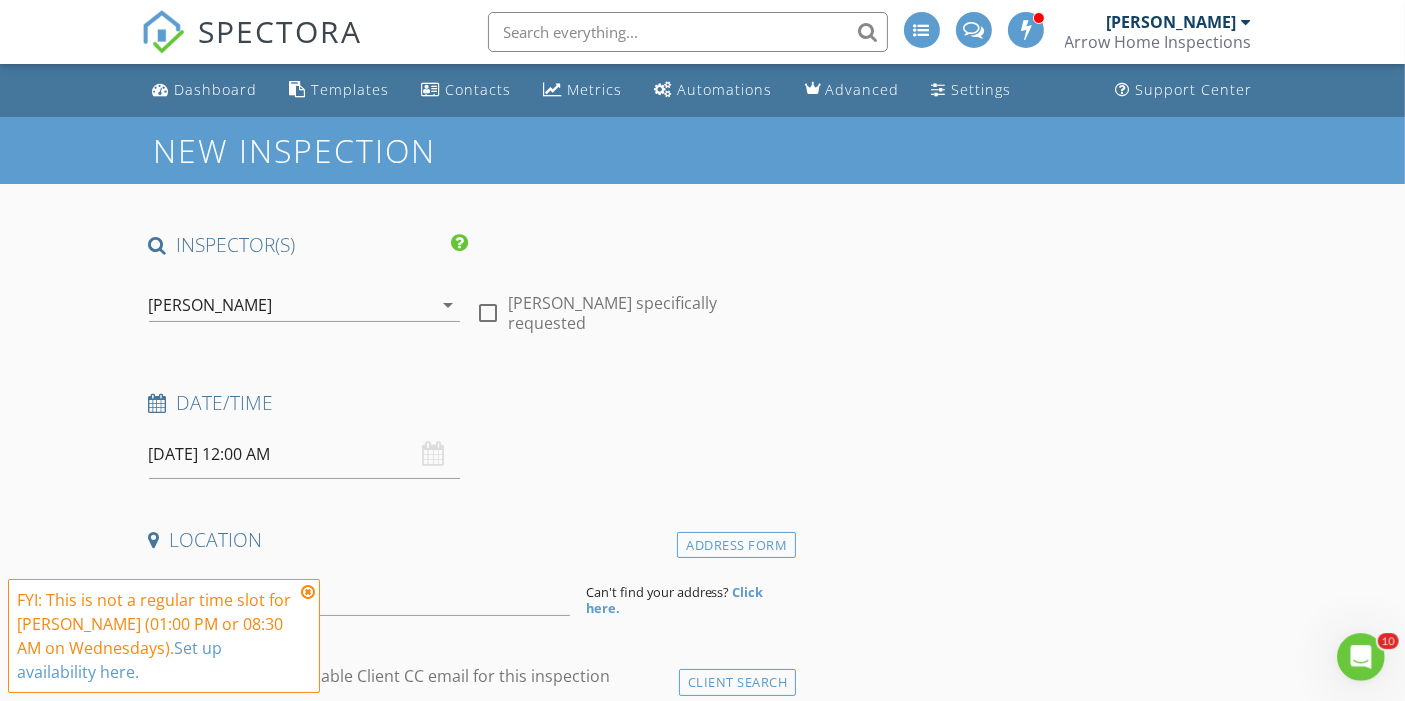 click on "New Inspection
INSPECTOR(S)
check_box   [PERSON_NAME]   PRIMARY   check_box_outline_blank   [PERSON_NAME]     check_box_outline_blank   [PERSON_NAME]     [PERSON_NAME] arrow_drop_down   check_box_outline_blank [PERSON_NAME] specifically requested
Date/Time
[DATE] 12:00 AM
Location
Address Form       Can't find your address?   Click here.
client
check_box Enable Client CC email for this inspection   Client Search     check_box_outline_blank Client is a Company/Organization     First Name   Last Name   Email   CC Email   Phone         Tags         Notes   Private Notes
ADD ADDITIONAL client
SERVICES
check_box_outline_blank   Residential Inspection   check_box_outline_blank   Condo/Townhome Inspection   check_box_outline_blank   Homeowners Insurance Inspection" at bounding box center (702, 1771) 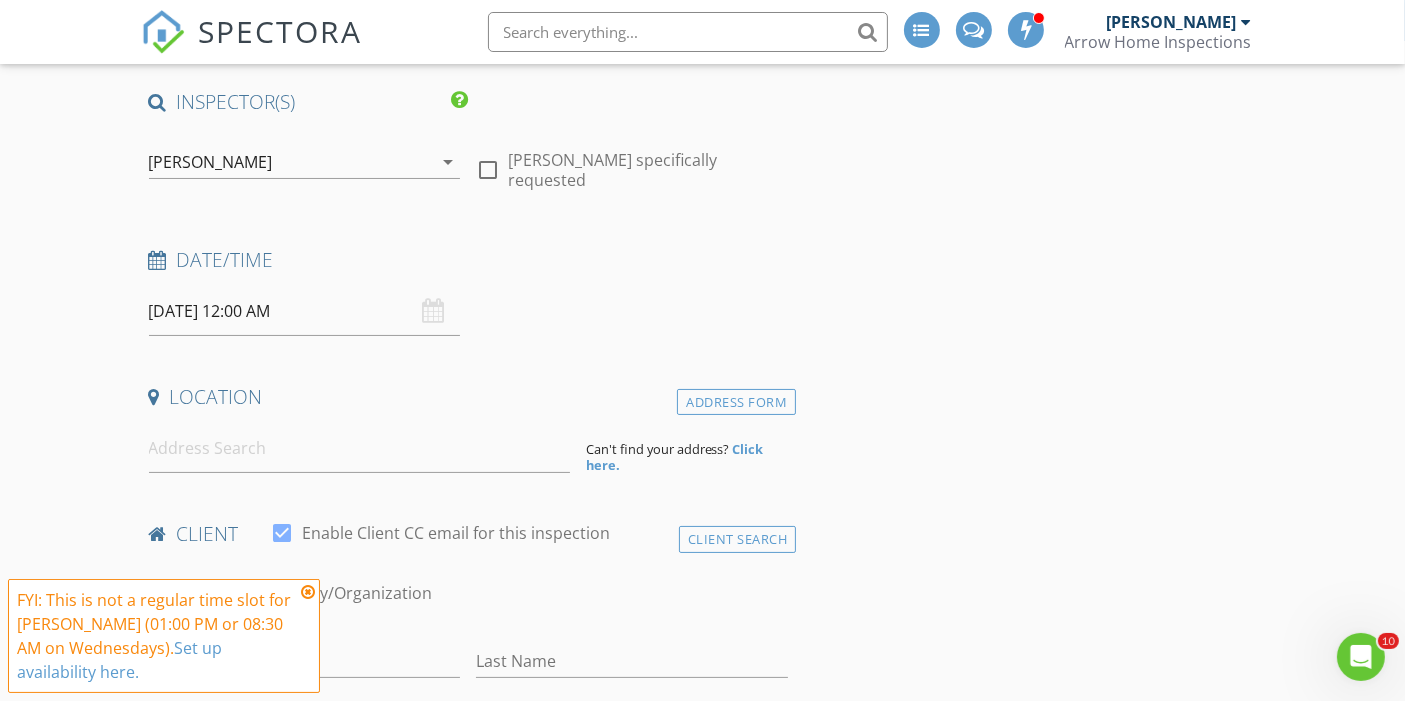scroll, scrollTop: 160, scrollLeft: 0, axis: vertical 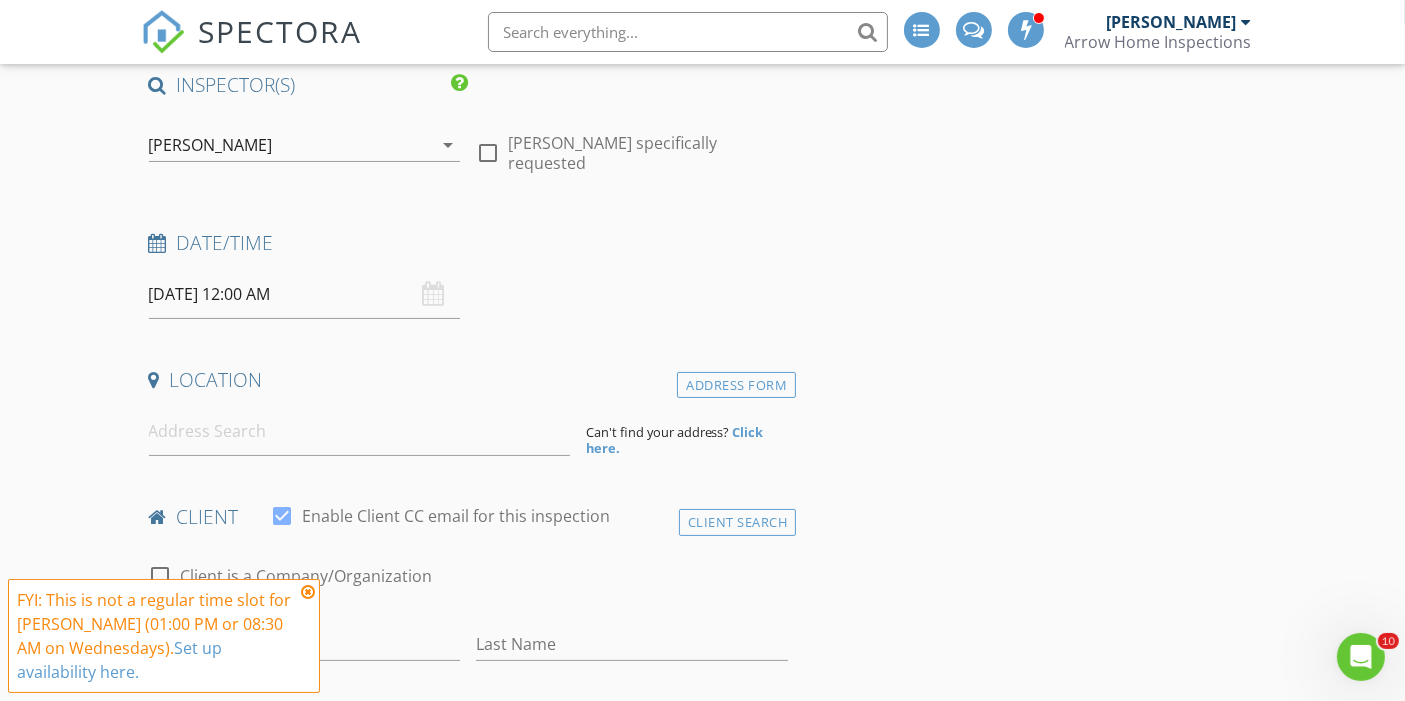 click on "07/16/2025 12:00 AM" at bounding box center (305, 294) 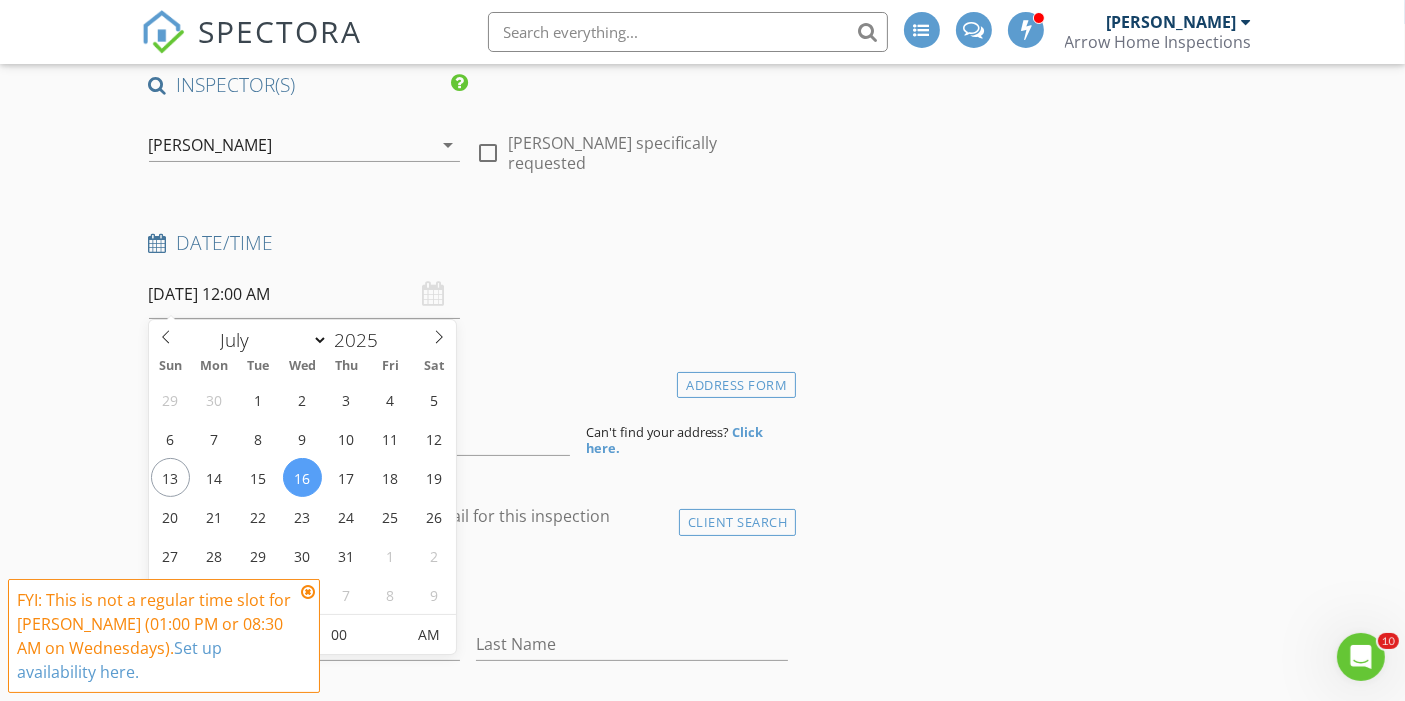 click at bounding box center [308, 592] 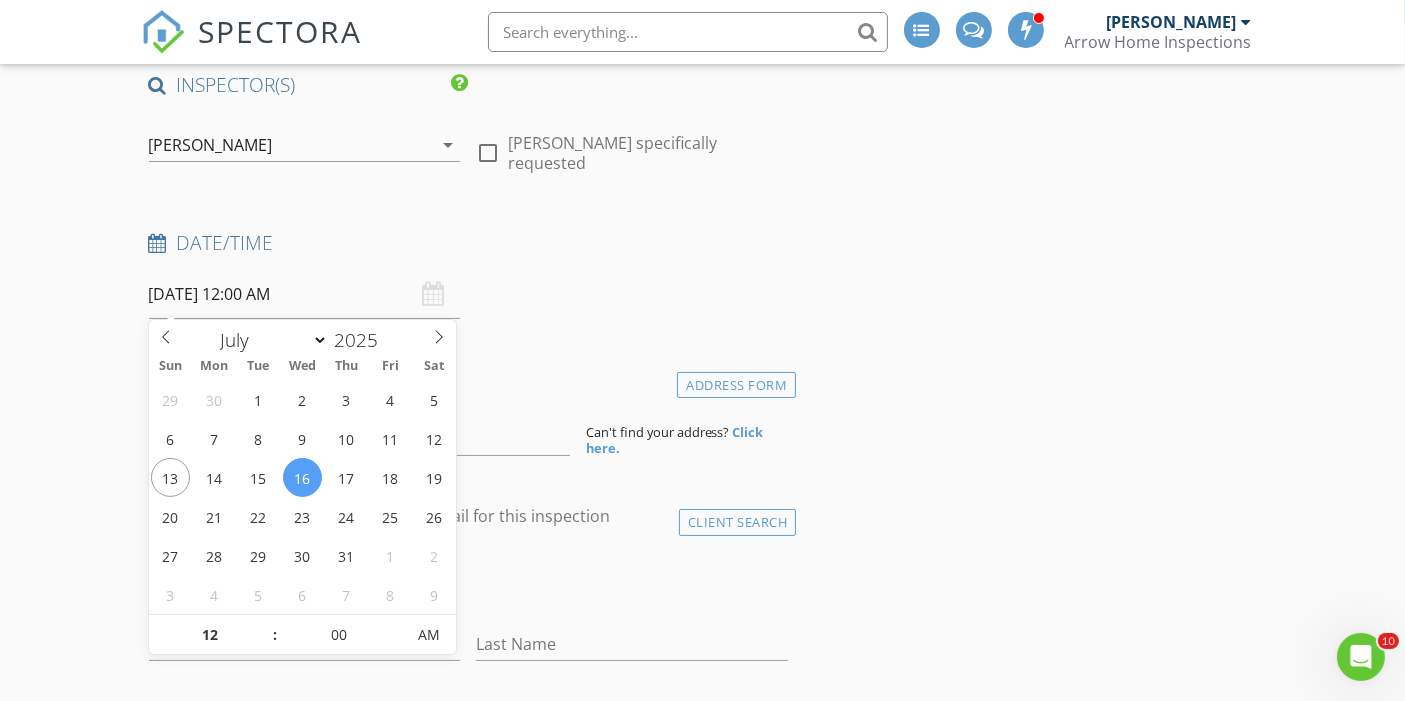 click on "07/16/2025 12:00 AM" at bounding box center (305, 294) 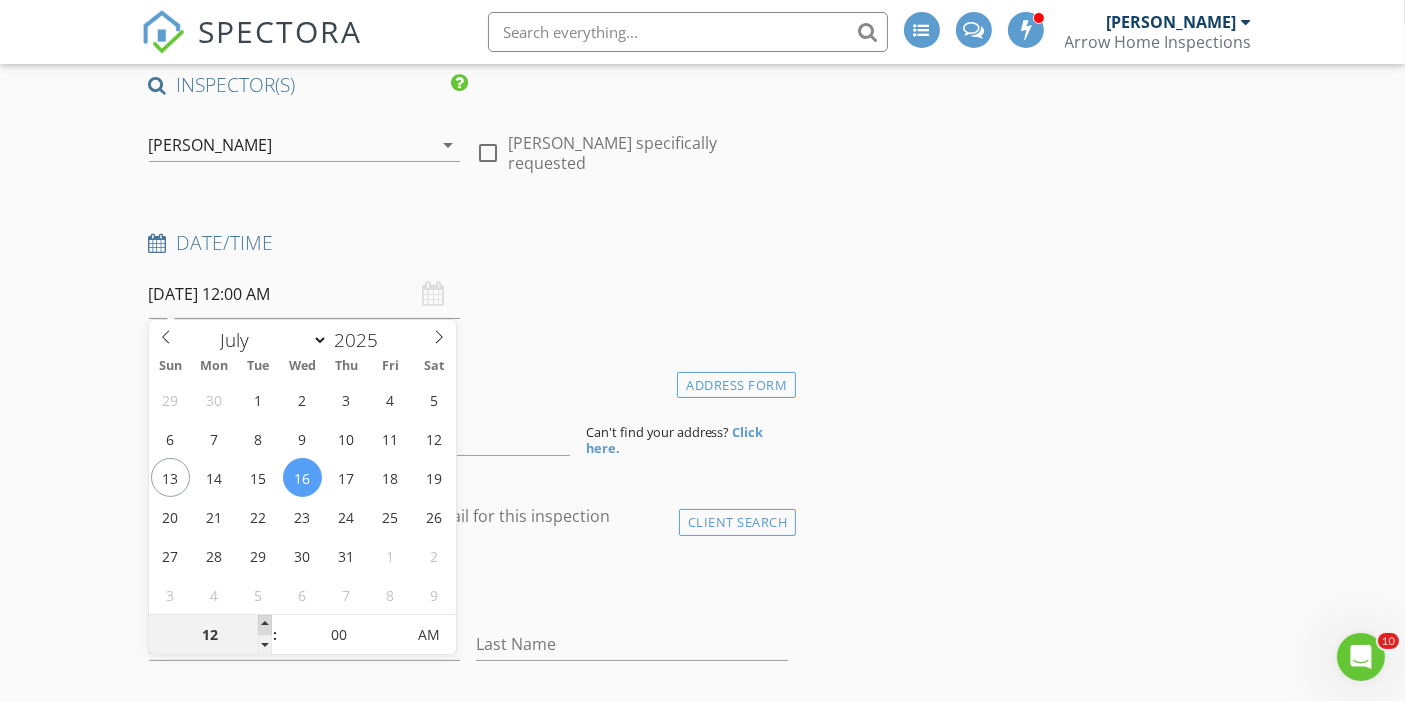 type on "01" 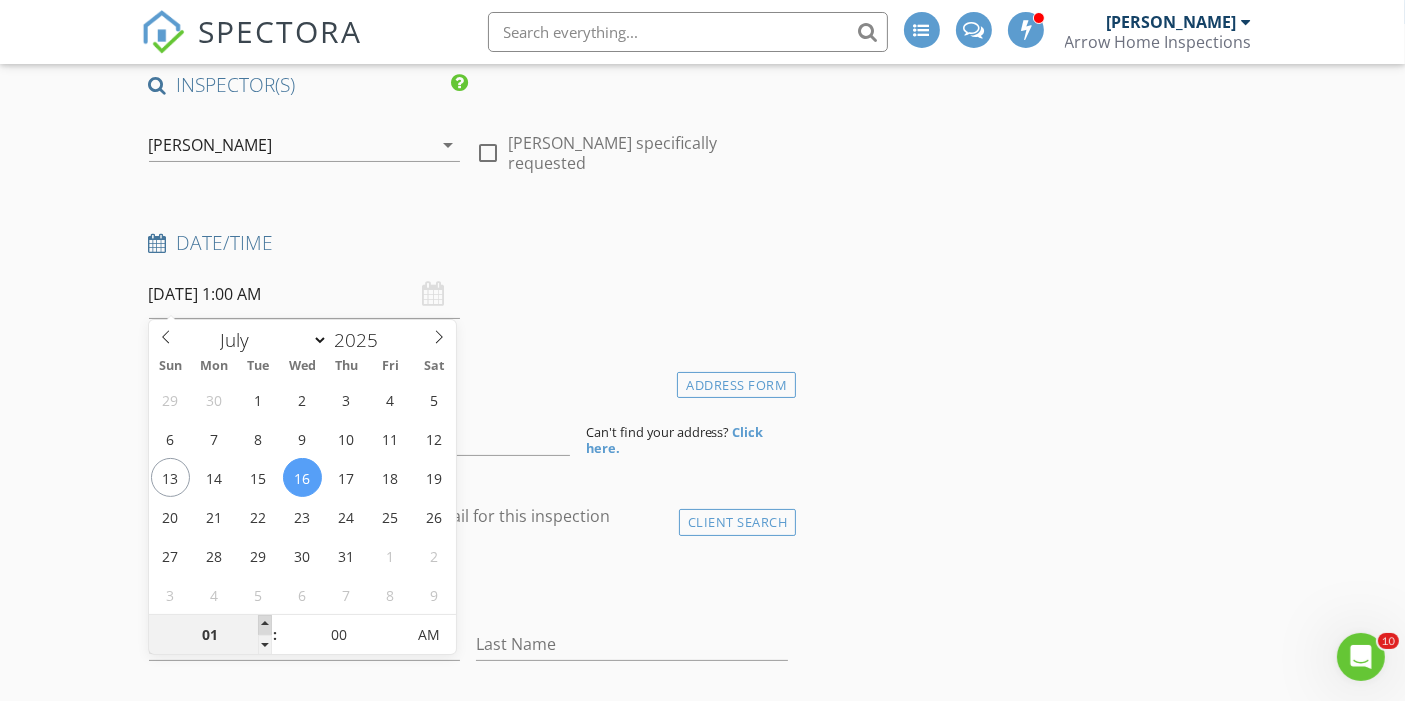 click at bounding box center (265, 625) 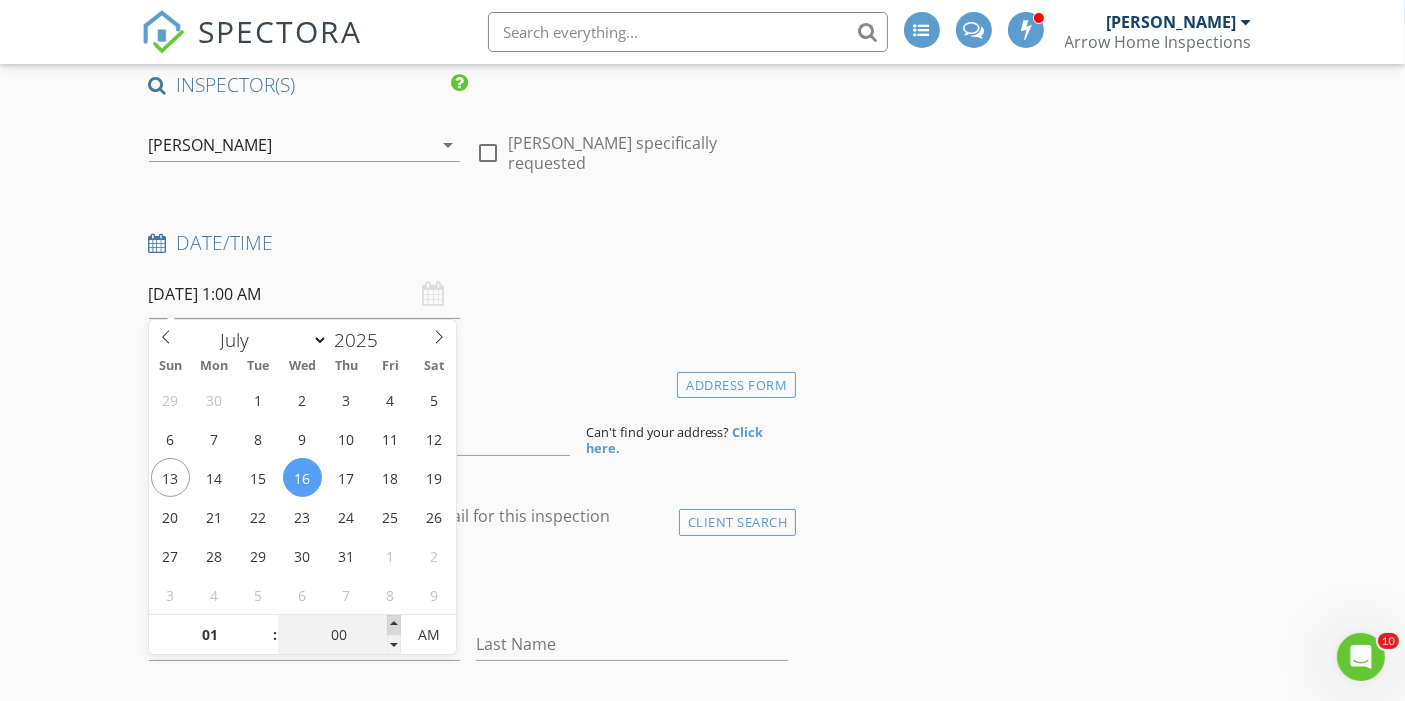 type on "05" 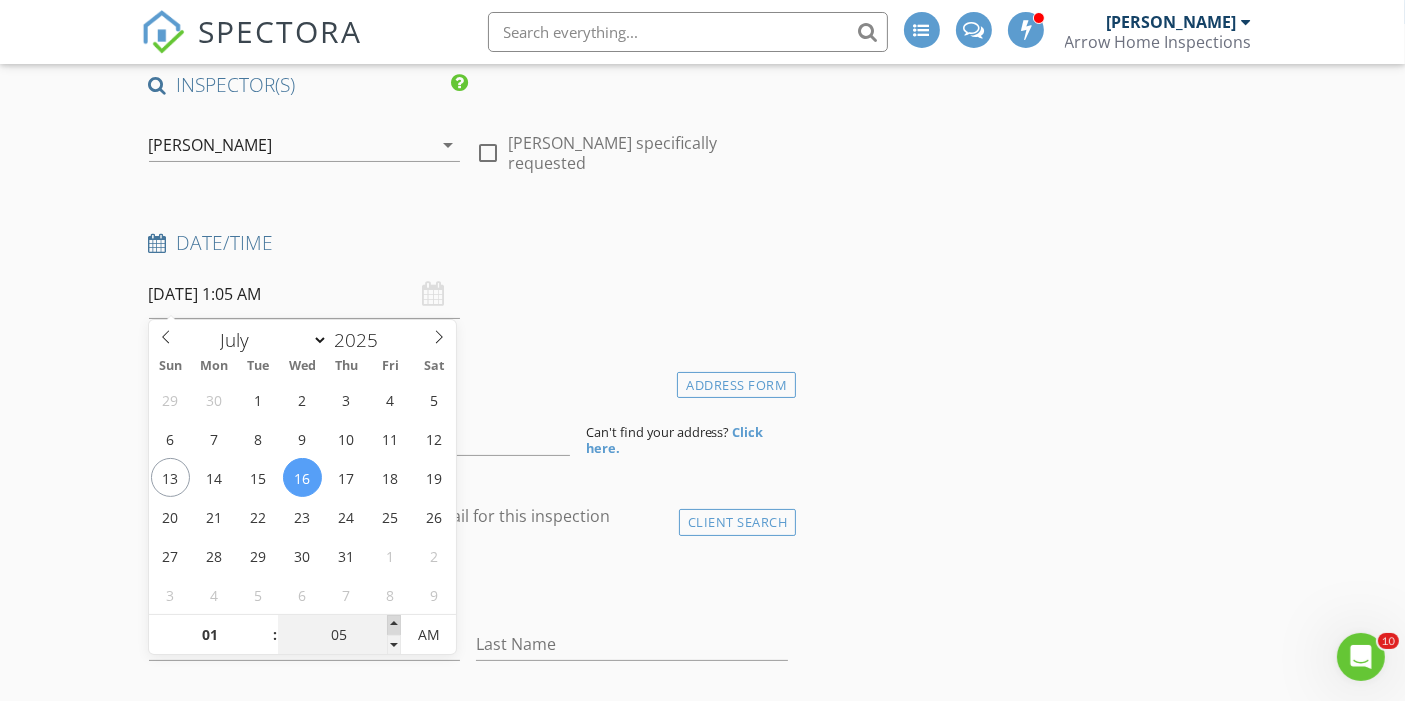click at bounding box center [394, 625] 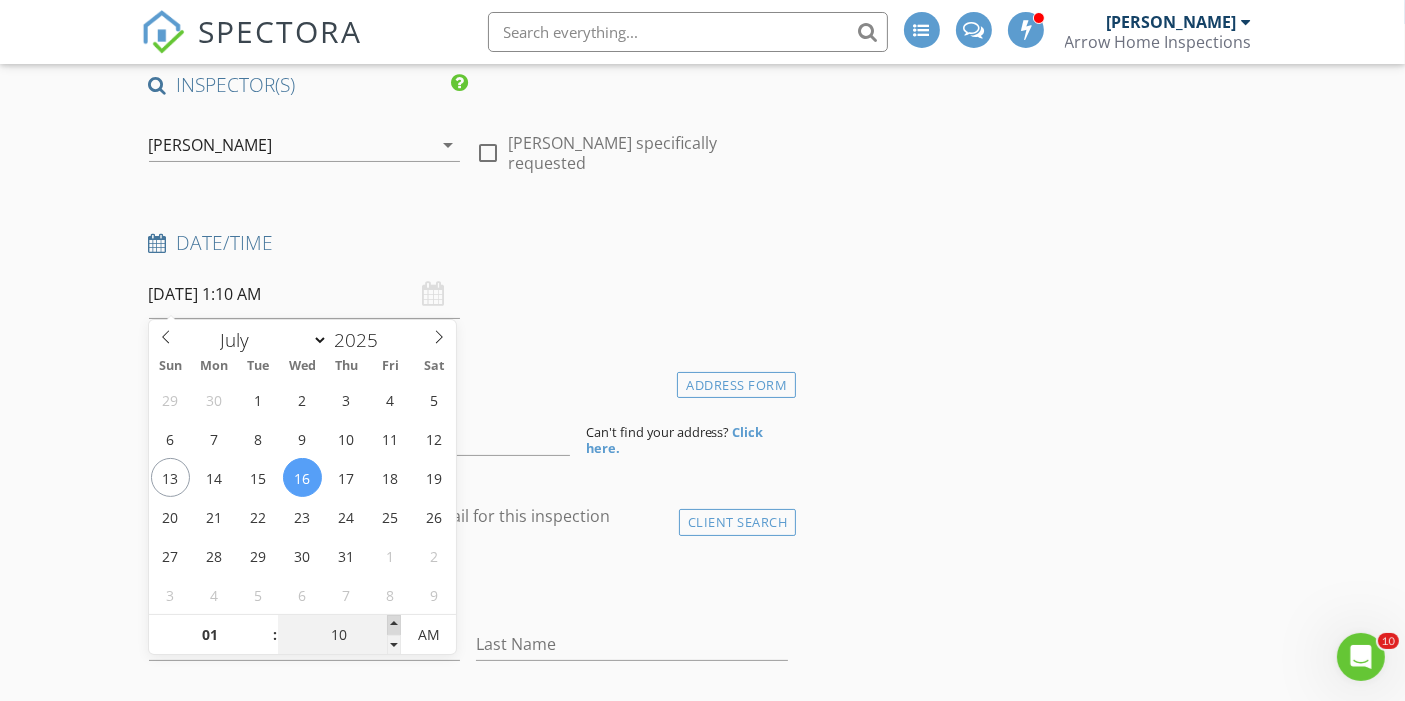 click at bounding box center (394, 625) 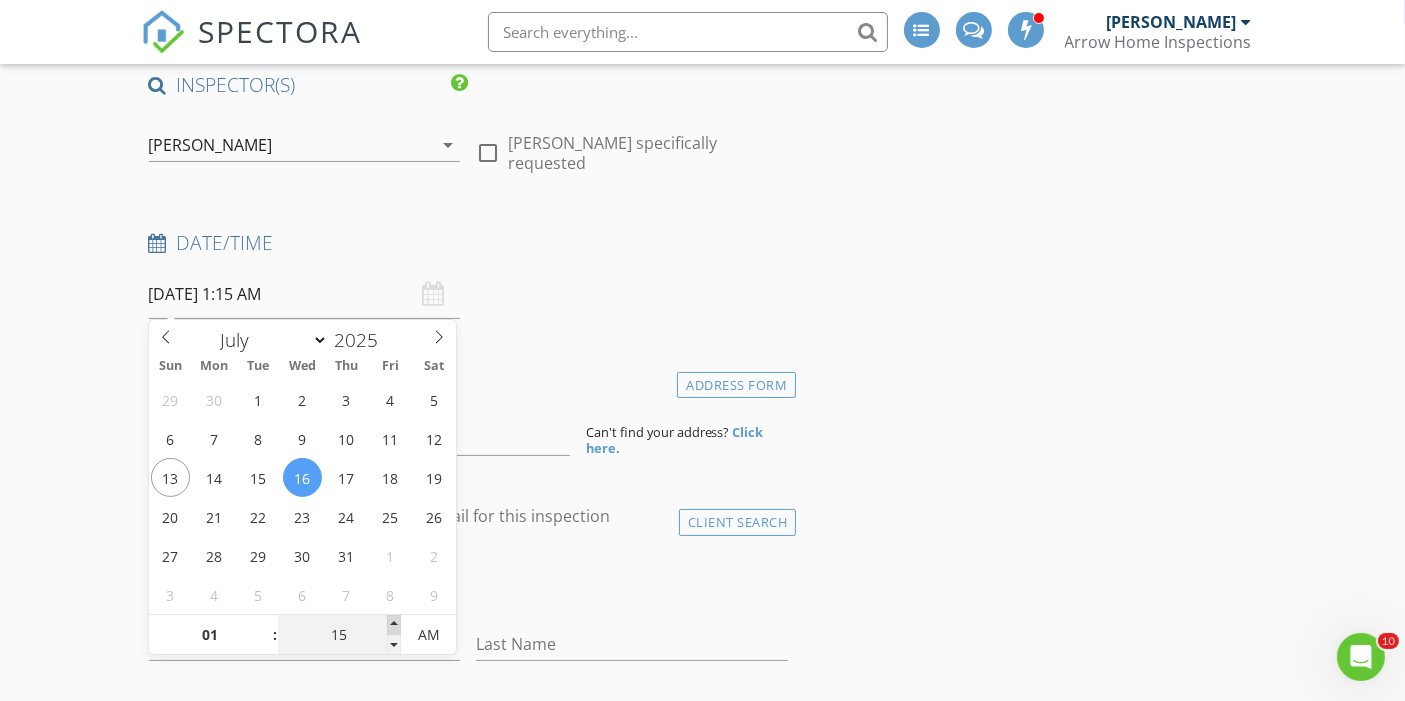 click at bounding box center (394, 625) 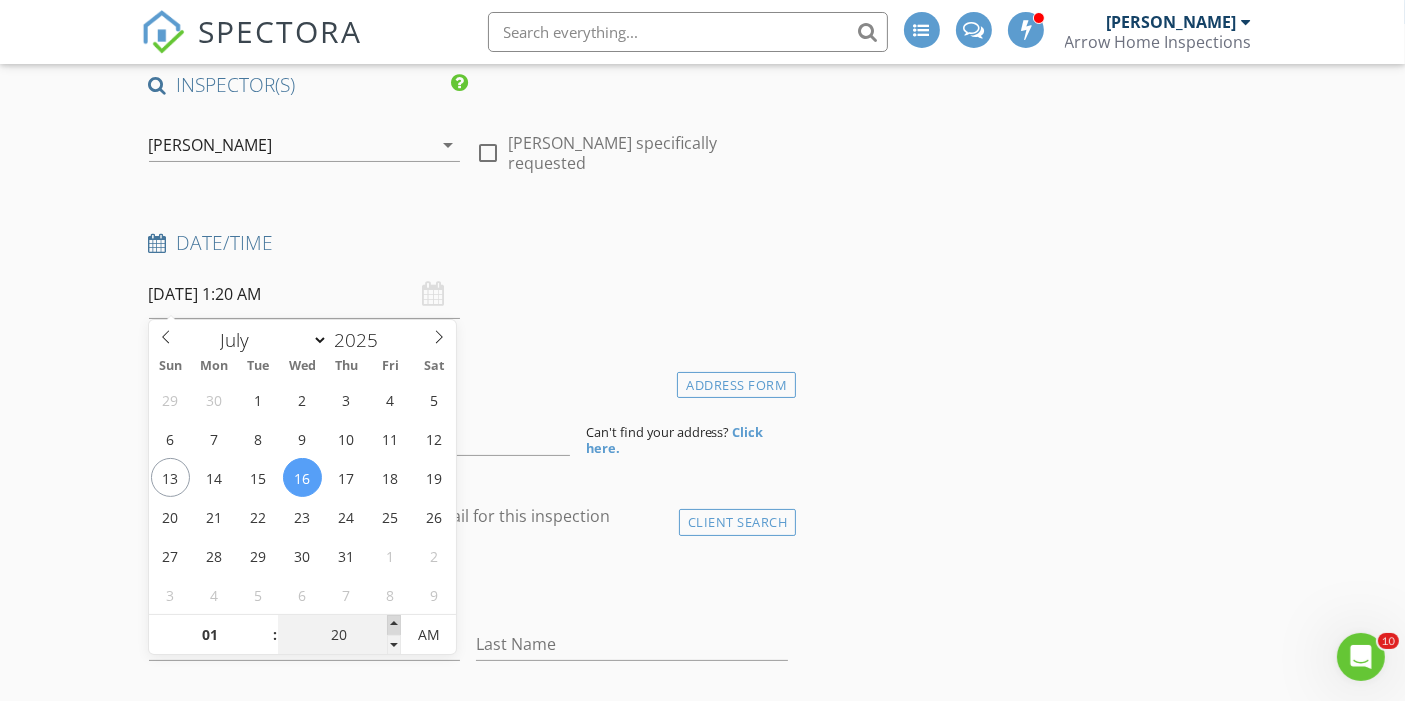 click at bounding box center (394, 625) 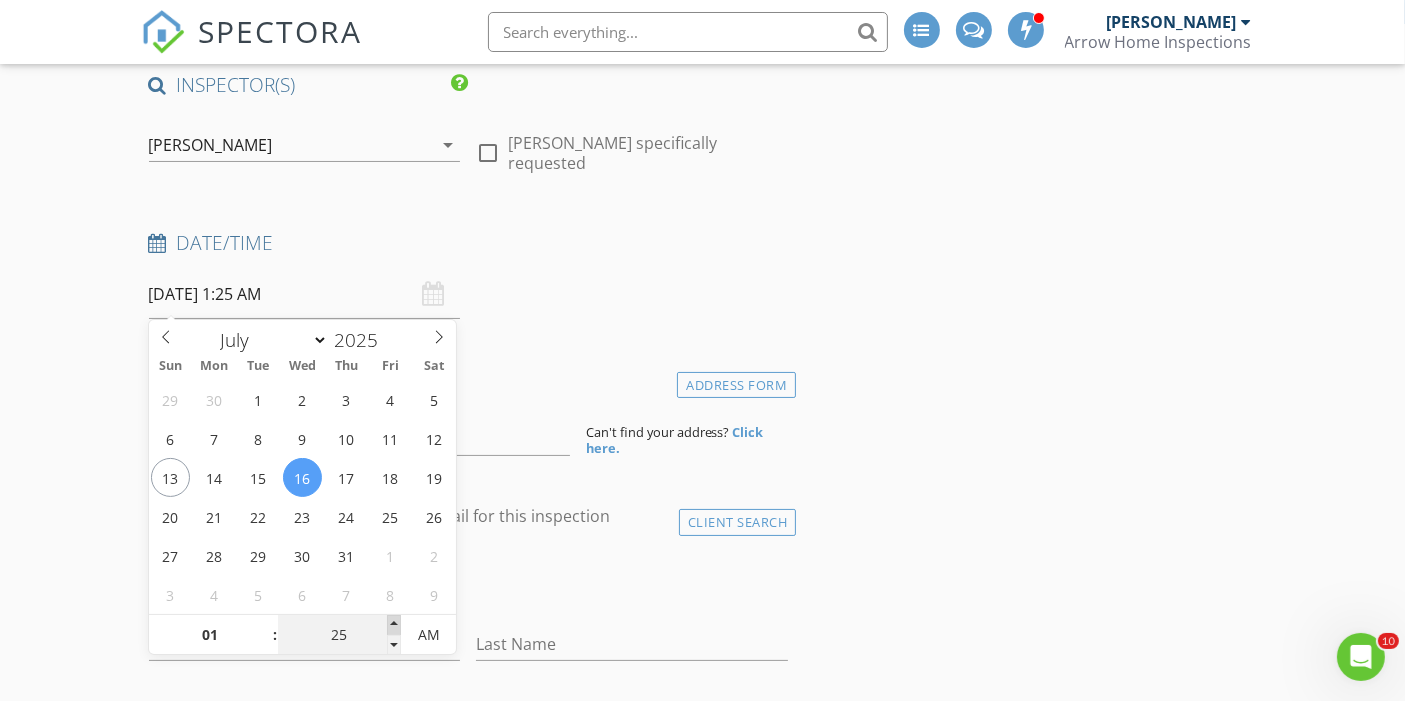 click at bounding box center (394, 625) 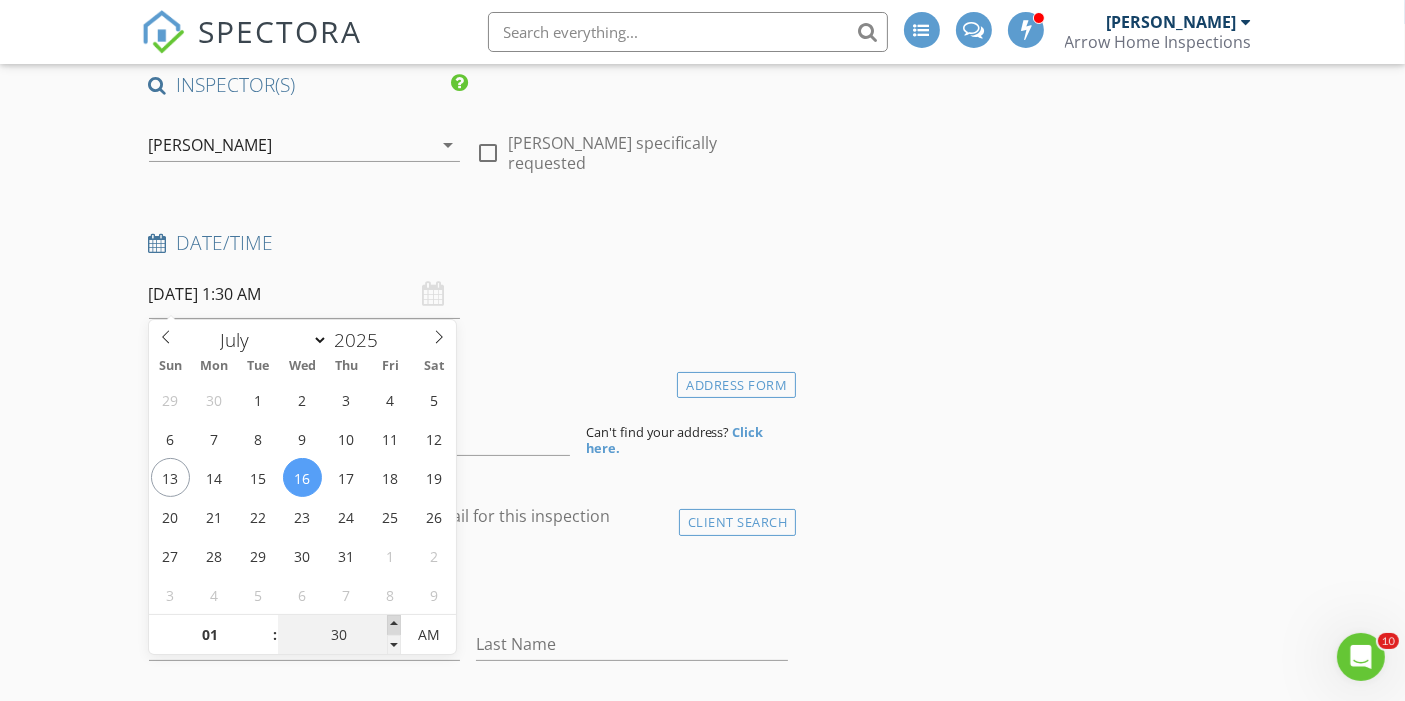 click at bounding box center (394, 625) 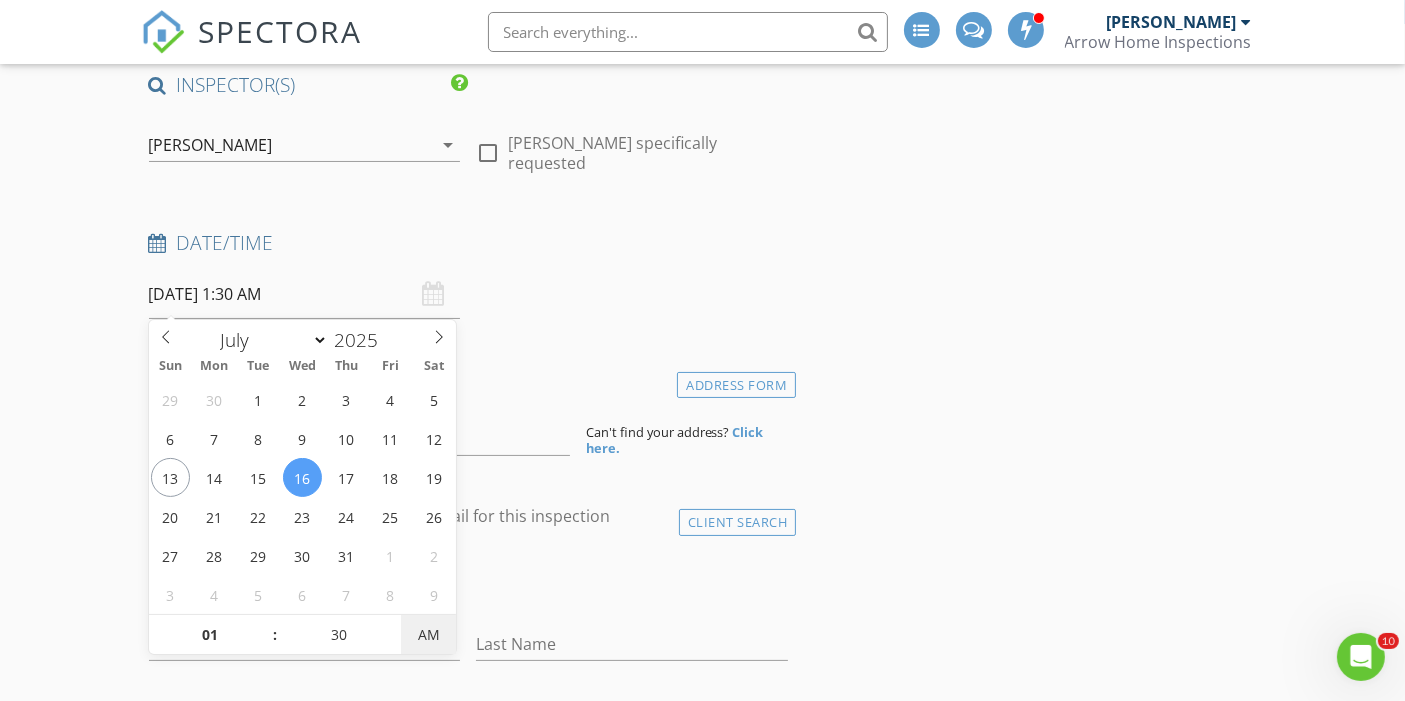 type on "07/16/2025 1:30 PM" 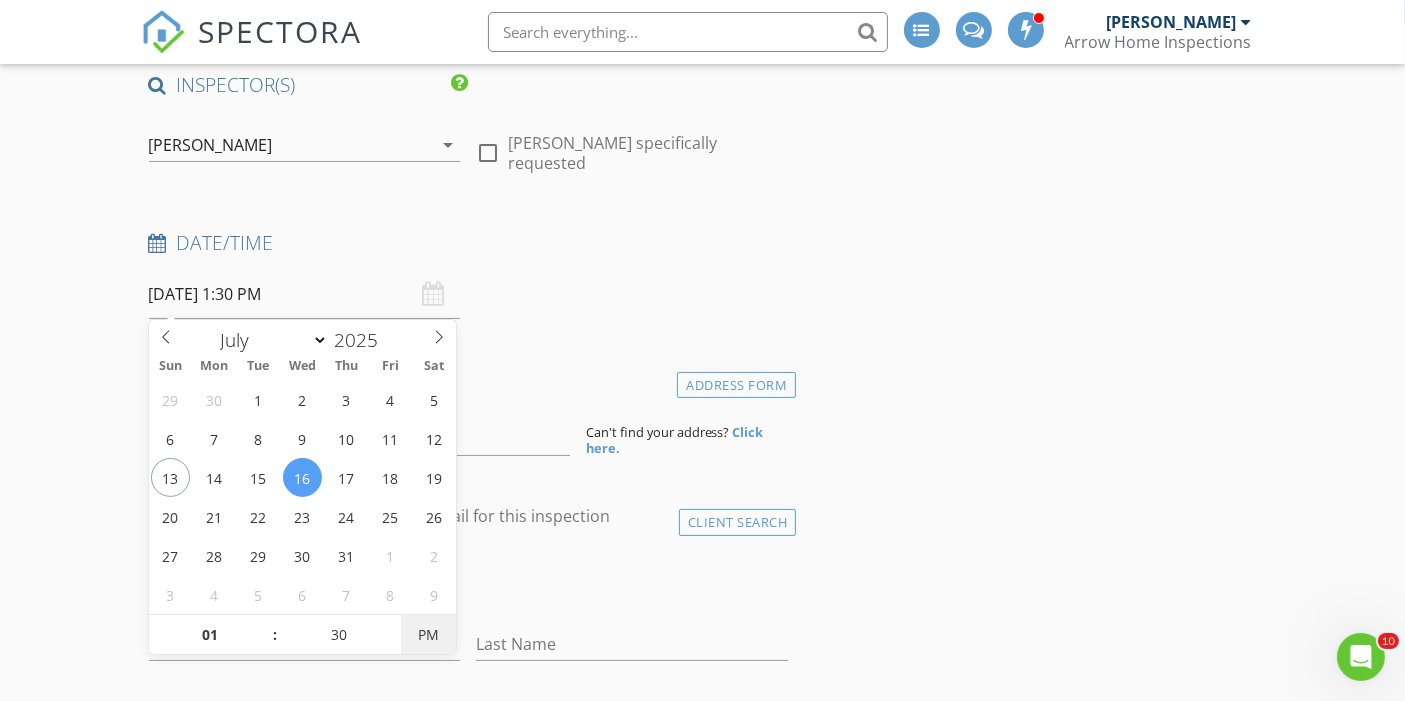 click on "PM" at bounding box center [428, 635] 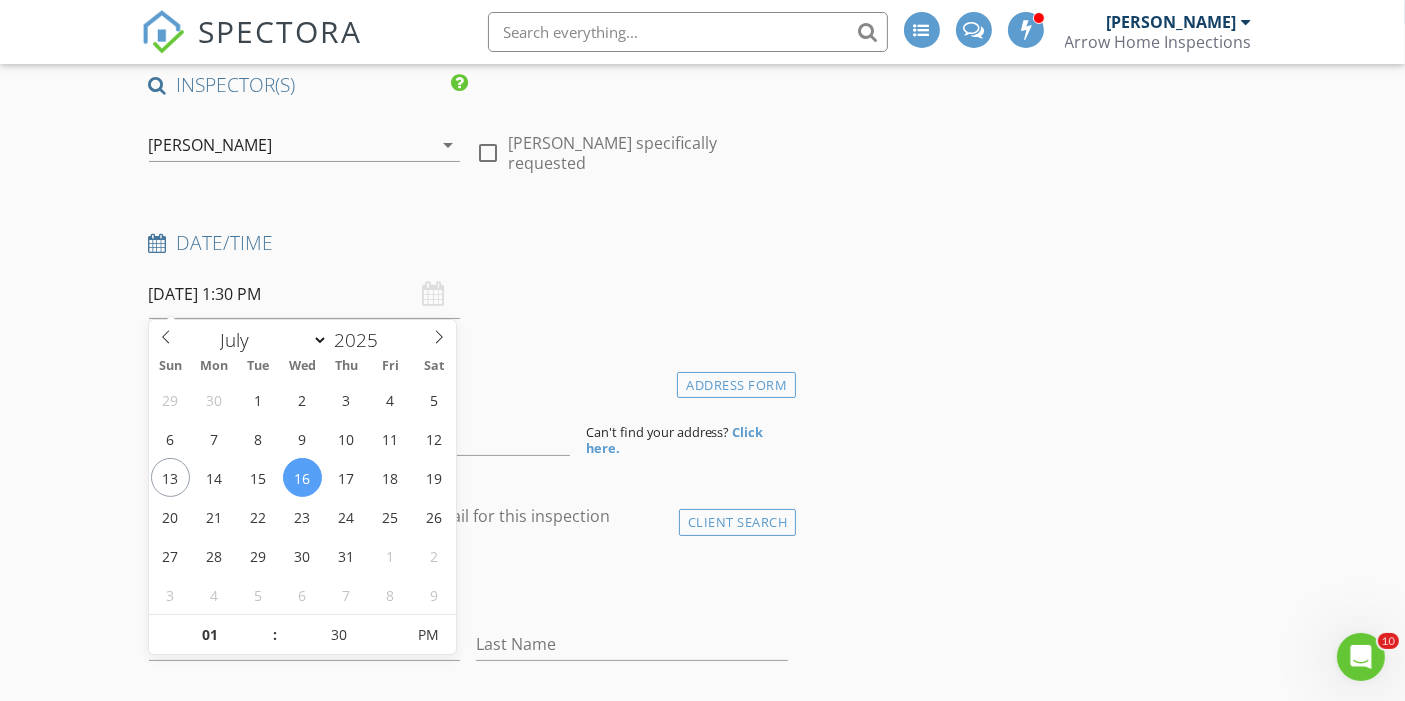 click on "New Inspection
INSPECTOR(S)
check_box   Ethan Martinez   PRIMARY   check_box_outline_blank   Jon Carreon     check_box_outline_blank   Max Lujan     Ethan Martinez arrow_drop_down   check_box_outline_blank Ethan Martinez specifically requested
Date/Time
07/16/2025 1:30 PM
Location
Address Form       Can't find your address?   Click here.
client
check_box Enable Client CC email for this inspection   Client Search     check_box_outline_blank Client is a Company/Organization     First Name   Last Name   Email   CC Email   Phone         Tags         Notes   Private Notes
ADD ADDITIONAL client
SERVICES
check_box_outline_blank   Residential Inspection   check_box_outline_blank   Condo/Townhome Inspection   check_box_outline_blank   Homeowners Insurance Inspection" at bounding box center [702, 1611] 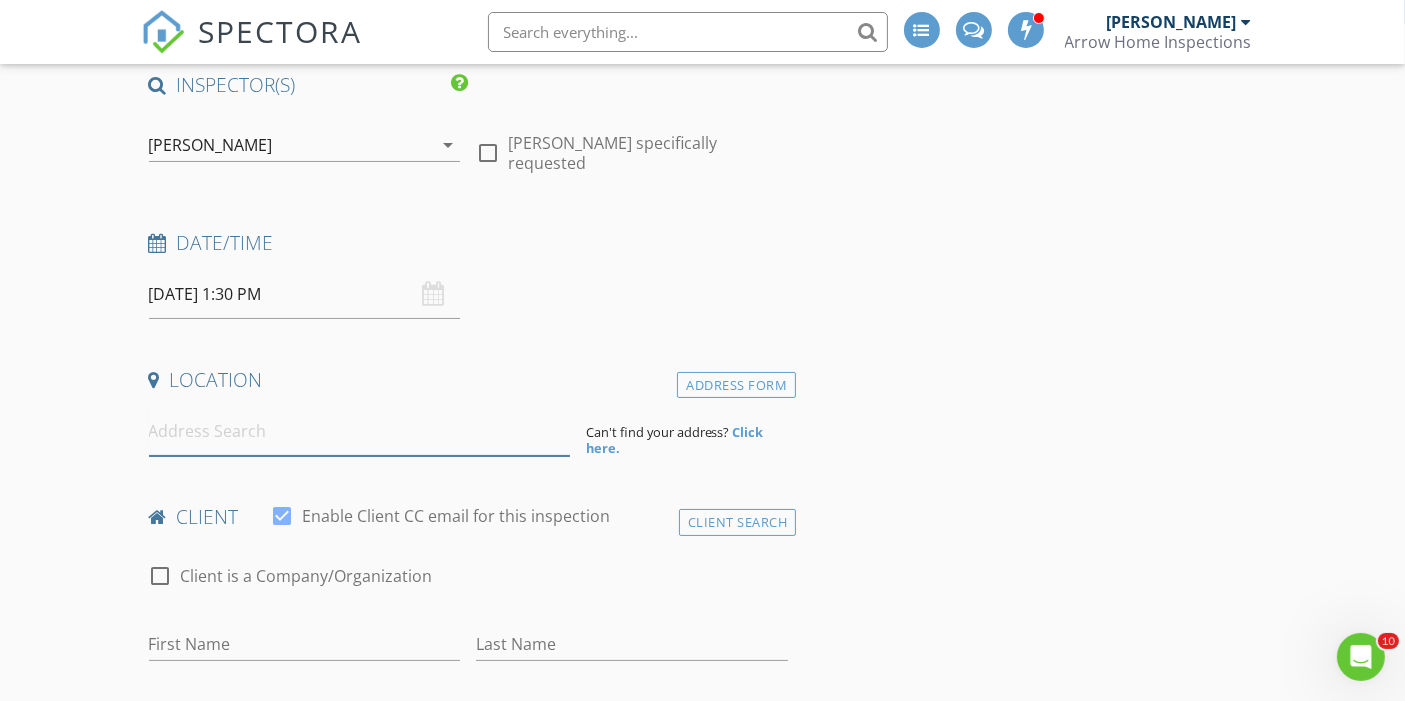 click at bounding box center (359, 431) 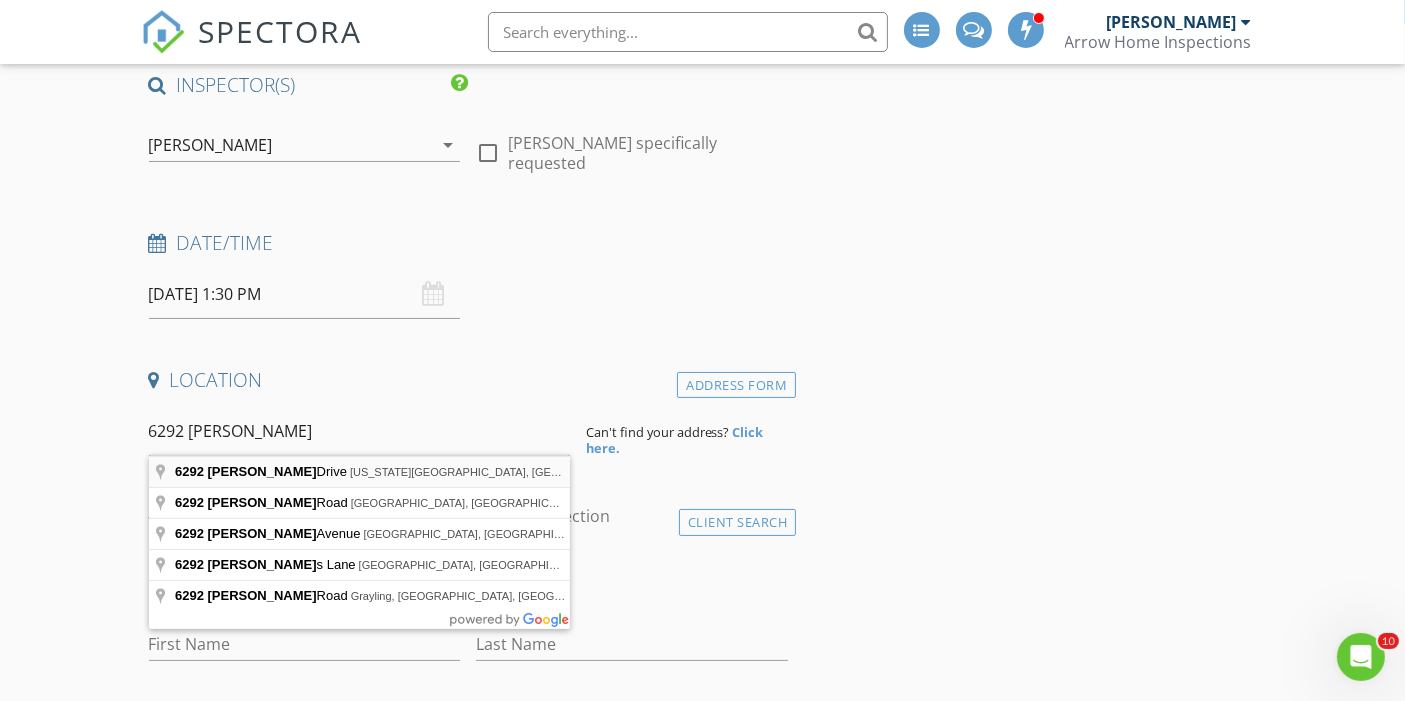 type on "6292 Hartman Drive, Colorado Springs, CO, USA" 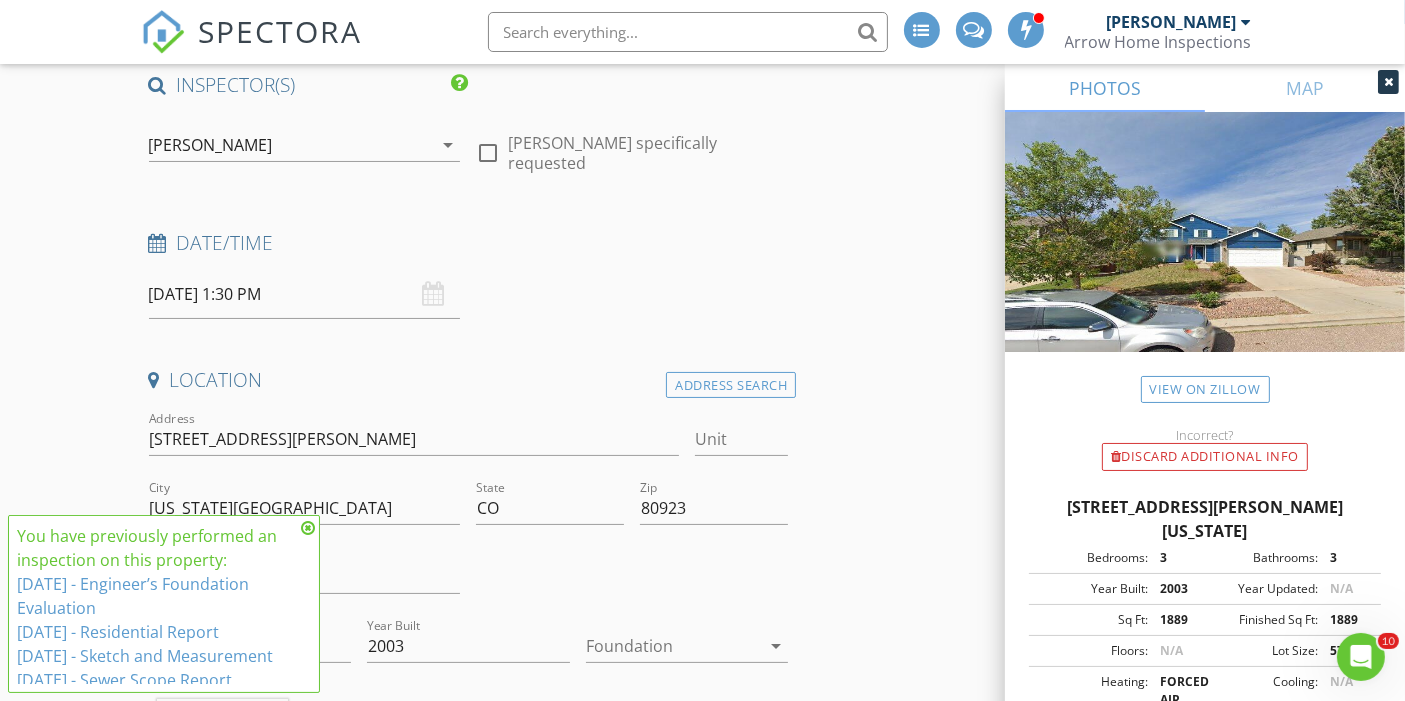 click on "New Inspection
INSPECTOR(S)
check_box   Ethan Martinez   PRIMARY   check_box_outline_blank   Jon Carreon     check_box_outline_blank   Max Lujan     Ethan Martinez arrow_drop_down   check_box_outline_blank Ethan Martinez specifically requested
Date/Time
07/16/2025 1:30 PM
Location
Address Search       Address 6292 Hartman Dr   Unit   City Colorado Springs   State CO   Zip 80923   County El Paso     Square Feet 1889   Year Built 2003   Foundation arrow_drop_down     Ethan Martinez     16.3 miles     (26 minutes)
client
check_box Enable Client CC email for this inspection   Client Search     check_box_outline_blank Client is a Company/Organization     First Name   Last Name   Email   CC Email   Phone         Tags         Notes   Private Notes
ADD ADDITIONAL client
check_box_outline_blank" at bounding box center [702, 1815] 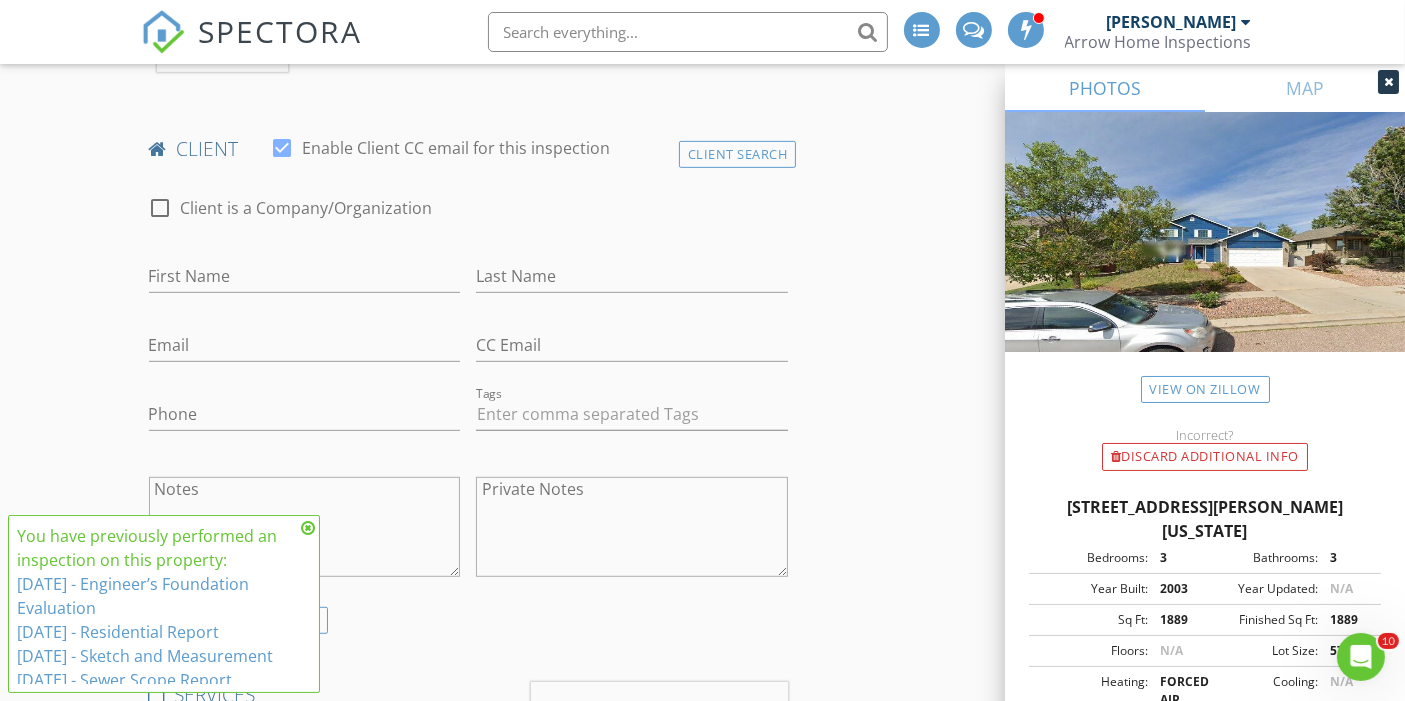 scroll, scrollTop: 950, scrollLeft: 0, axis: vertical 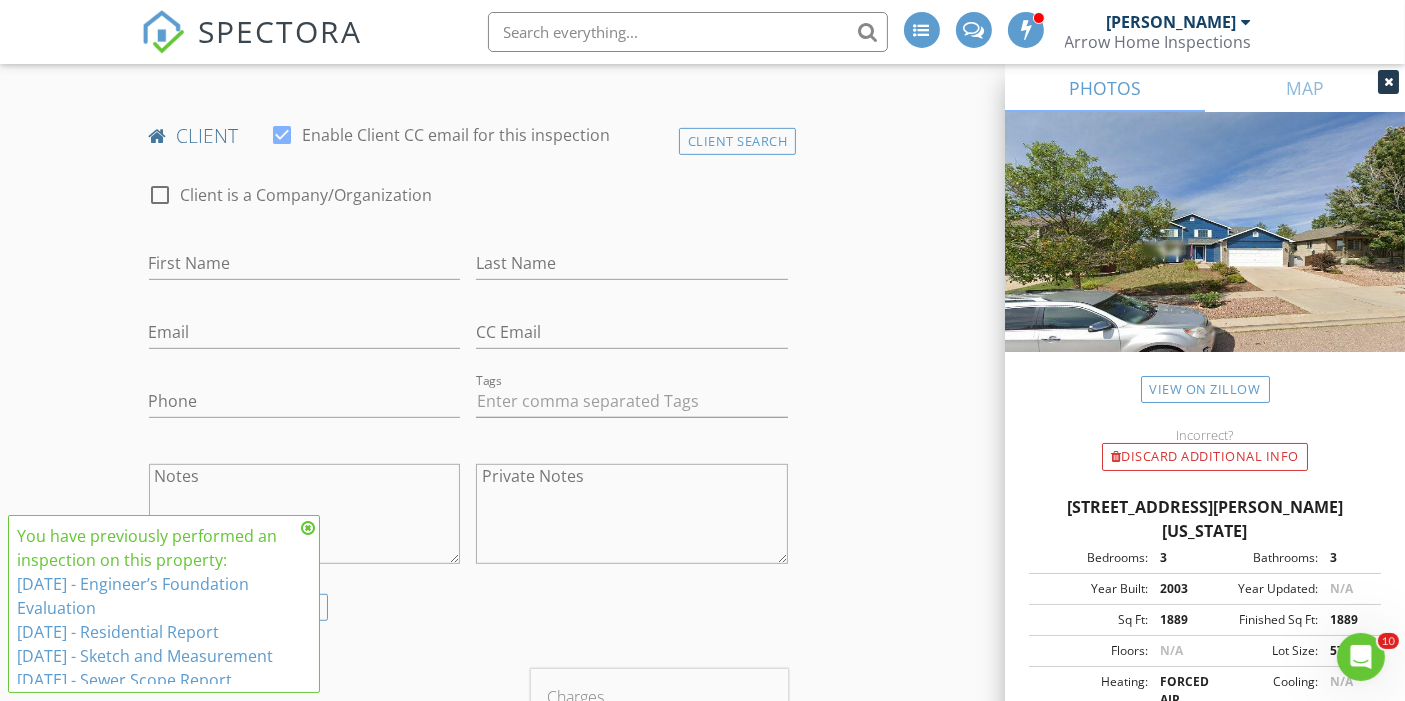 click at bounding box center [308, 528] 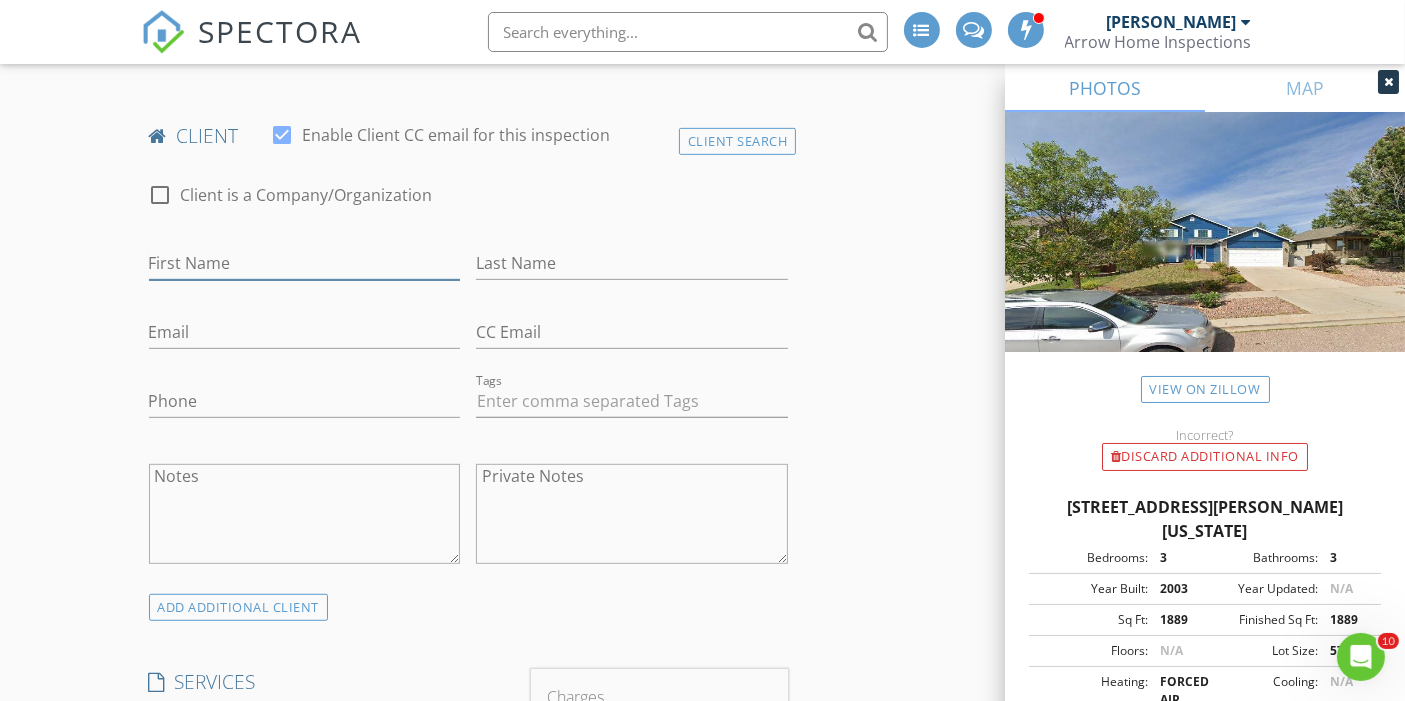 click on "First Name" at bounding box center [305, 263] 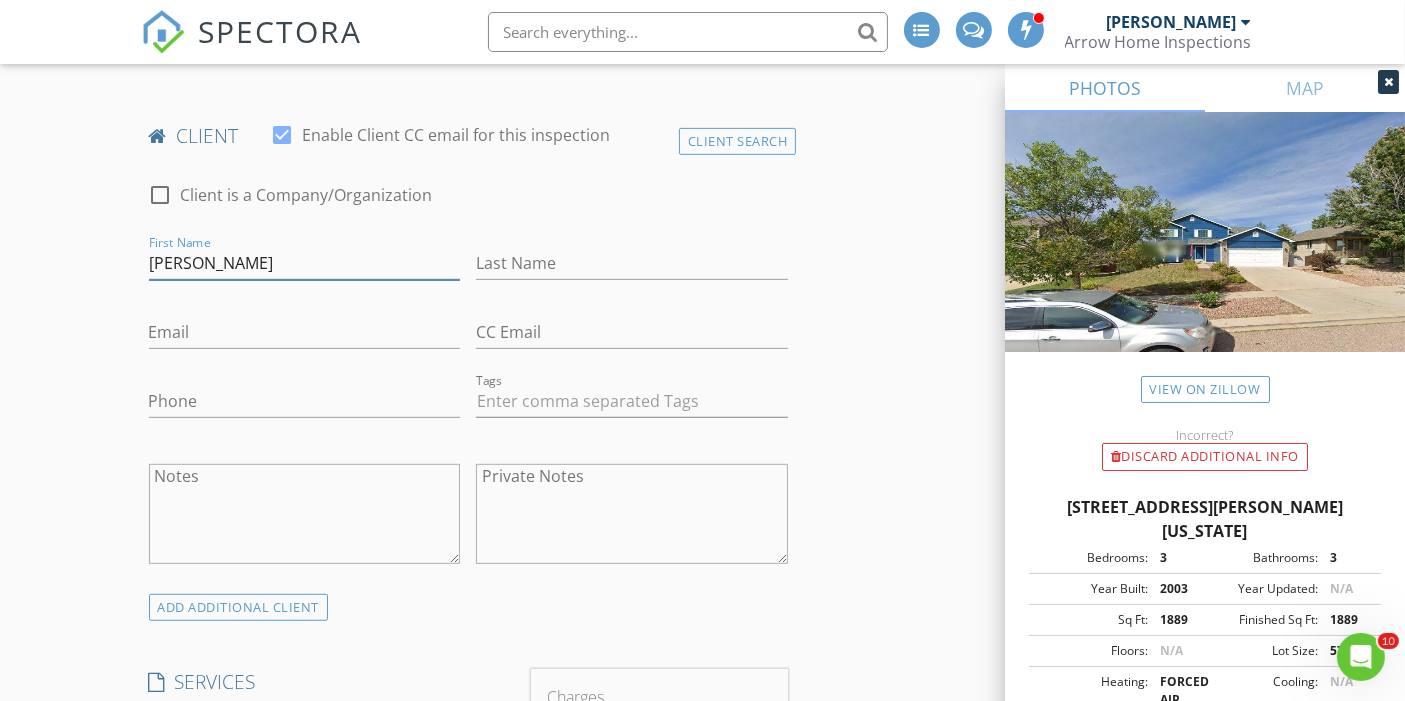 type on "Jane" 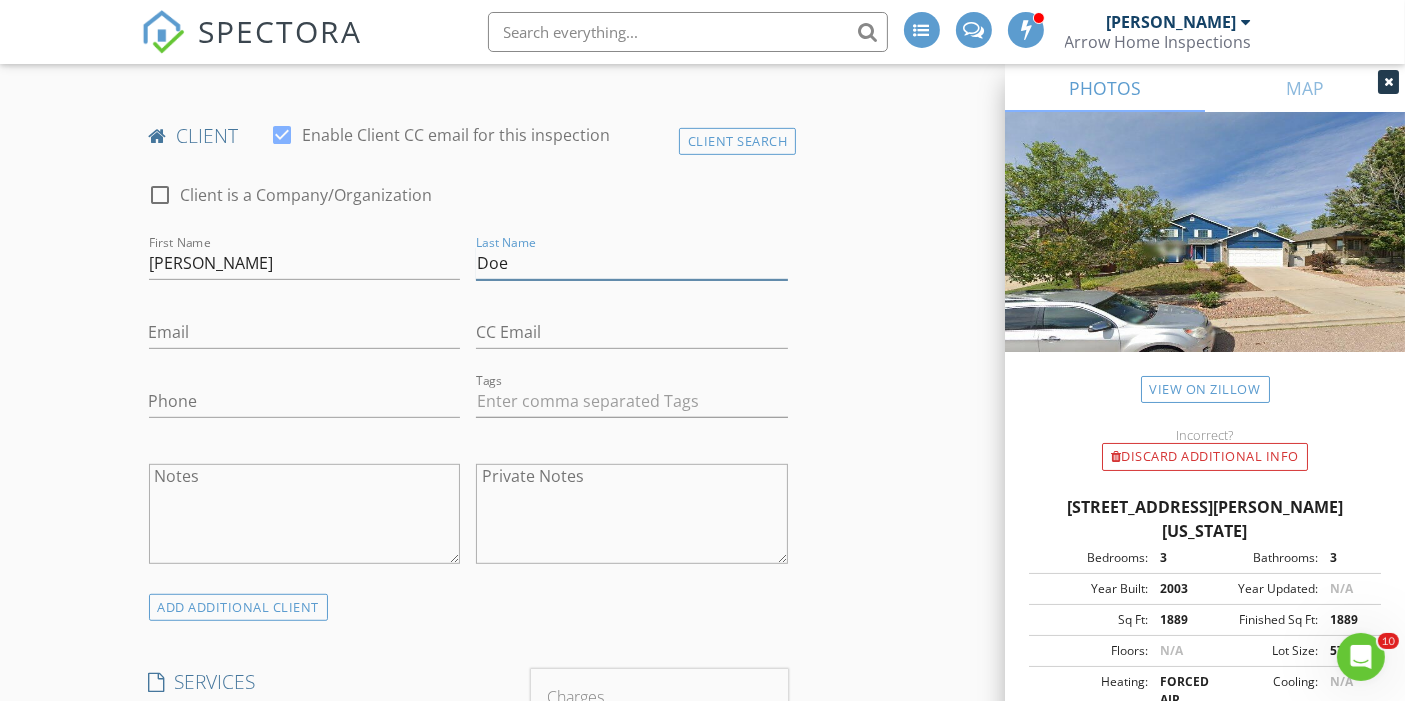 type on "Doe" 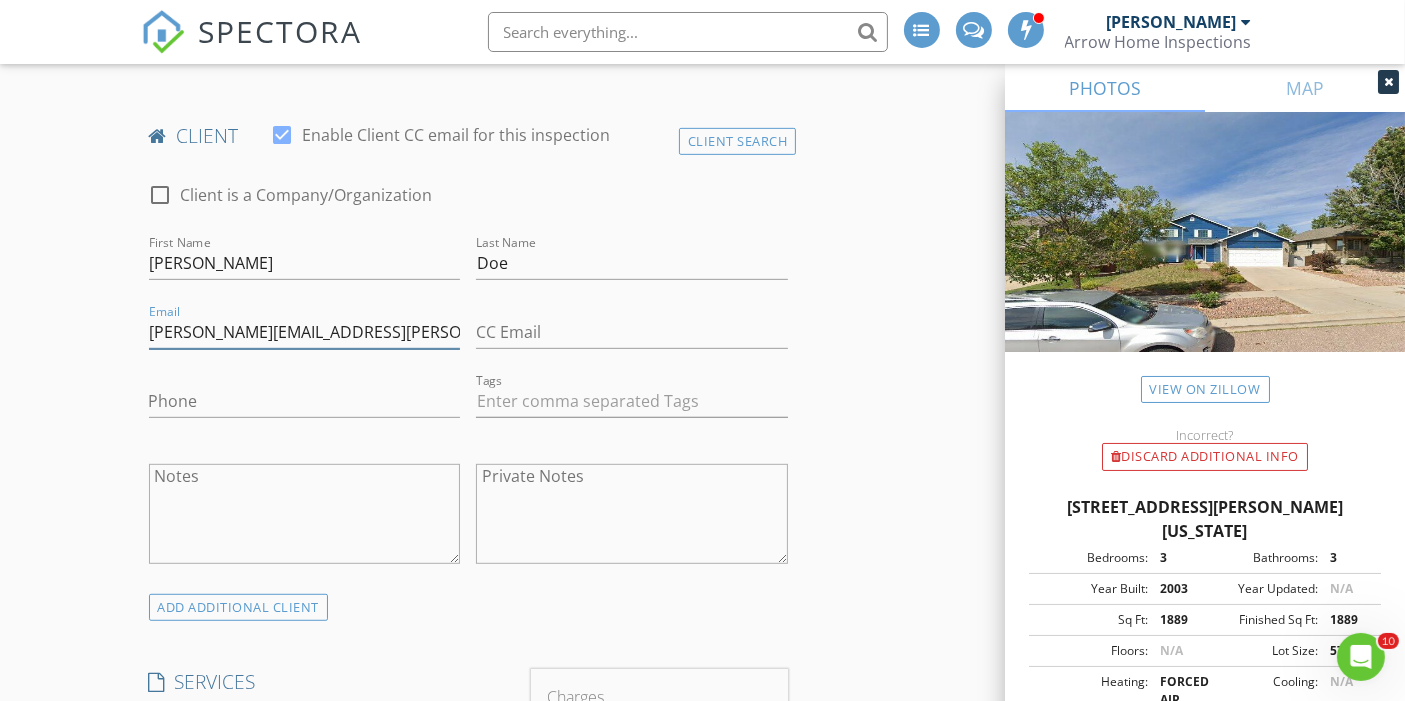 type on "jane@doe.com" 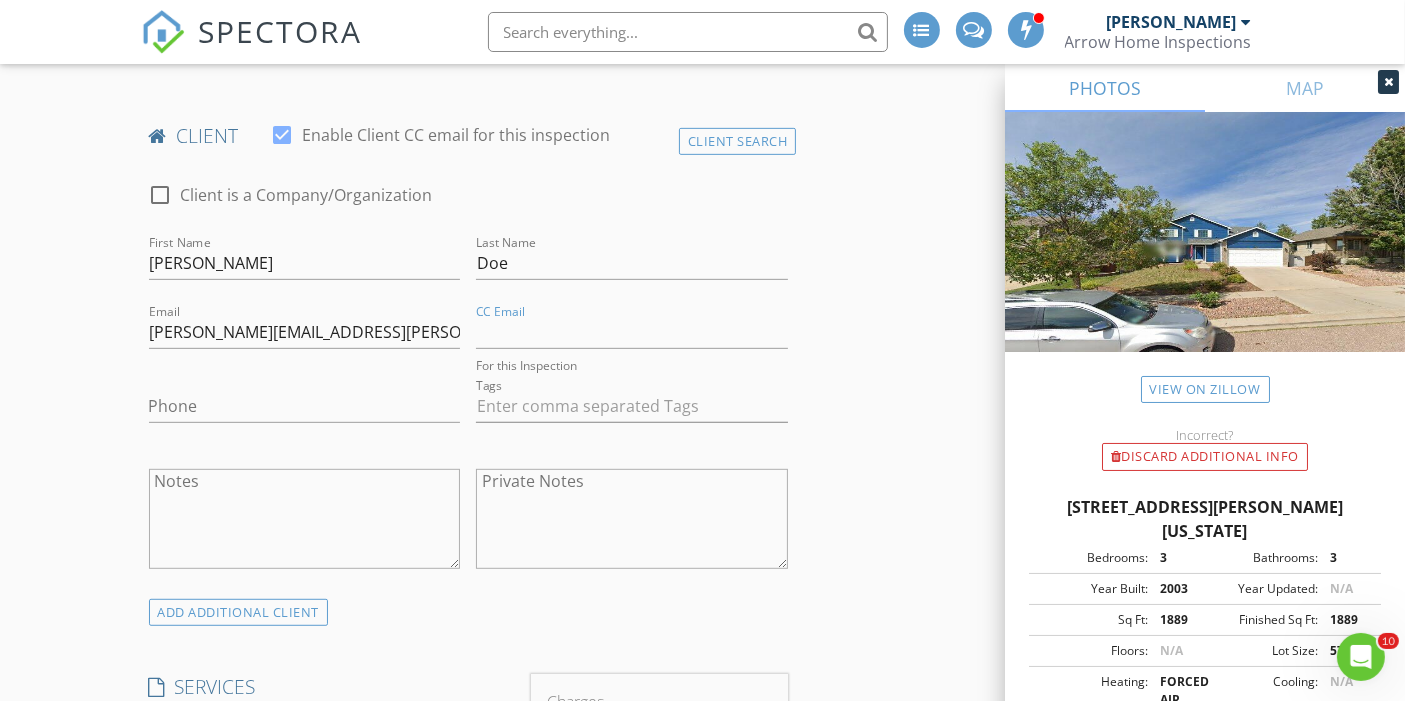 click on "New Inspection
INSPECTOR(S)
check_box   Ethan Martinez   PRIMARY   check_box_outline_blank   Jon Carreon     check_box_outline_blank   Max Lujan     Ethan Martinez arrow_drop_down   check_box_outline_blank Ethan Martinez specifically requested
Date/Time
07/16/2025 1:30 PM
Location
Address Search       Address 6292 Hartman Dr   Unit   City Colorado Springs   State CO   Zip 80923   County El Paso     Square Feet 1889   Year Built 2003   Foundation arrow_drop_down     Ethan Martinez     16.3 miles     (26 minutes)
client
check_box Enable Client CC email for this inspection   Client Search     check_box_outline_blank Client is a Company/Organization     First Name Jane   Last Name Doe   Email jane@doe.com   CC Email For this Inspection   Phone         Tags         Notes   Private Notes
ADD ADDITIONAL client" at bounding box center [702, 1028] 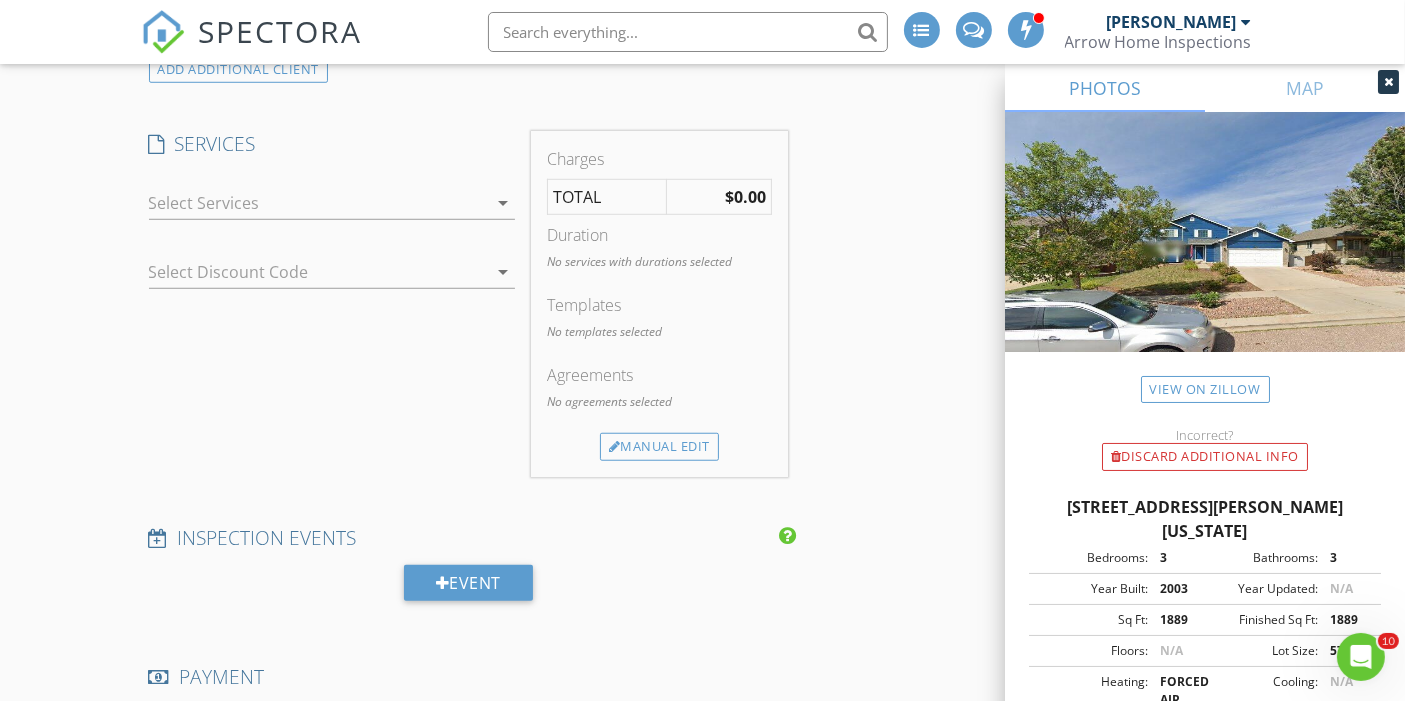 scroll, scrollTop: 1514, scrollLeft: 0, axis: vertical 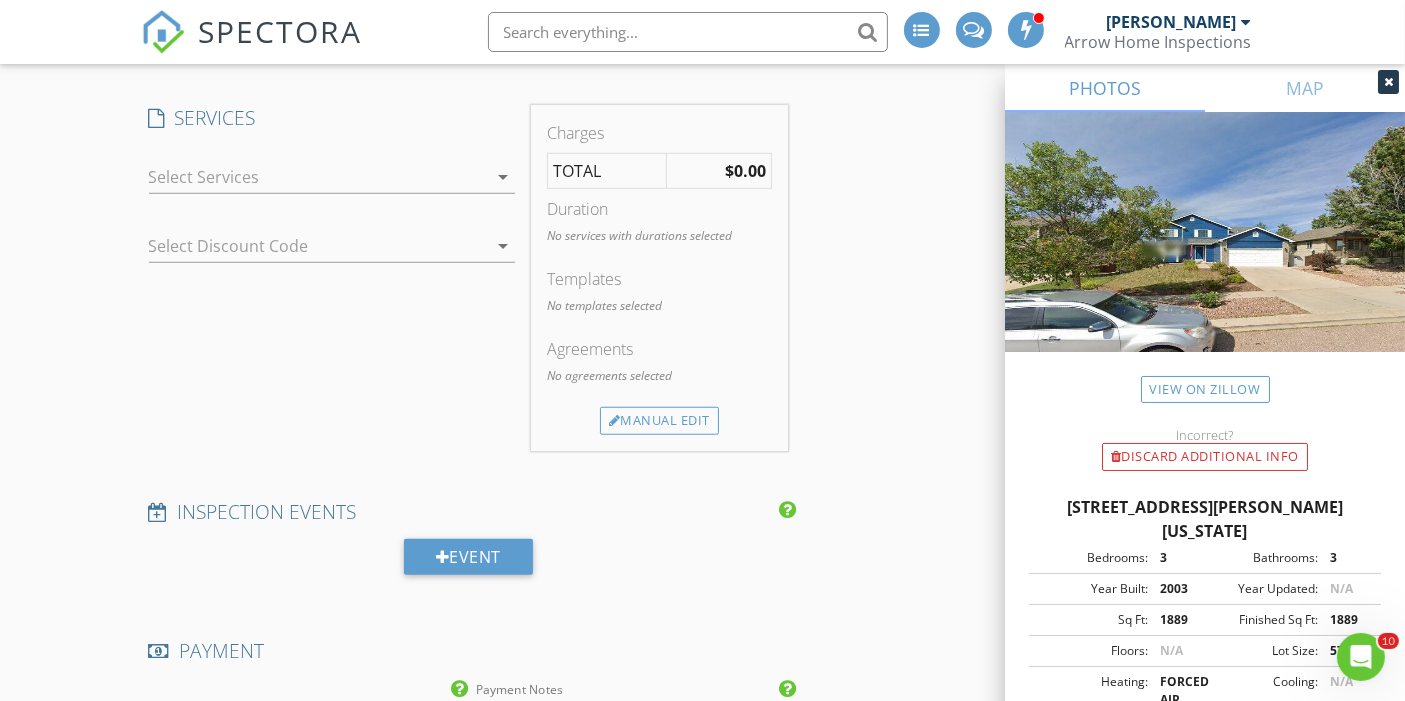 click at bounding box center [318, 177] 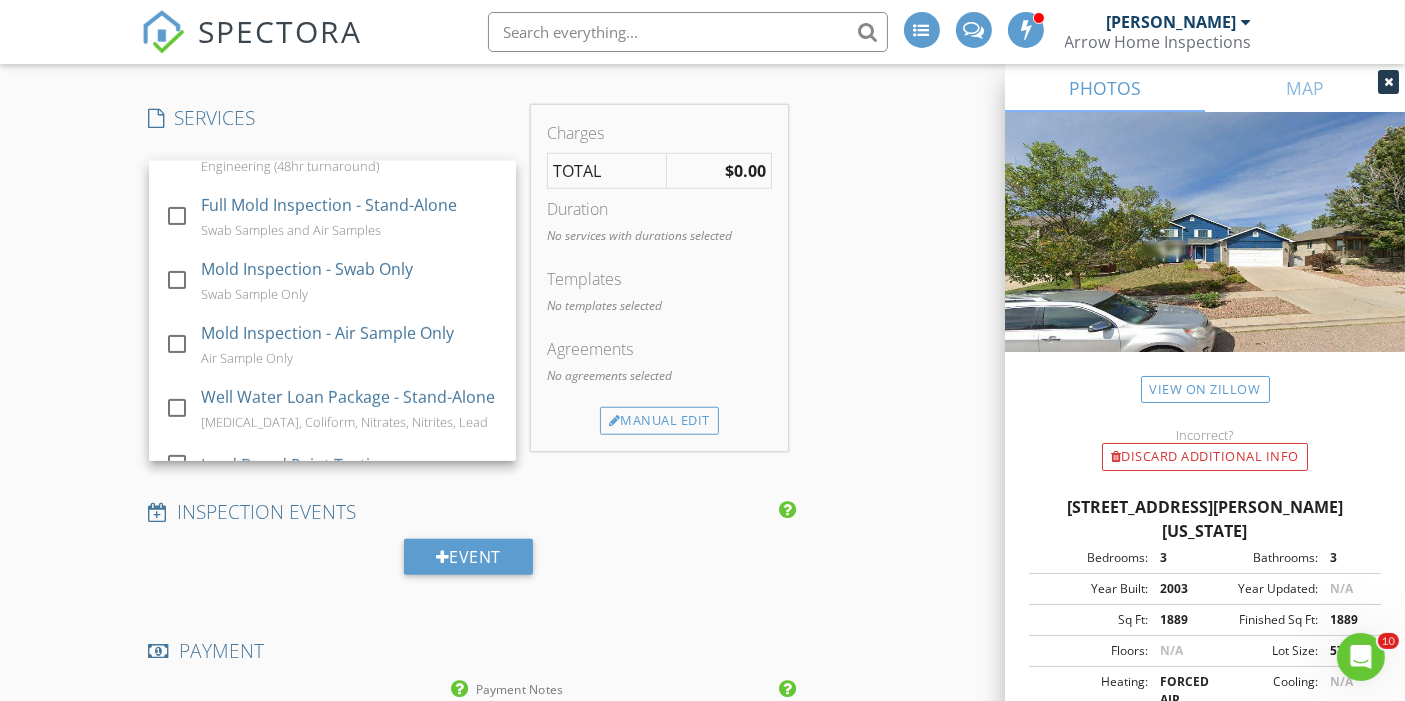 scroll, scrollTop: 830, scrollLeft: 0, axis: vertical 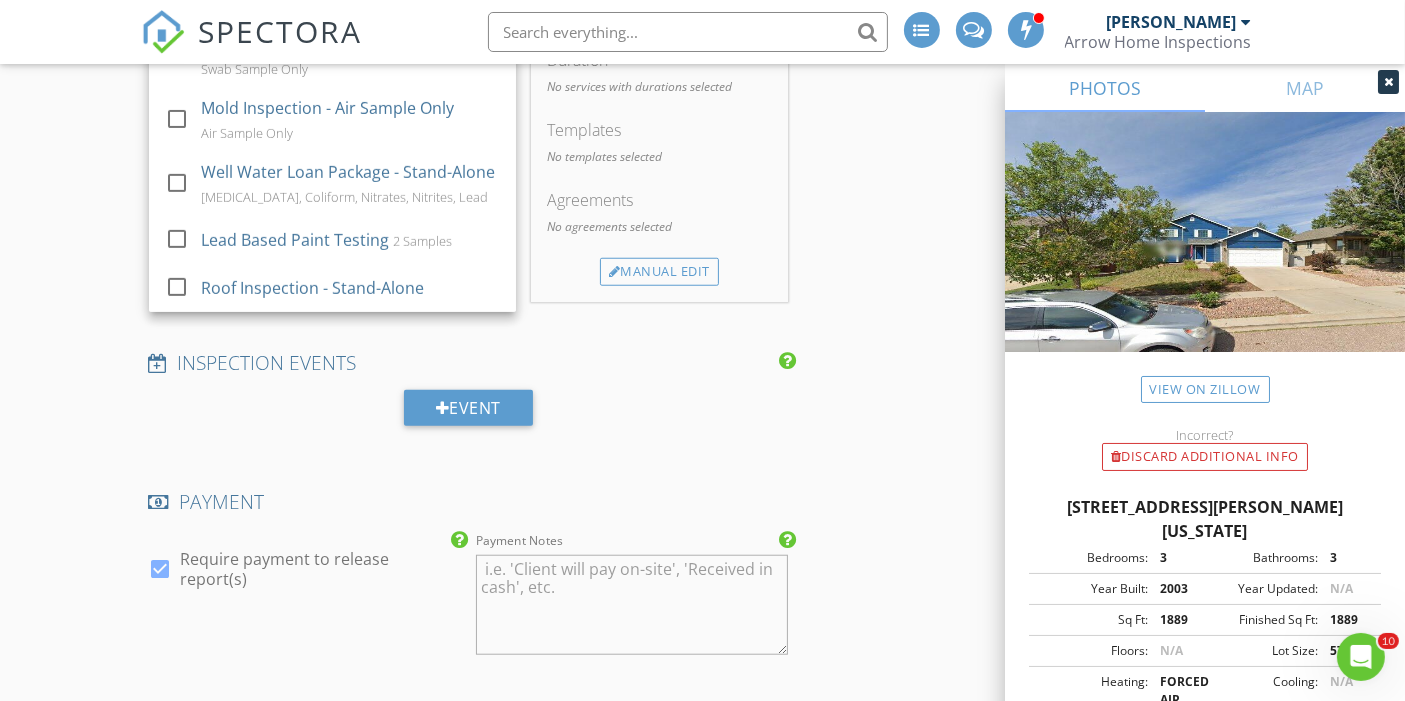click on "New Inspection
INSPECTOR(S)
check_box   Ethan Martinez   PRIMARY   check_box_outline_blank   Jon Carreon     check_box_outline_blank   Max Lujan     Ethan Martinez arrow_drop_down   check_box_outline_blank Ethan Martinez specifically requested
Date/Time
07/16/2025 1:30 PM
Location
Address Search       Address 6292 Hartman Dr   Unit   City Colorado Springs   State CO   Zip 80923   County El Paso     Square Feet 1889   Year Built 2003   Foundation arrow_drop_down     Ethan Martinez     16.3 miles     (26 minutes)
client
check_box Enable Client CC email for this inspection   Client Search     check_box_outline_blank Client is a Company/Organization     First Name Jane   Last Name Doe   Email jane@doe.com   CC Email   Phone         Tags         Notes   Private Notes
ADD ADDITIONAL client" at bounding box center [702, 312] 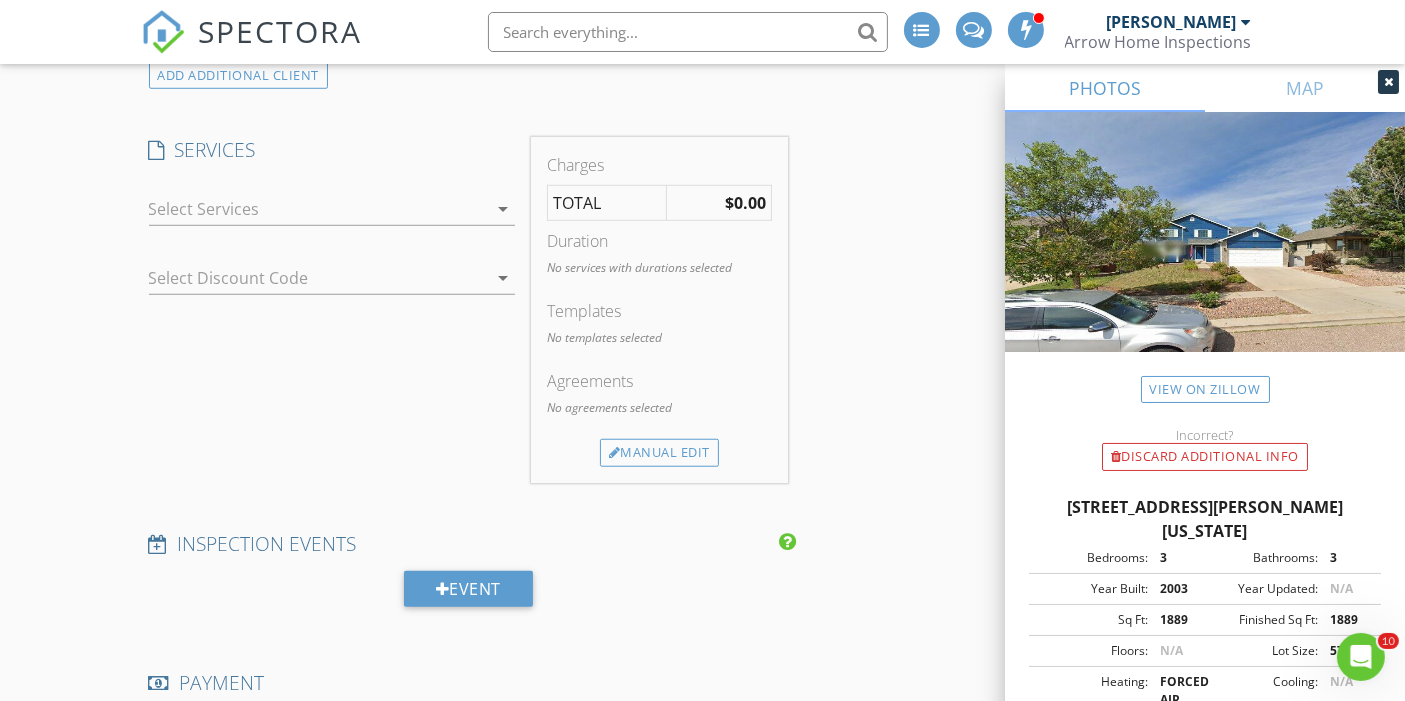 scroll, scrollTop: 1481, scrollLeft: 0, axis: vertical 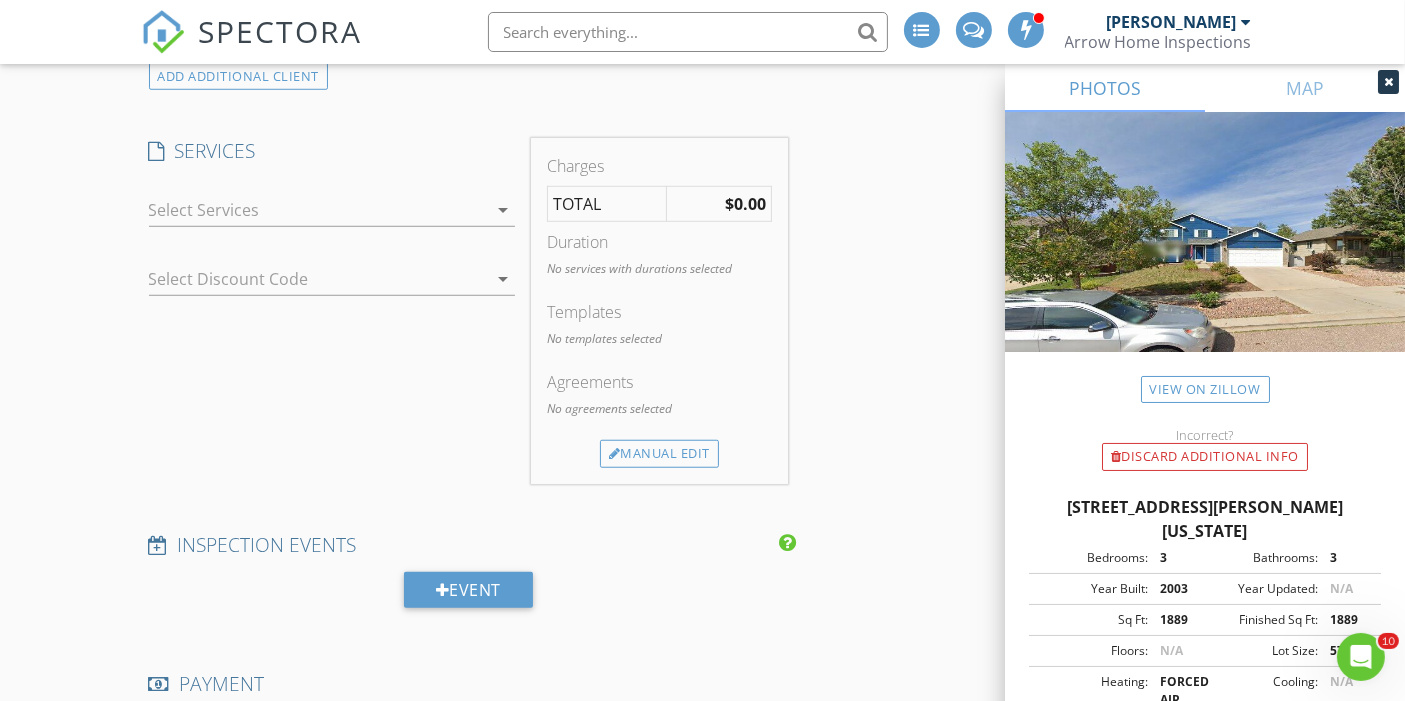 click at bounding box center (318, 210) 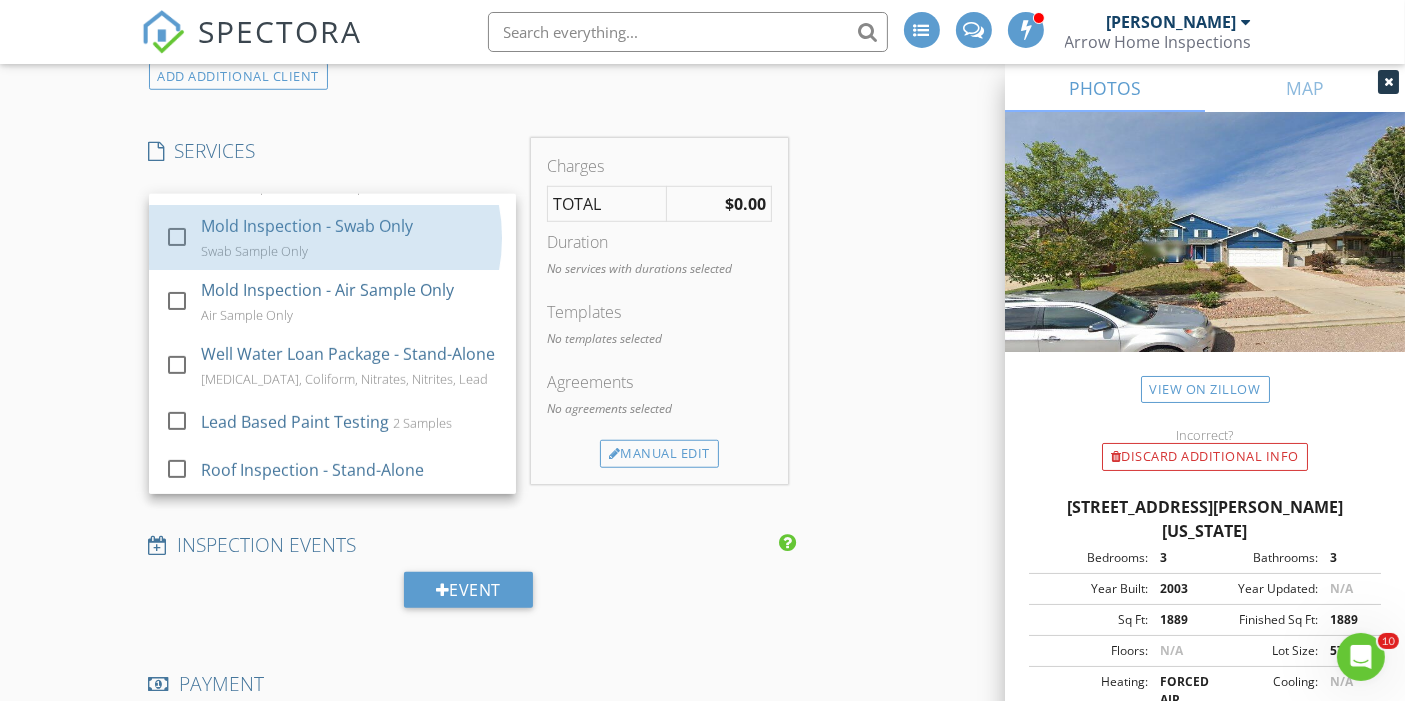 click on "check_box_outline_blank   Mold Inspection - Swab Only   Swab Sample Only" at bounding box center [332, 238] 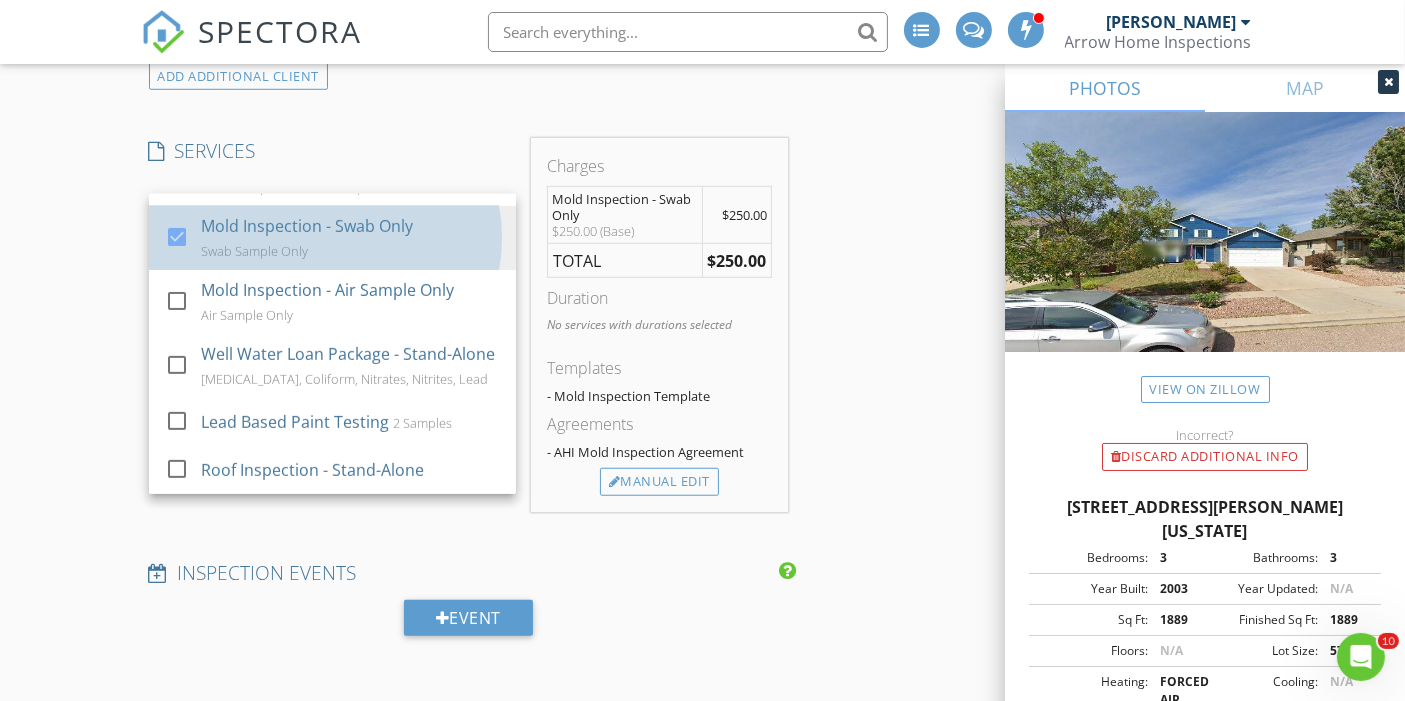 click on "check_box   Mold Inspection - Swab Only   Swab Sample Only" at bounding box center (332, 238) 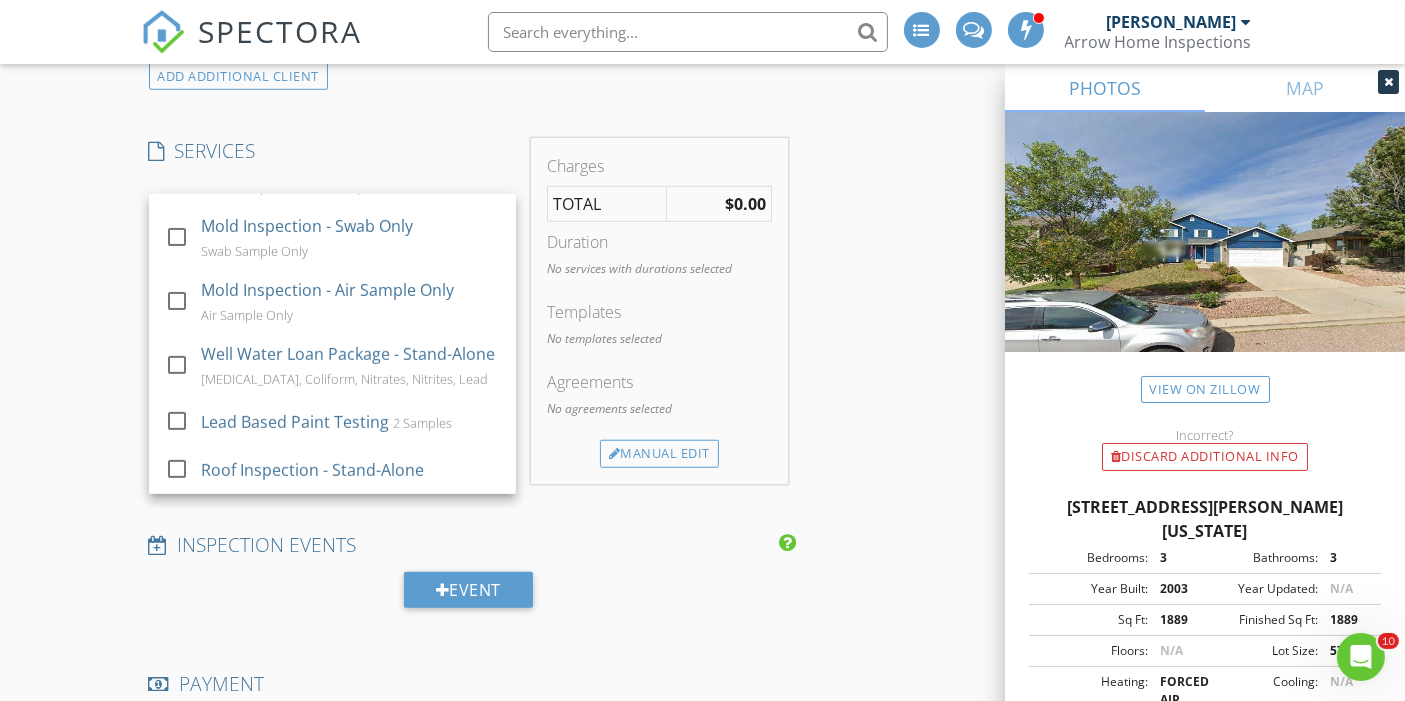 scroll, scrollTop: 0, scrollLeft: 0, axis: both 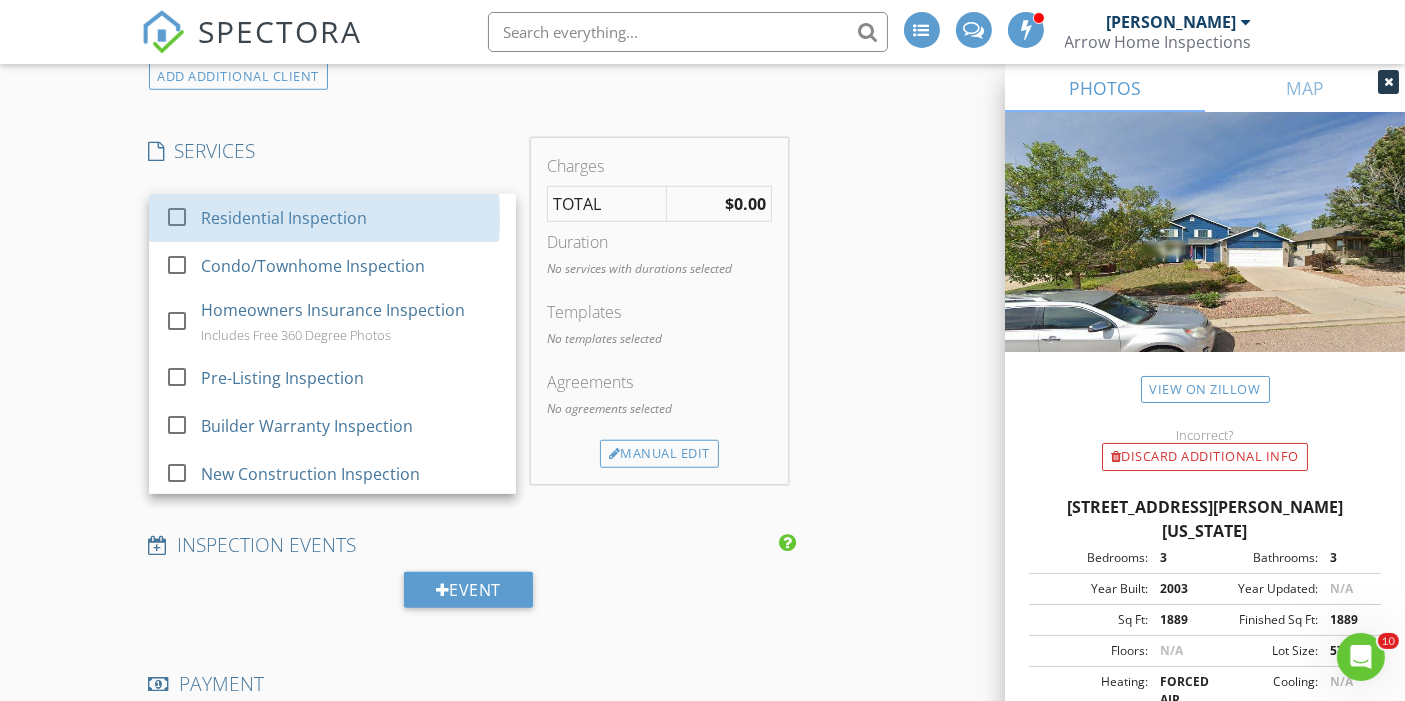 drag, startPoint x: 141, startPoint y: 230, endPoint x: 111, endPoint y: 232, distance: 30.066593 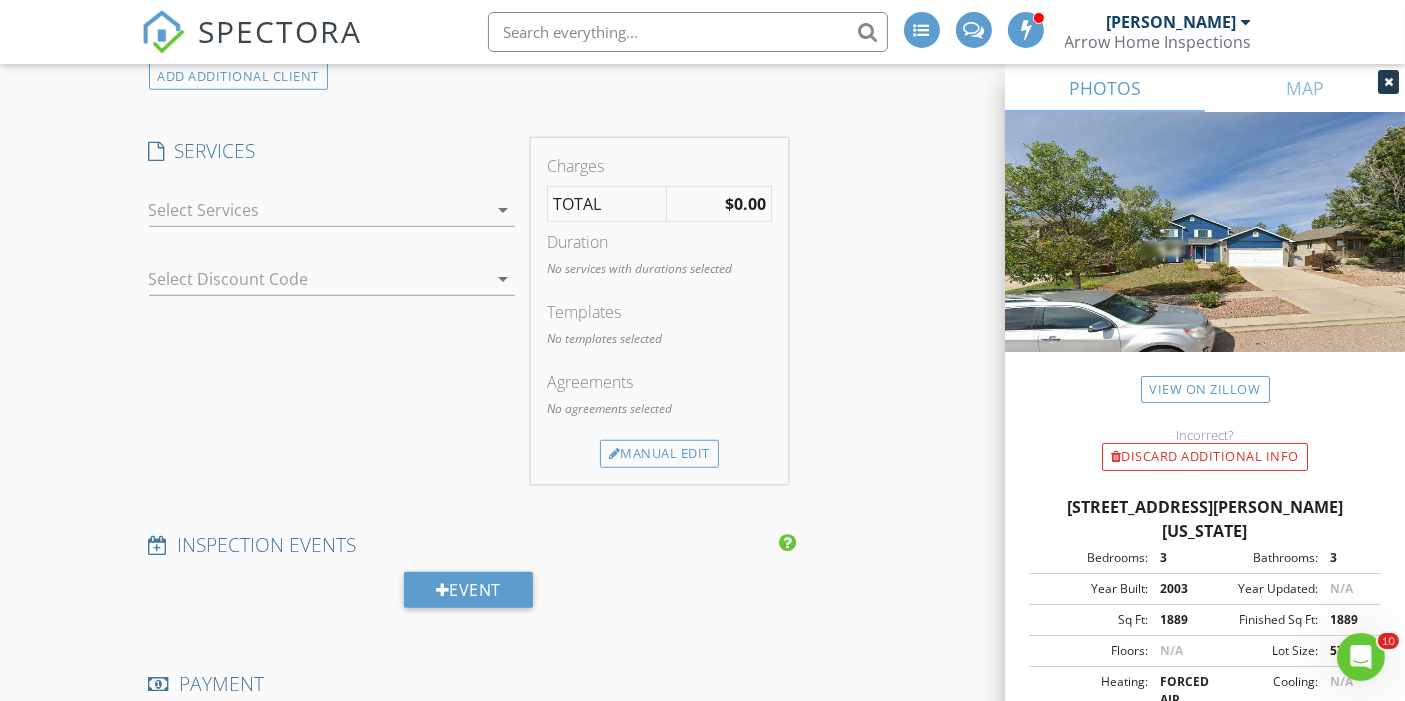 click at bounding box center (318, 210) 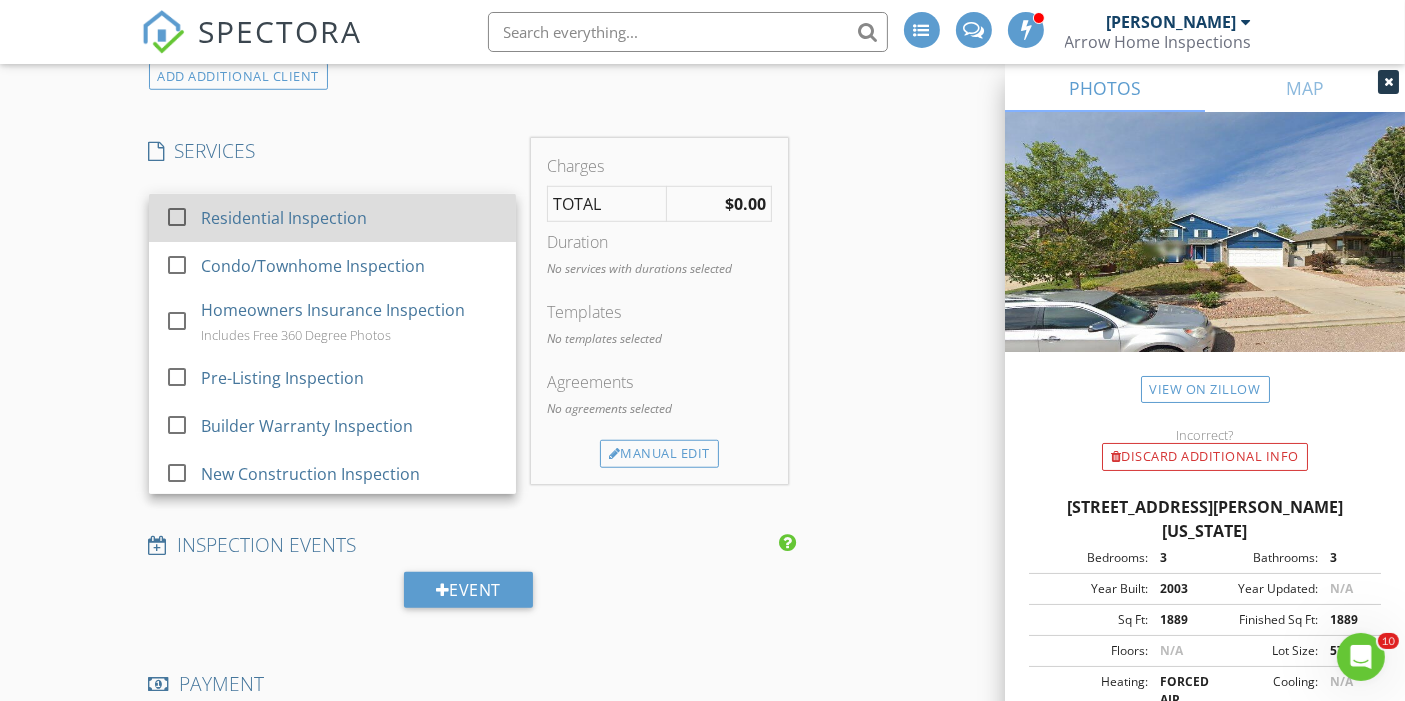 click at bounding box center [177, 217] 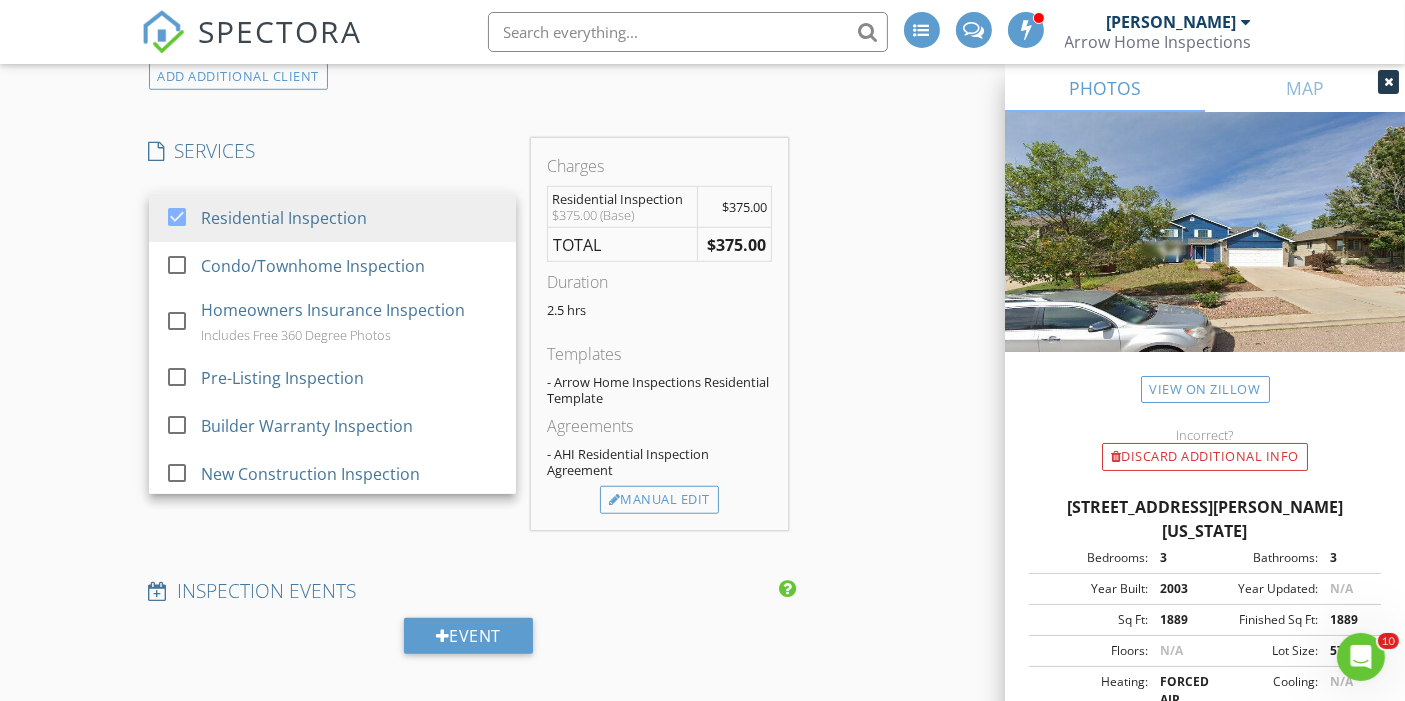 click on "New Inspection
INSPECTOR(S)
check_box   Ethan Martinez   PRIMARY   check_box_outline_blank   Jon Carreon     check_box_outline_blank   Max Lujan     Ethan Martinez arrow_drop_down   check_box_outline_blank Ethan Martinez specifically requested
Date/Time
07/16/2025 1:30 PM
Location
Address Search       Address 6292 Hartman Dr   Unit   City Colorado Springs   State CO   Zip 80923   County El Paso     Square Feet 1889   Year Built 2003   Foundation arrow_drop_down     Ethan Martinez     16.3 miles     (26 minutes)
client
check_box Enable Client CC email for this inspection   Client Search     check_box_outline_blank Client is a Company/Organization     First Name Jane   Last Name Doe   Email jane@doe.com   CC Email   Phone         Tags         Notes   Private Notes
ADD ADDITIONAL client
check_box" at bounding box center [702, 518] 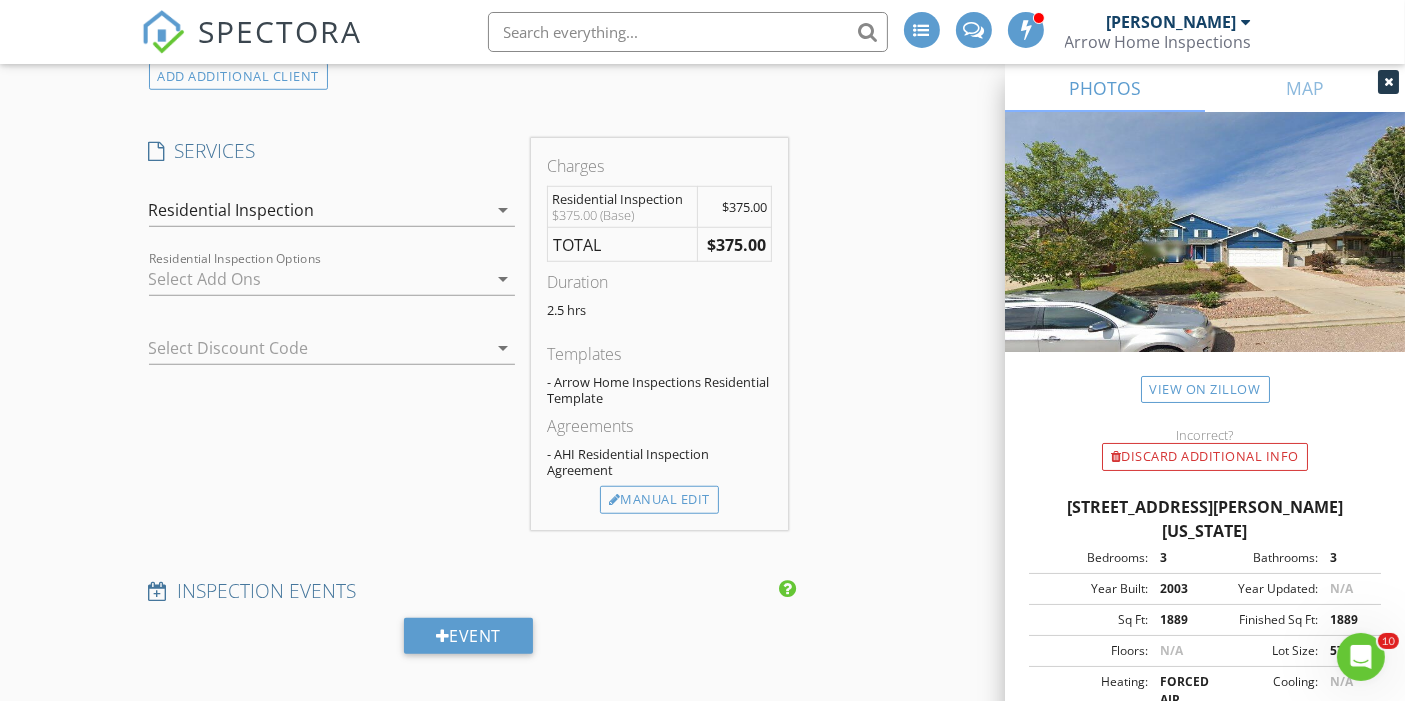 click at bounding box center [318, 279] 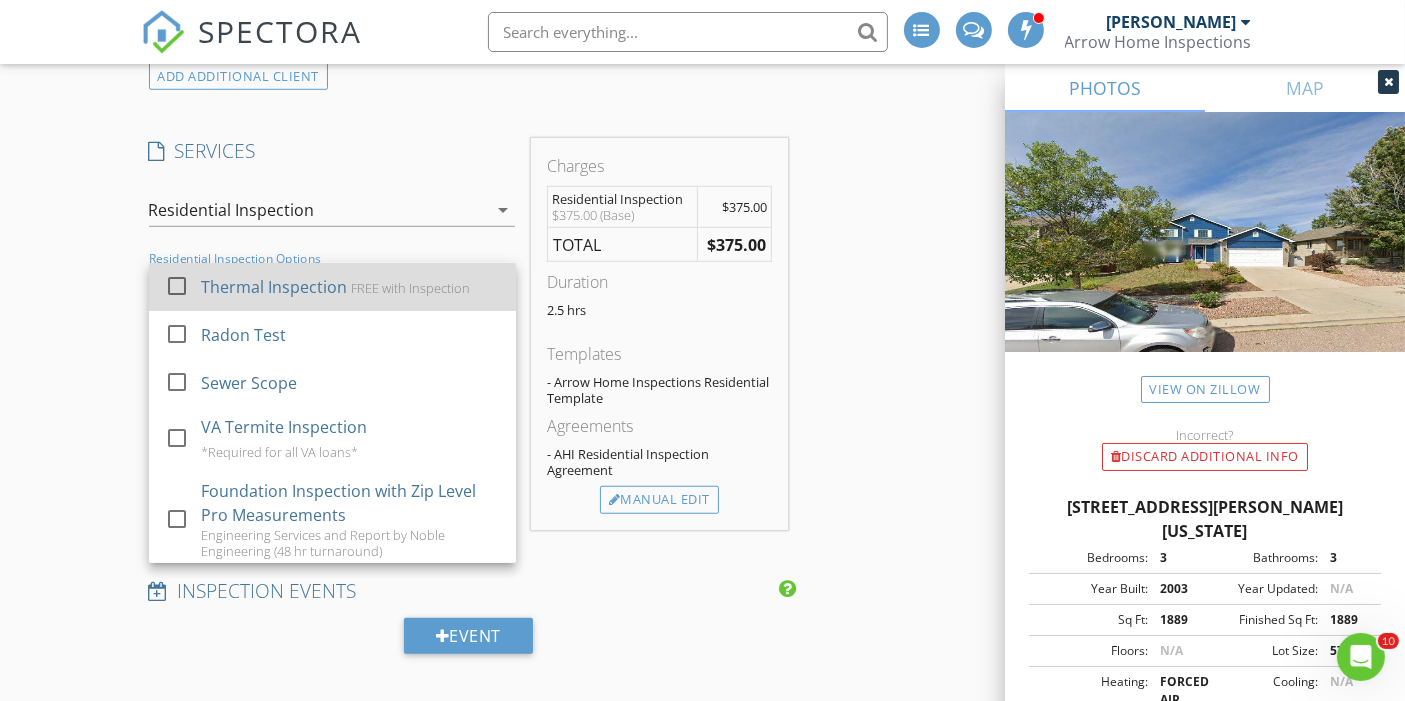 click on "Thermal Inspection" at bounding box center (273, 287) 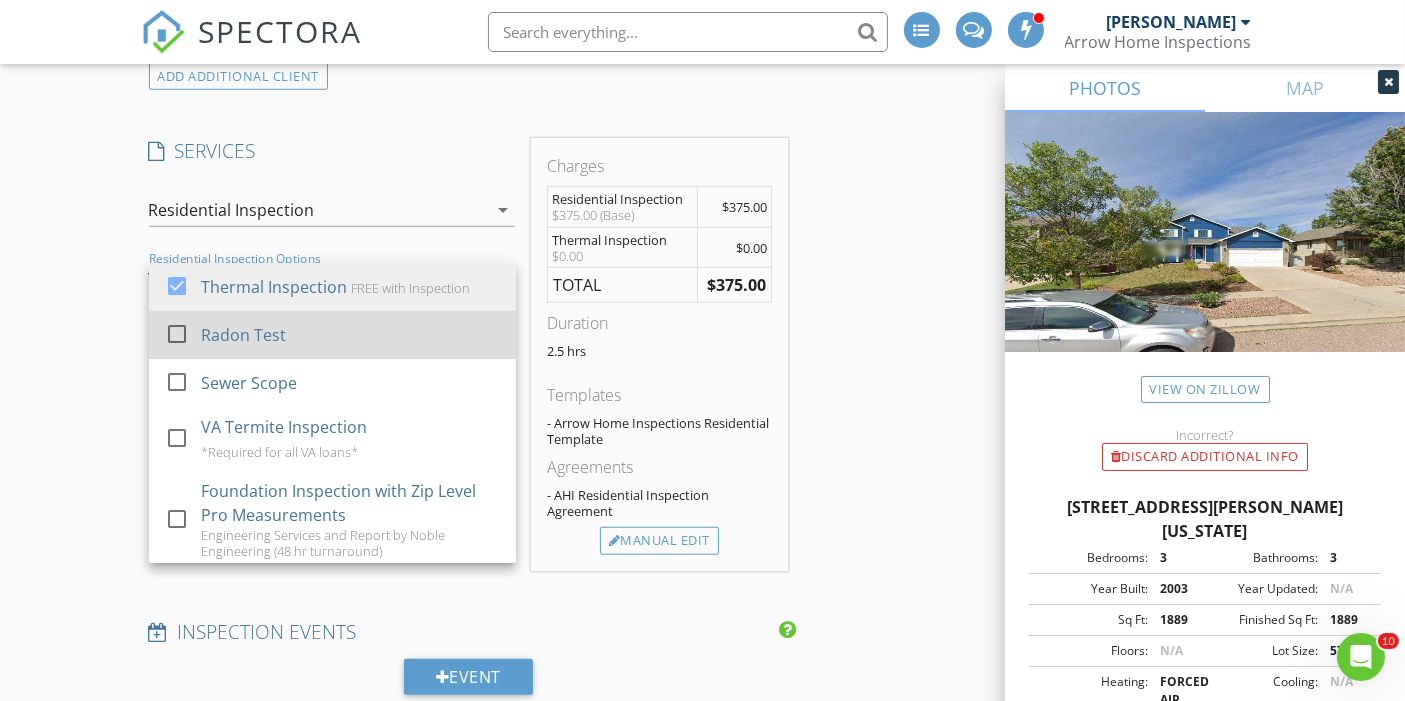 click on "Radon Test" at bounding box center (349, 335) 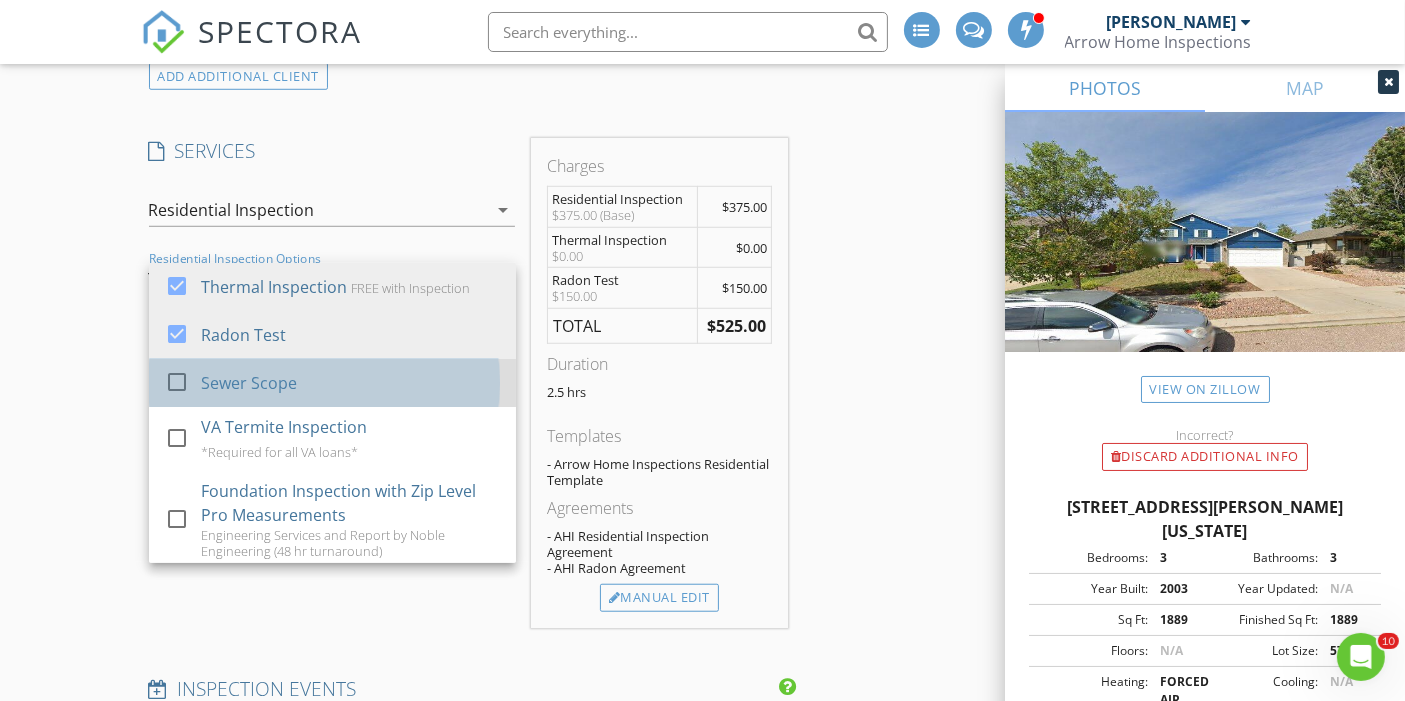 click on "Sewer Scope" at bounding box center (349, 383) 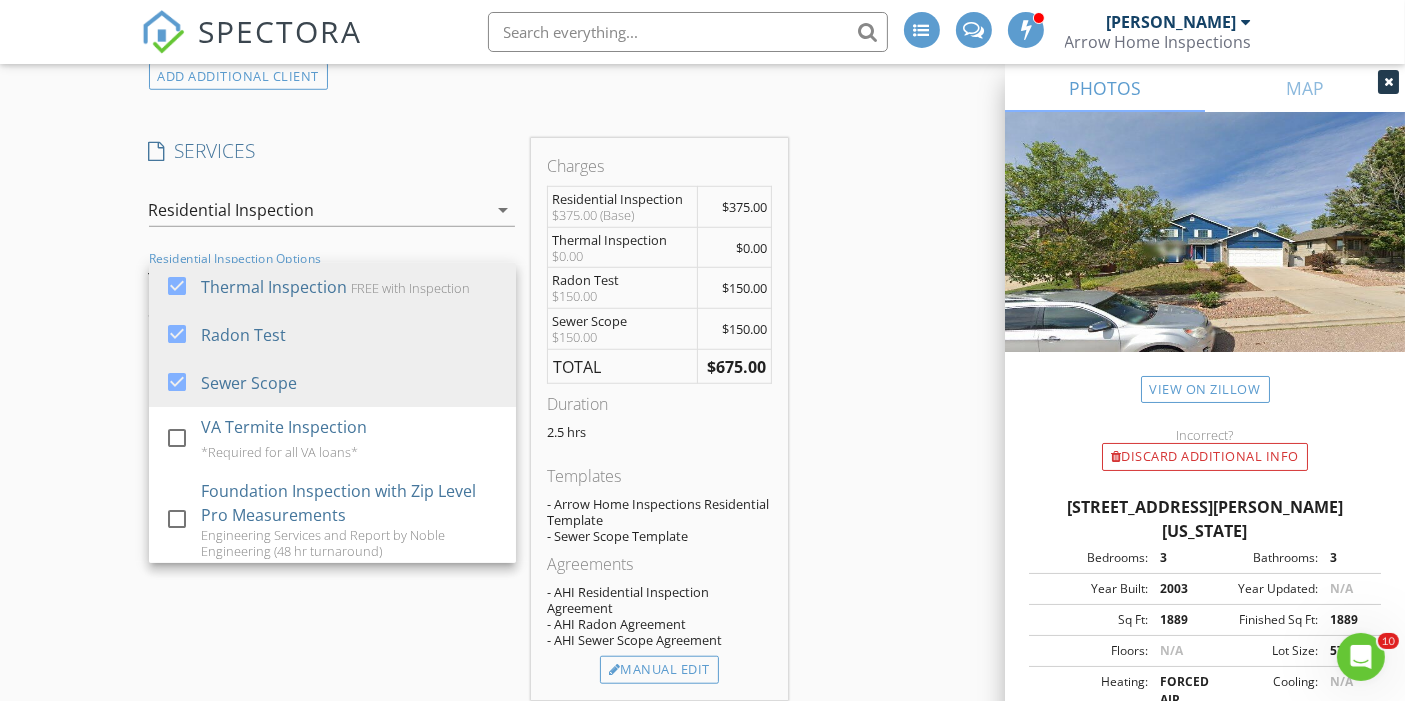 click on "New Inspection
INSPECTOR(S)
check_box   Ethan Martinez   PRIMARY   check_box_outline_blank   Jon Carreon     check_box_outline_blank   Max Lujan     Ethan Martinez arrow_drop_down   check_box_outline_blank Ethan Martinez specifically requested
Date/Time
07/16/2025 1:30 PM
Location
Address Search       Address 6292 Hartman Dr   Unit   City Colorado Springs   State CO   Zip 80923   County El Paso     Square Feet 1889   Year Built 2003   Foundation arrow_drop_down     Ethan Martinez     16.3 miles     (26 minutes)
client
check_box Enable Client CC email for this inspection   Client Search     check_box_outline_blank Client is a Company/Organization     First Name Jane   Last Name Doe   Email jane@doe.com   CC Email   Phone         Tags         Notes   Private Notes
ADD ADDITIONAL client
check_box" at bounding box center [702, 603] 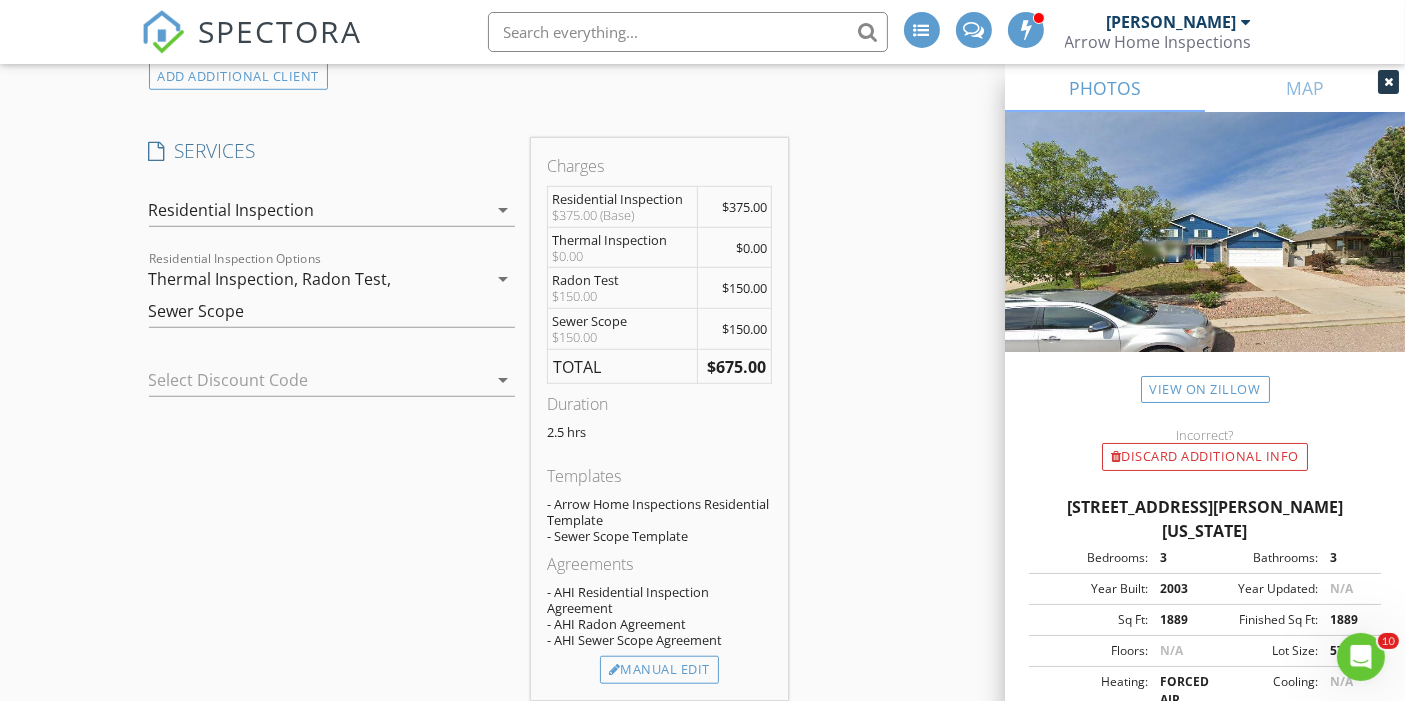 click at bounding box center (304, 380) 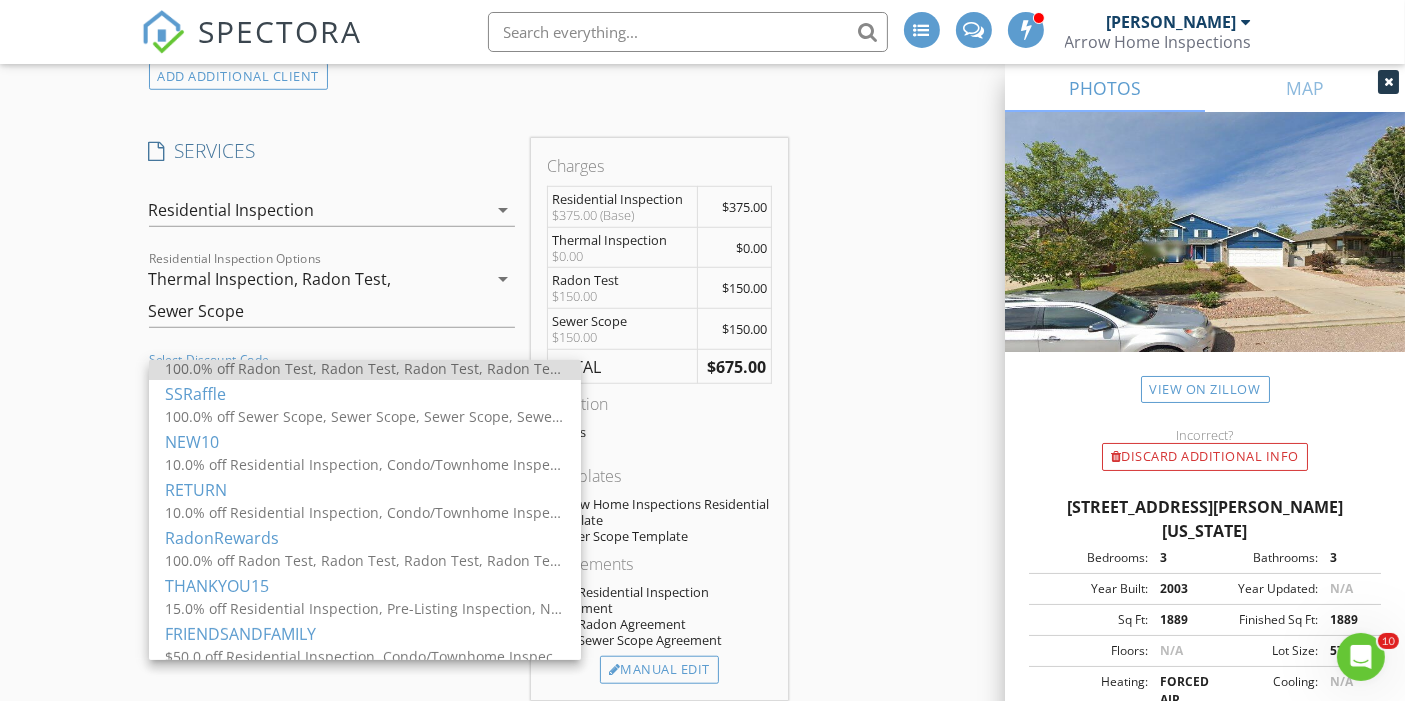 scroll, scrollTop: 228, scrollLeft: 0, axis: vertical 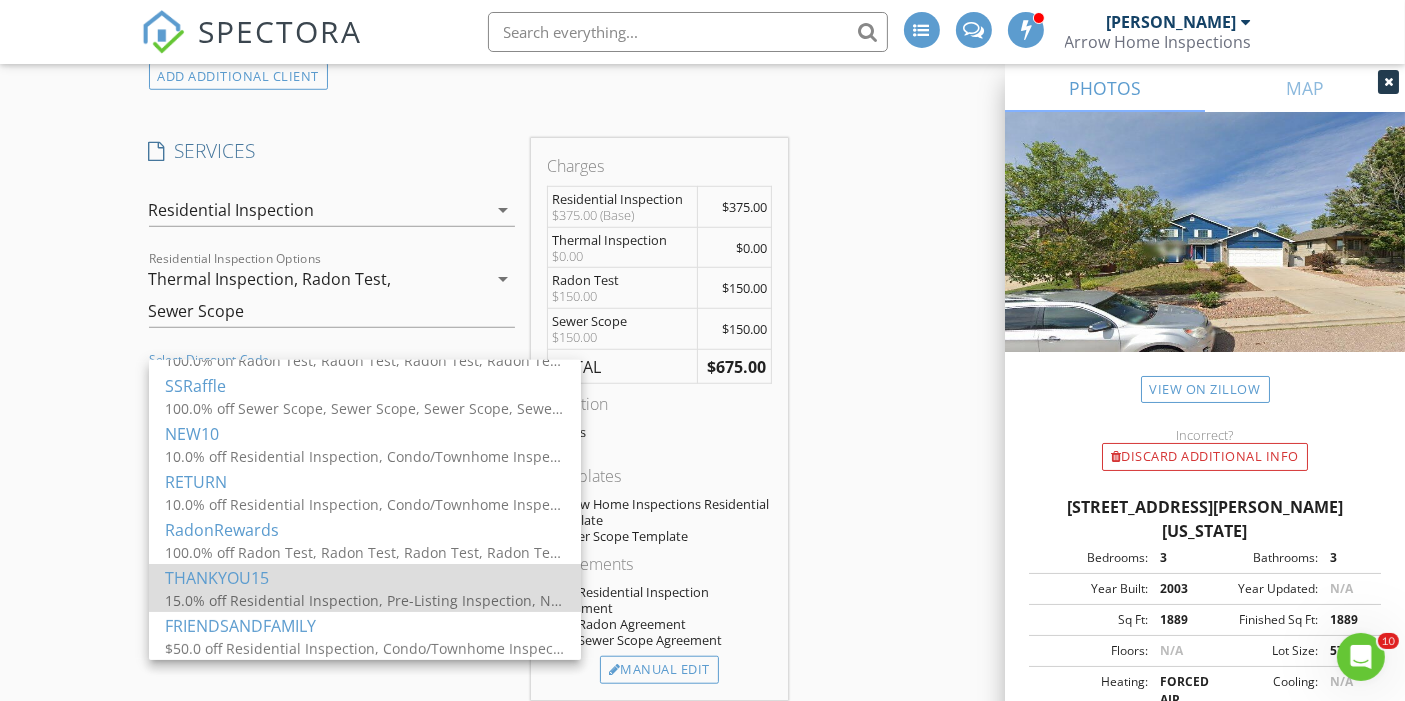 click on "THANKYOU15" at bounding box center [365, 578] 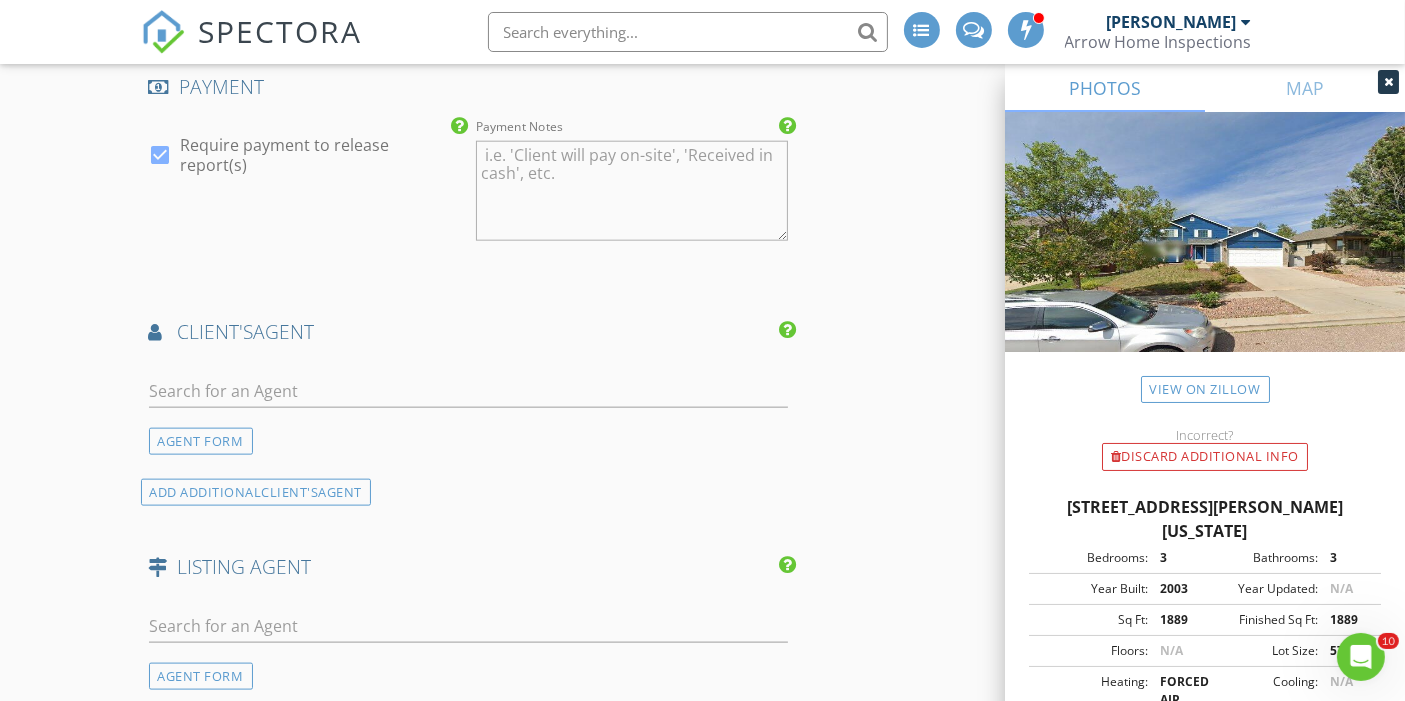 scroll, scrollTop: 2343, scrollLeft: 0, axis: vertical 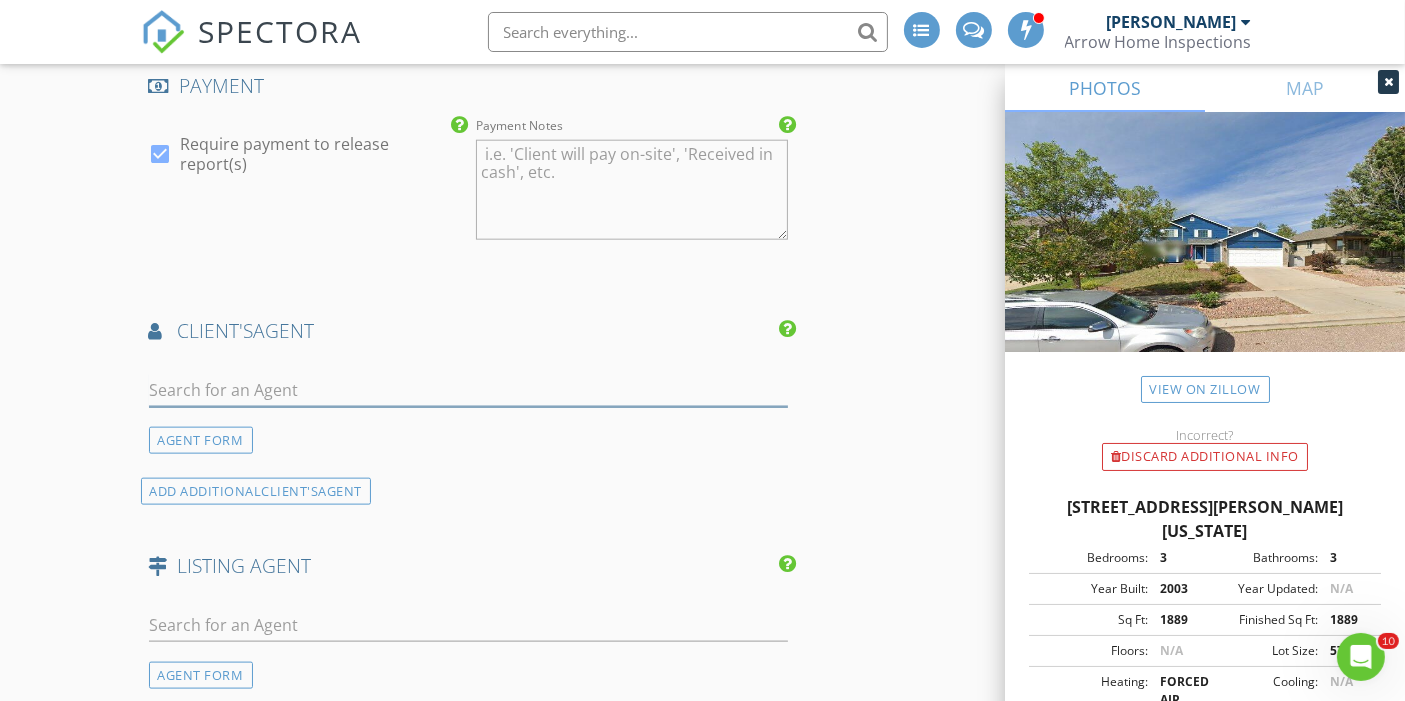click at bounding box center [469, 390] 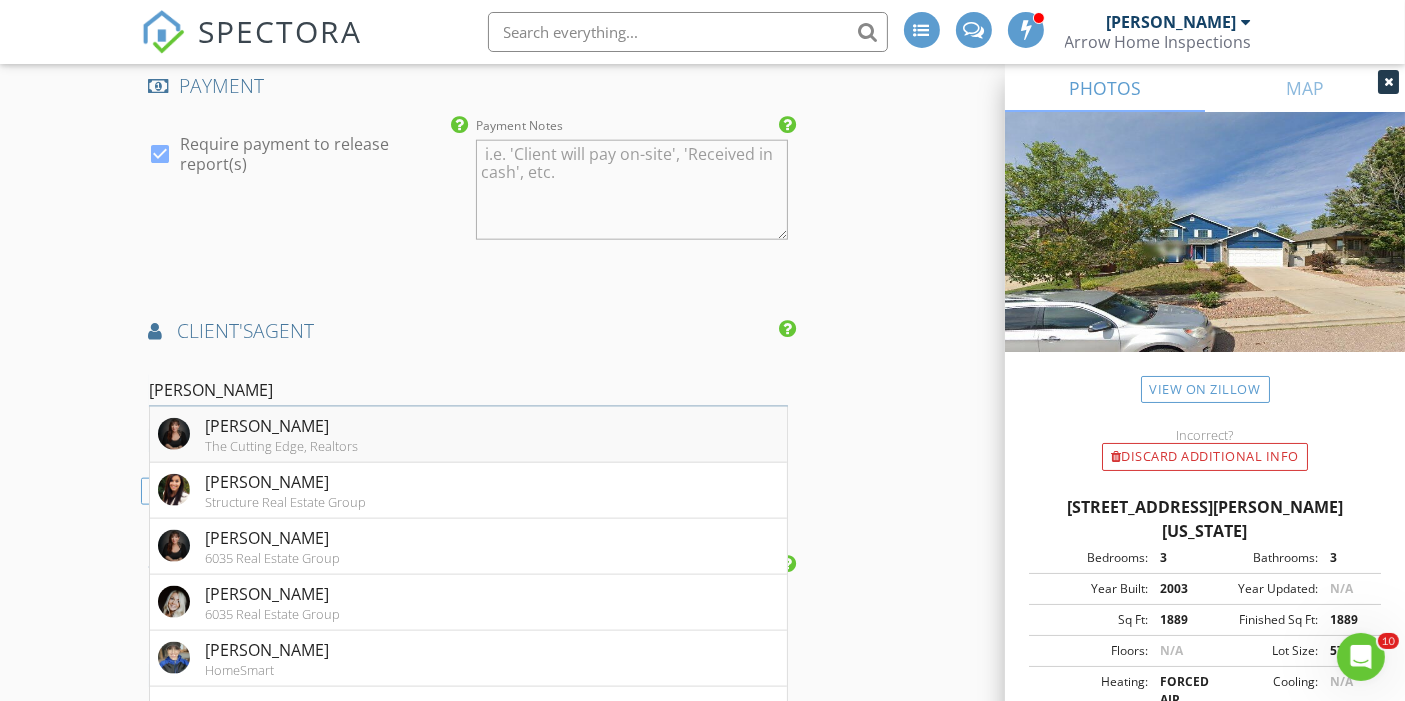 type on "jessica" 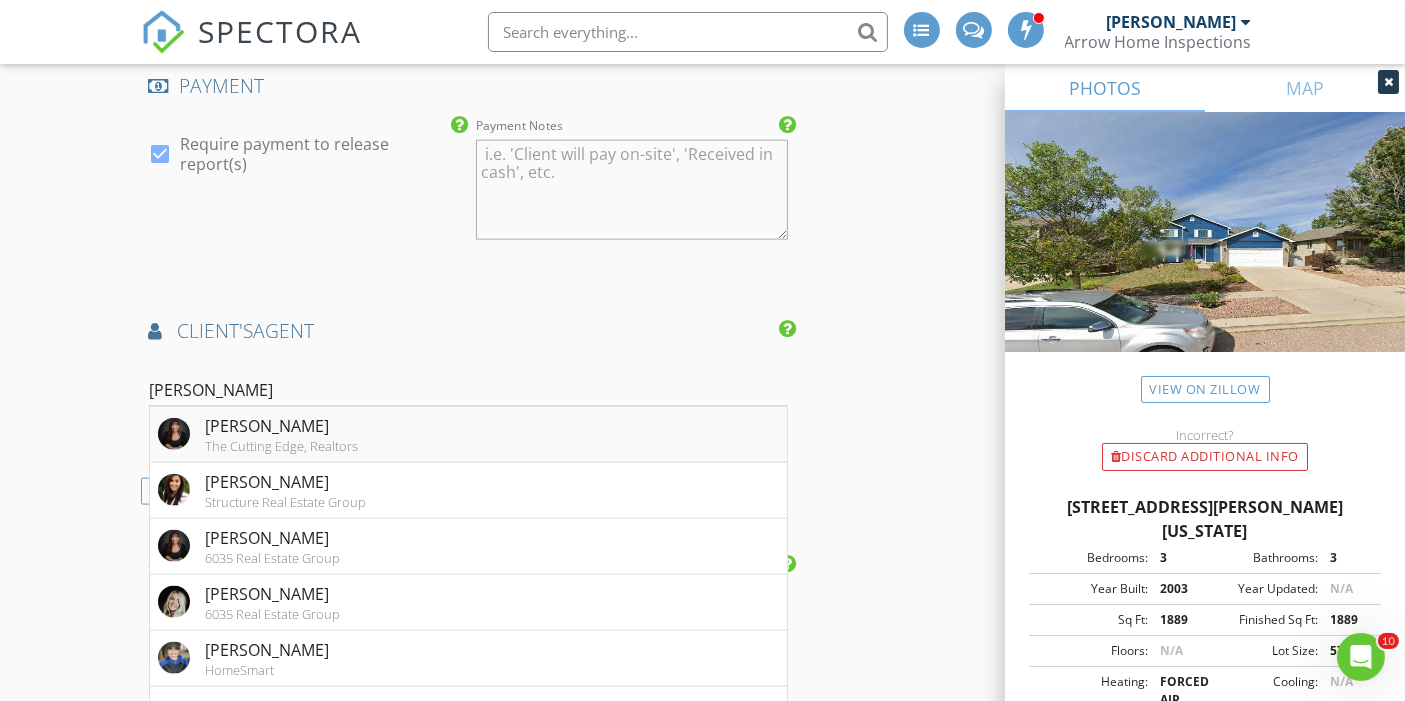 click on "Jessica Martinez
The Cutting Edge, Realtors" at bounding box center [469, 435] 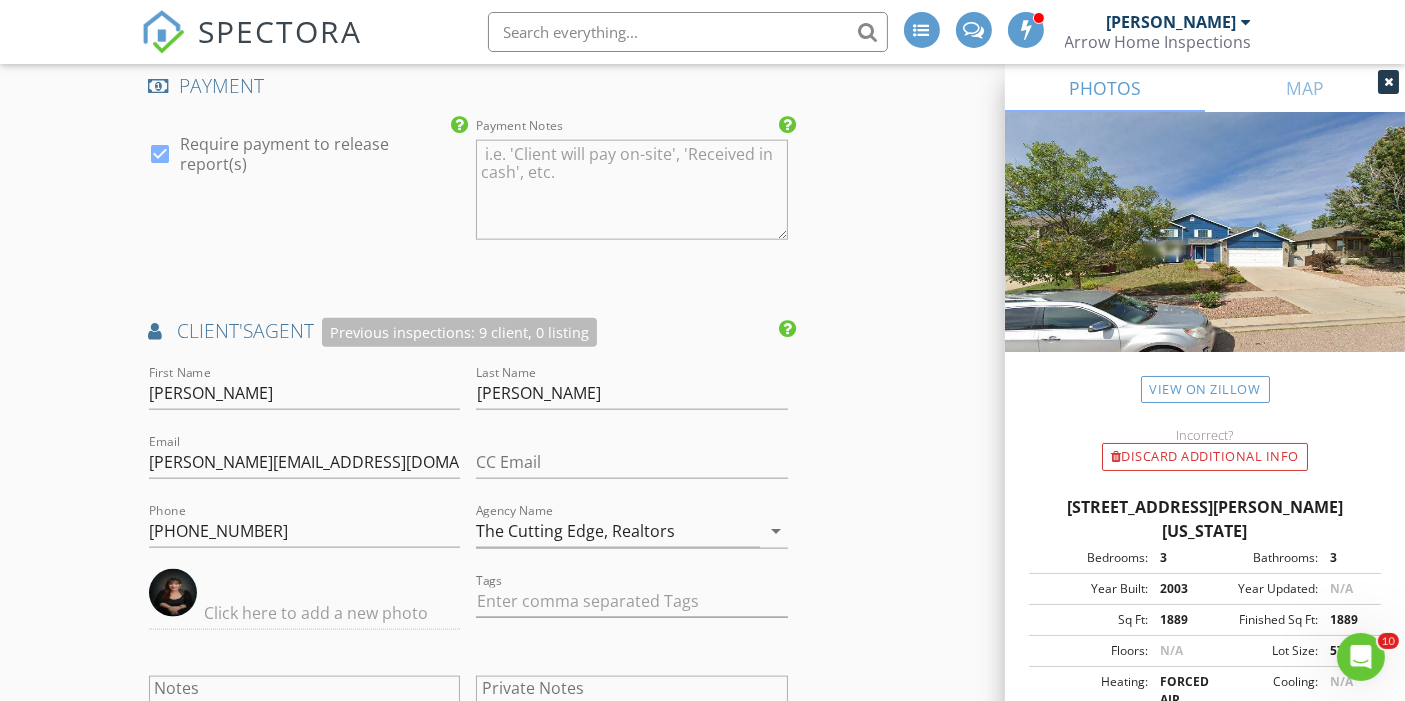 click on "INSPECTOR(S)
check_box   Ethan Martinez   PRIMARY   check_box_outline_blank   Jon Carreon     check_box_outline_blank   Max Lujan     Ethan Martinez arrow_drop_down   check_box_outline_blank Ethan Martinez specifically requested
Date/Time
07/16/2025 1:30 PM
Location
Address Search       Address 6292 Hartman Dr   Unit   City Colorado Springs   State CO   Zip 80923   County El Paso     Square Feet 1889   Year Built 2003   Foundation arrow_drop_down     Ethan Martinez     16.3 miles     (26 minutes)
client
check_box Enable Client CC email for this inspection   Client Search     check_box_outline_blank Client is a Company/Organization     First Name Jane   Last Name Doe   Email jane@doe.com   CC Email   Phone         Tags         Notes   Private Notes
ADD ADDITIONAL client
check_box   Residential Inspection" at bounding box center (703, -12) 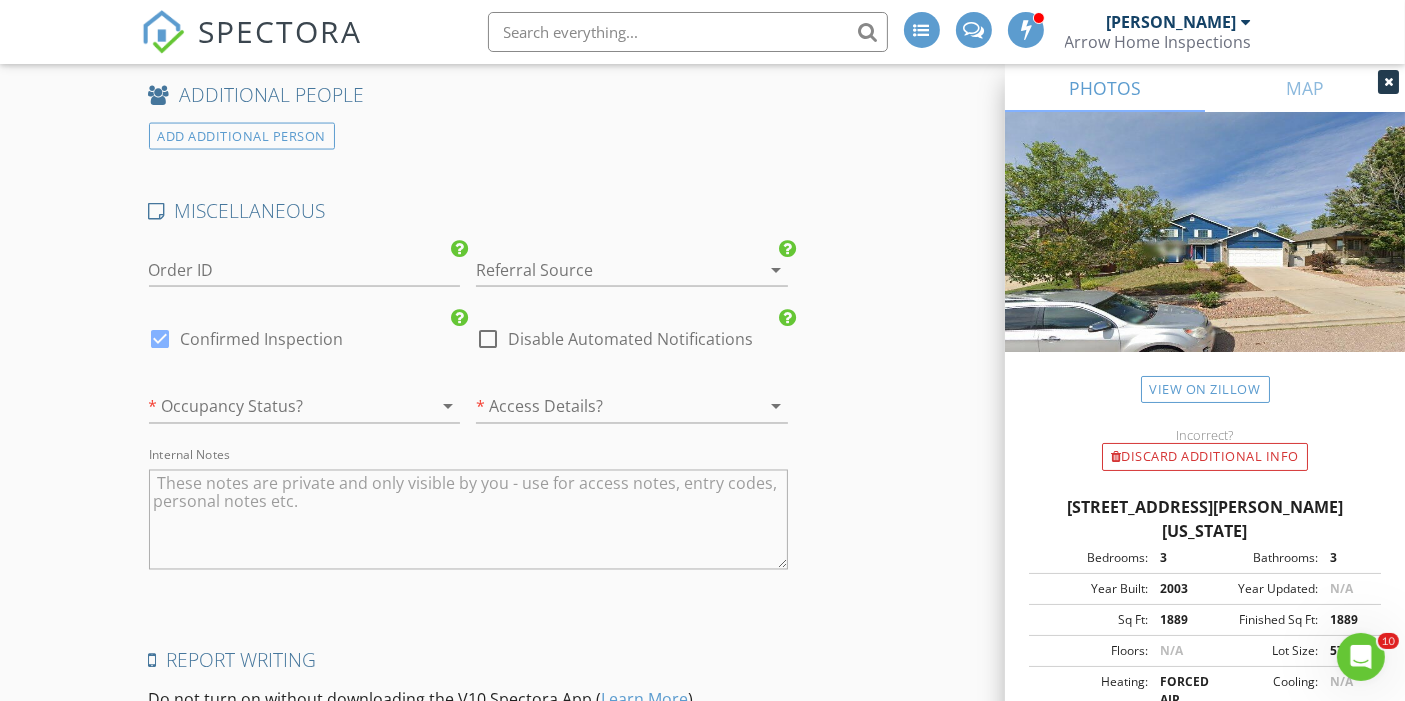 scroll, scrollTop: 3405, scrollLeft: 0, axis: vertical 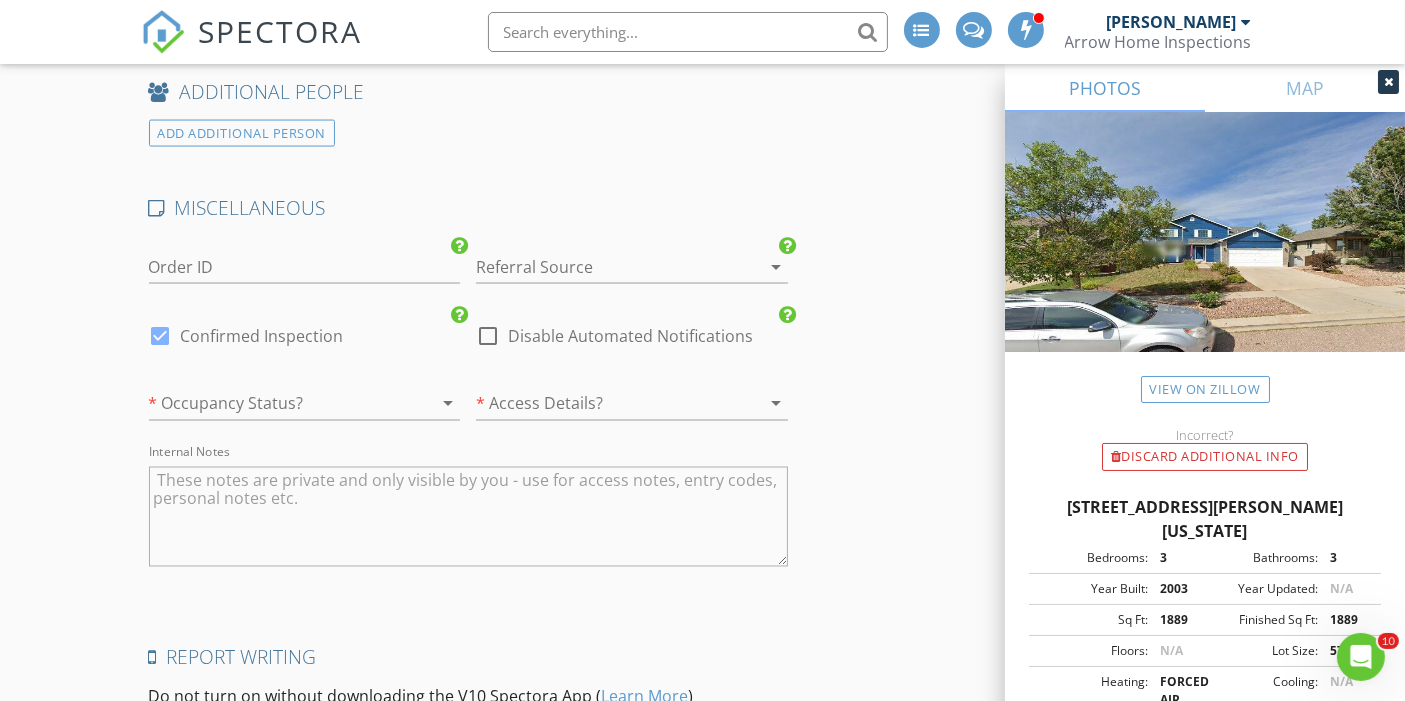 click at bounding box center [277, 404] 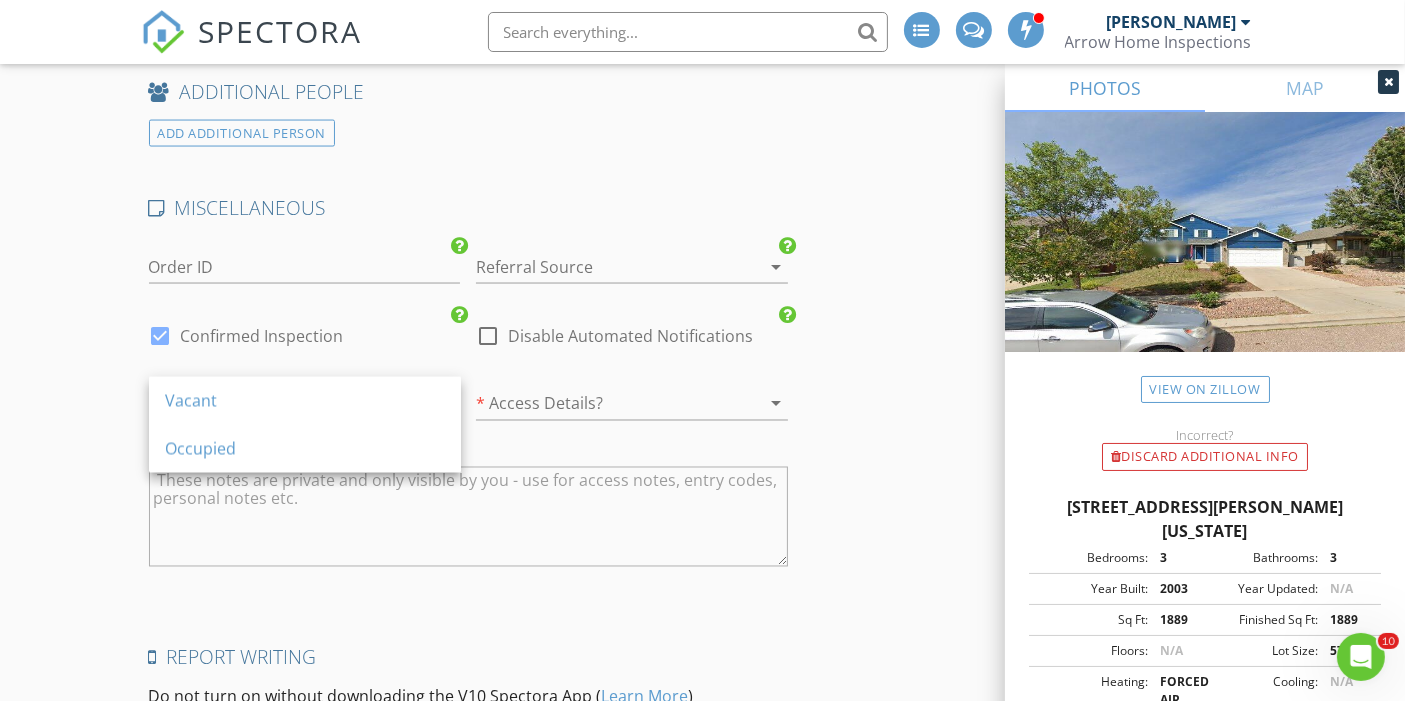 click at bounding box center (604, 404) 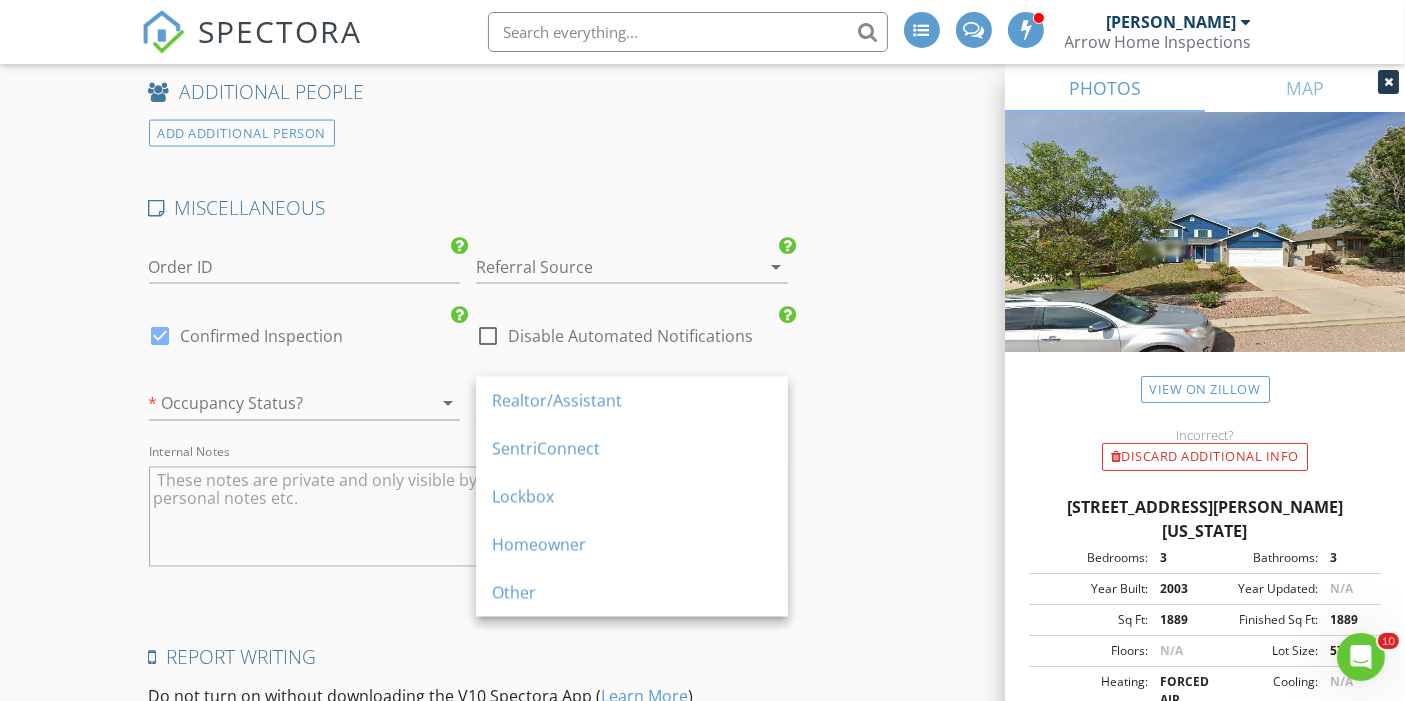 click on "INSPECTOR(S)
check_box   Ethan Martinez   PRIMARY   check_box_outline_blank   Jon Carreon     check_box_outline_blank   Max Lujan     Ethan Martinez arrow_drop_down   check_box_outline_blank Ethan Martinez specifically requested
Date/Time
07/16/2025 1:30 PM
Location
Address Search       Address 6292 Hartman Dr   Unit   City Colorado Springs   State CO   Zip 80923   County El Paso     Square Feet 1889   Year Built 2003   Foundation arrow_drop_down     Ethan Martinez     16.3 miles     (26 minutes)
client
check_box Enable Client CC email for this inspection   Client Search     check_box_outline_blank Client is a Company/Organization     First Name Jane   Last Name Doe   Email jane@doe.com   CC Email   Phone         Tags         Notes   Private Notes
ADD ADDITIONAL client
check_box   Residential Inspection" at bounding box center (703, -1074) 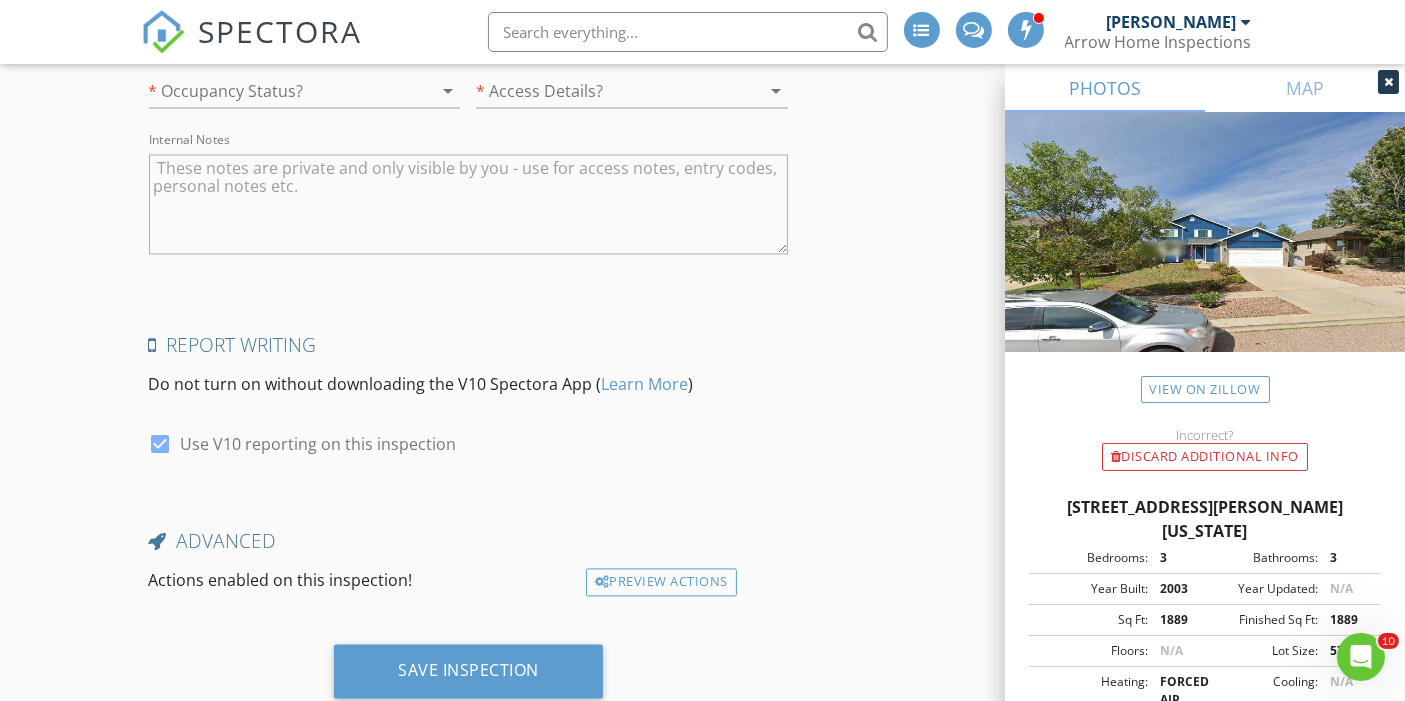scroll, scrollTop: 3765, scrollLeft: 0, axis: vertical 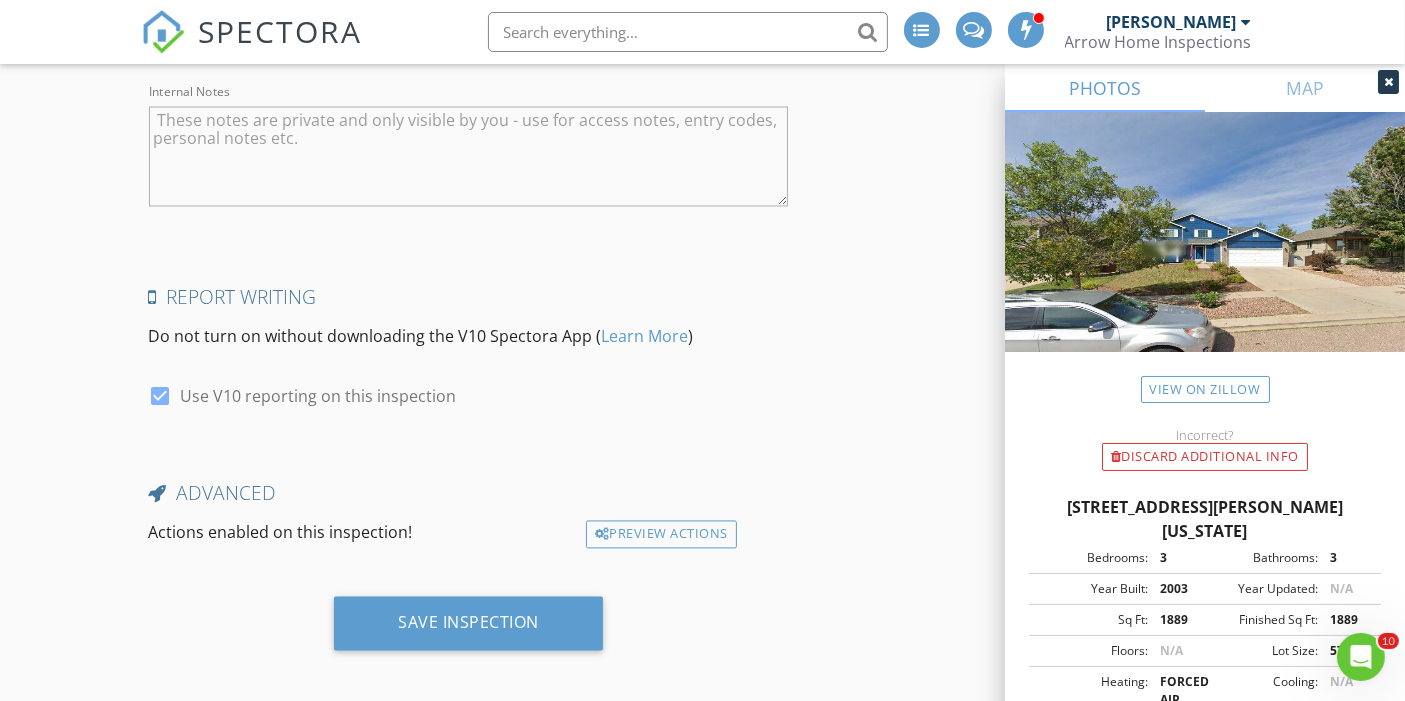 click on "SPECTORA" at bounding box center (281, 31) 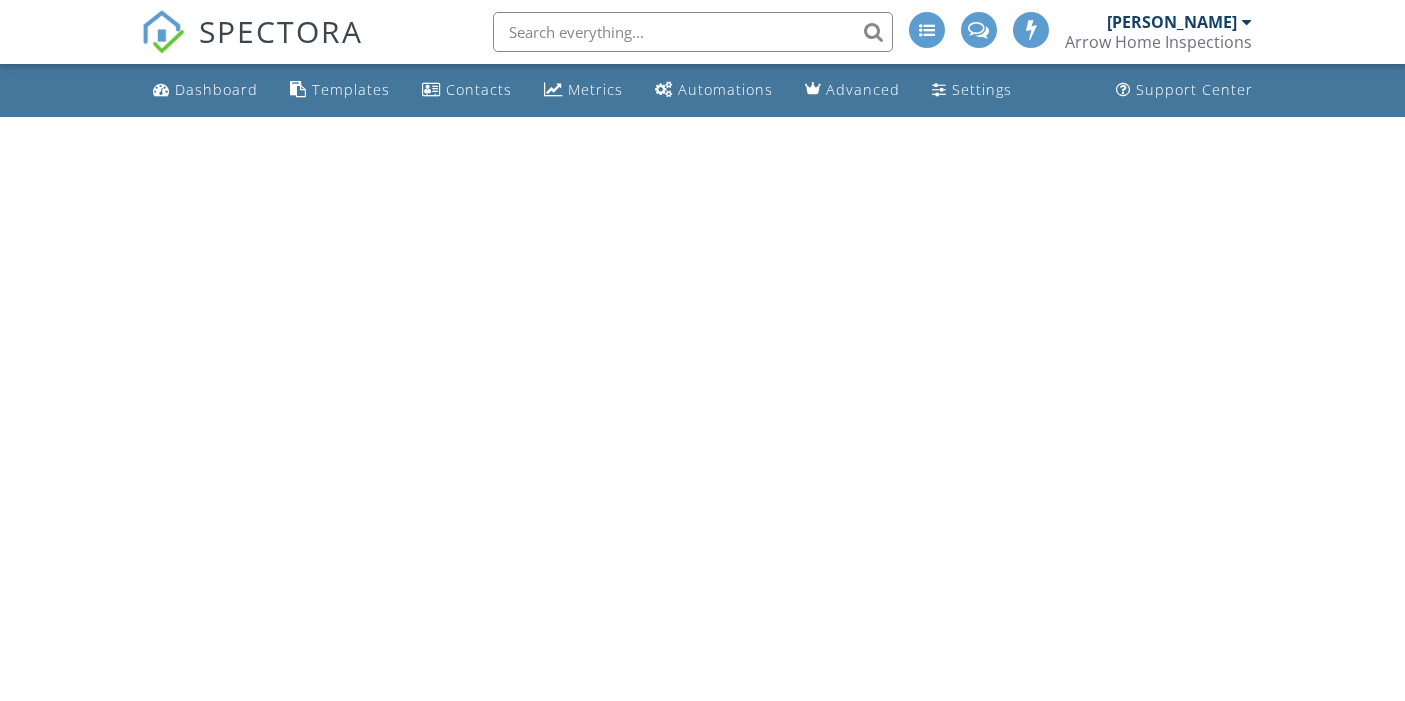 scroll, scrollTop: 0, scrollLeft: 0, axis: both 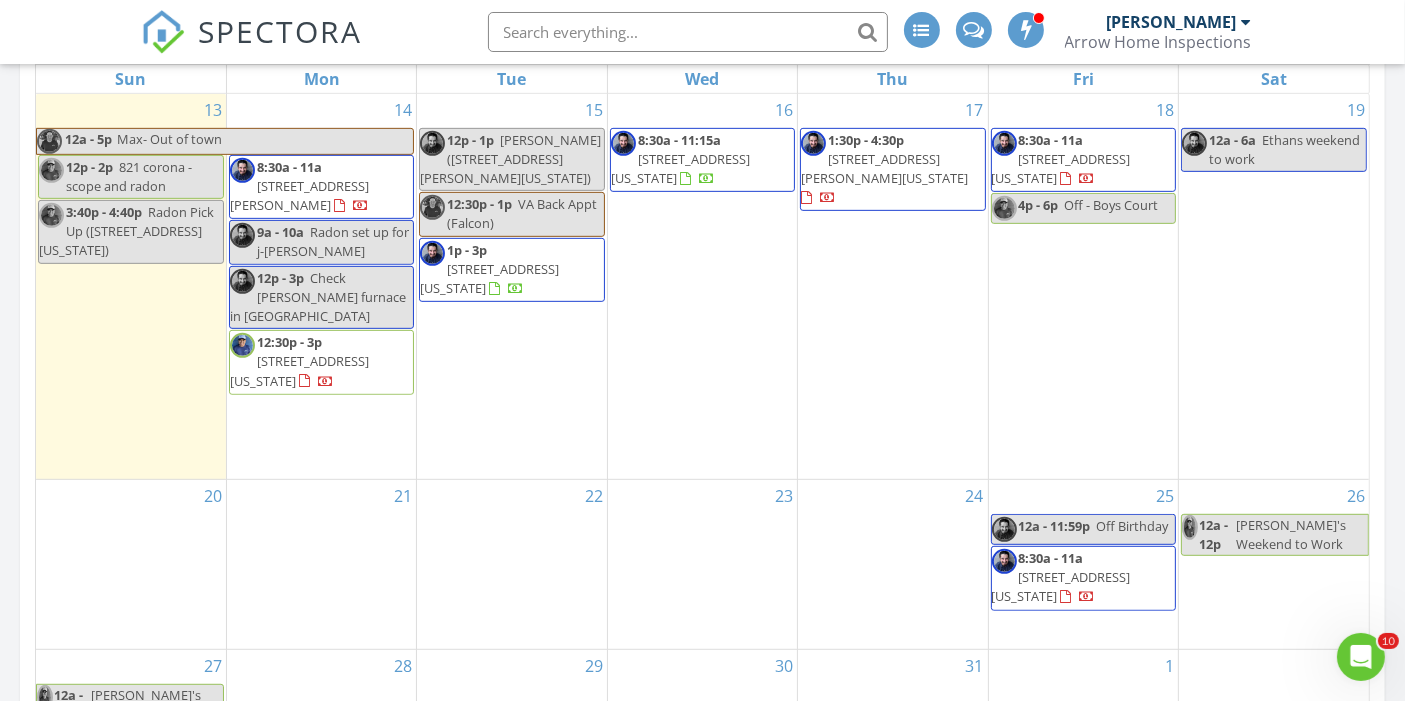 click on "[STREET_ADDRESS][US_STATE]" at bounding box center [680, 168] 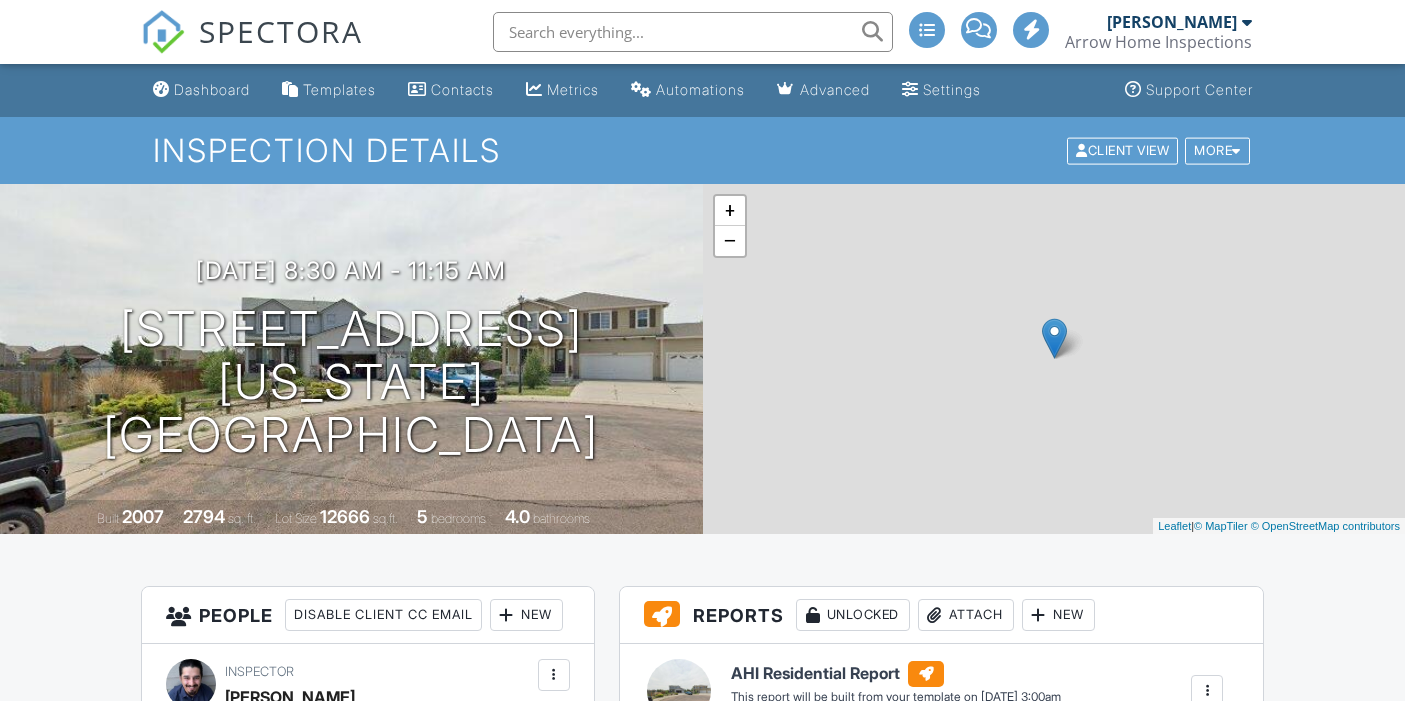 scroll, scrollTop: 0, scrollLeft: 0, axis: both 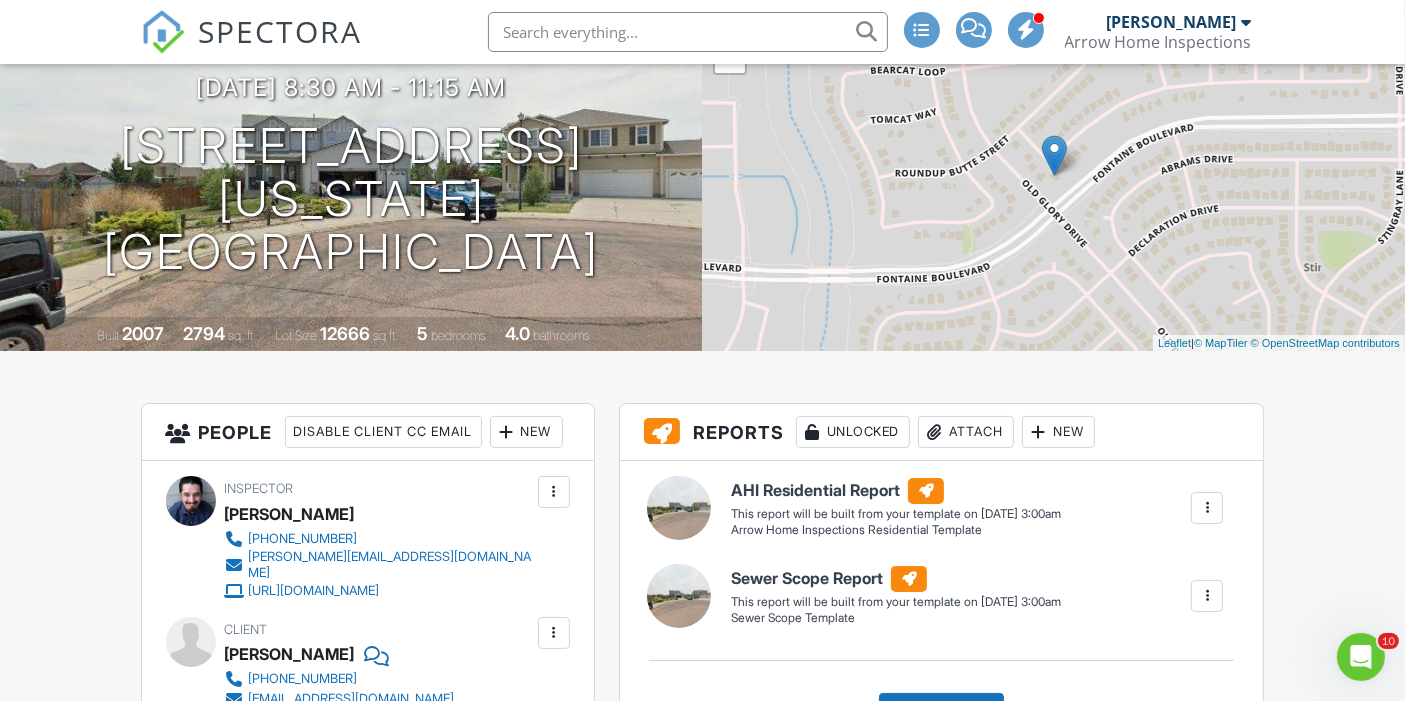 click on "SPECTORA" at bounding box center [281, 31] 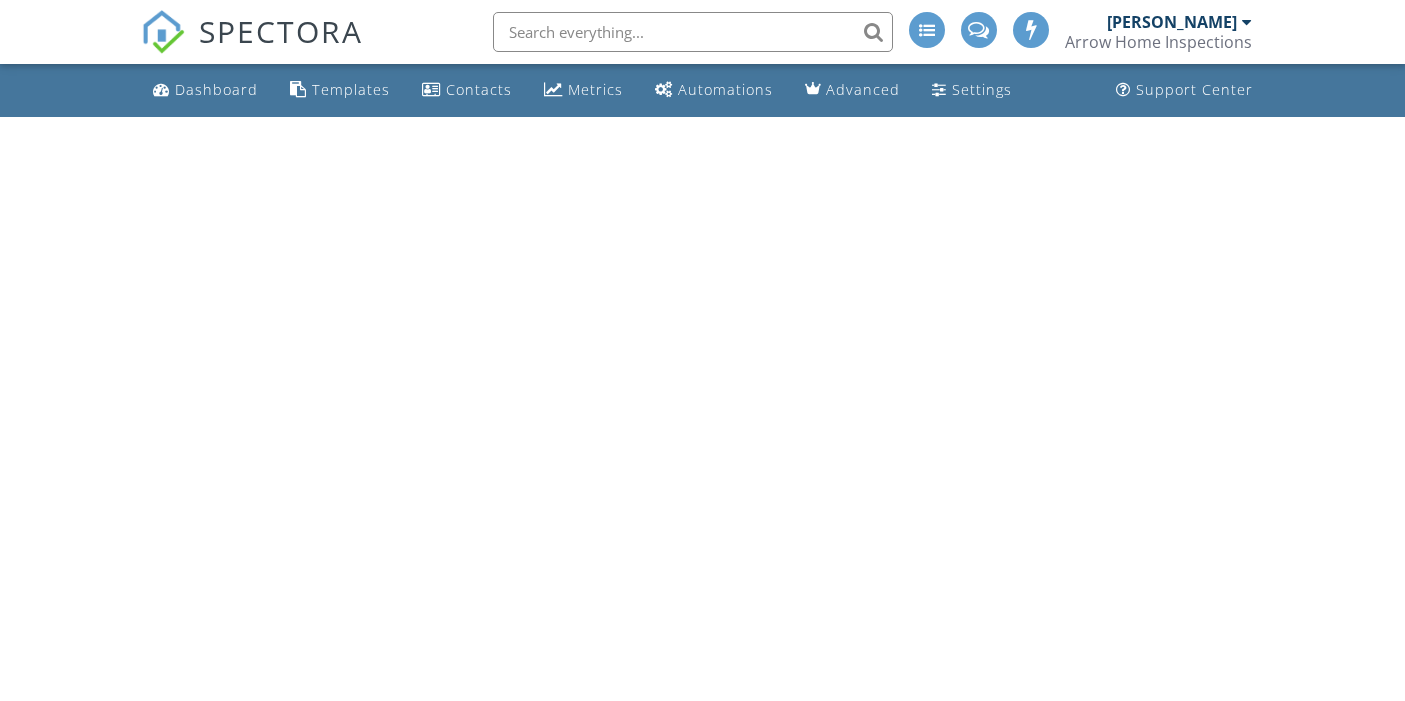 scroll, scrollTop: 0, scrollLeft: 0, axis: both 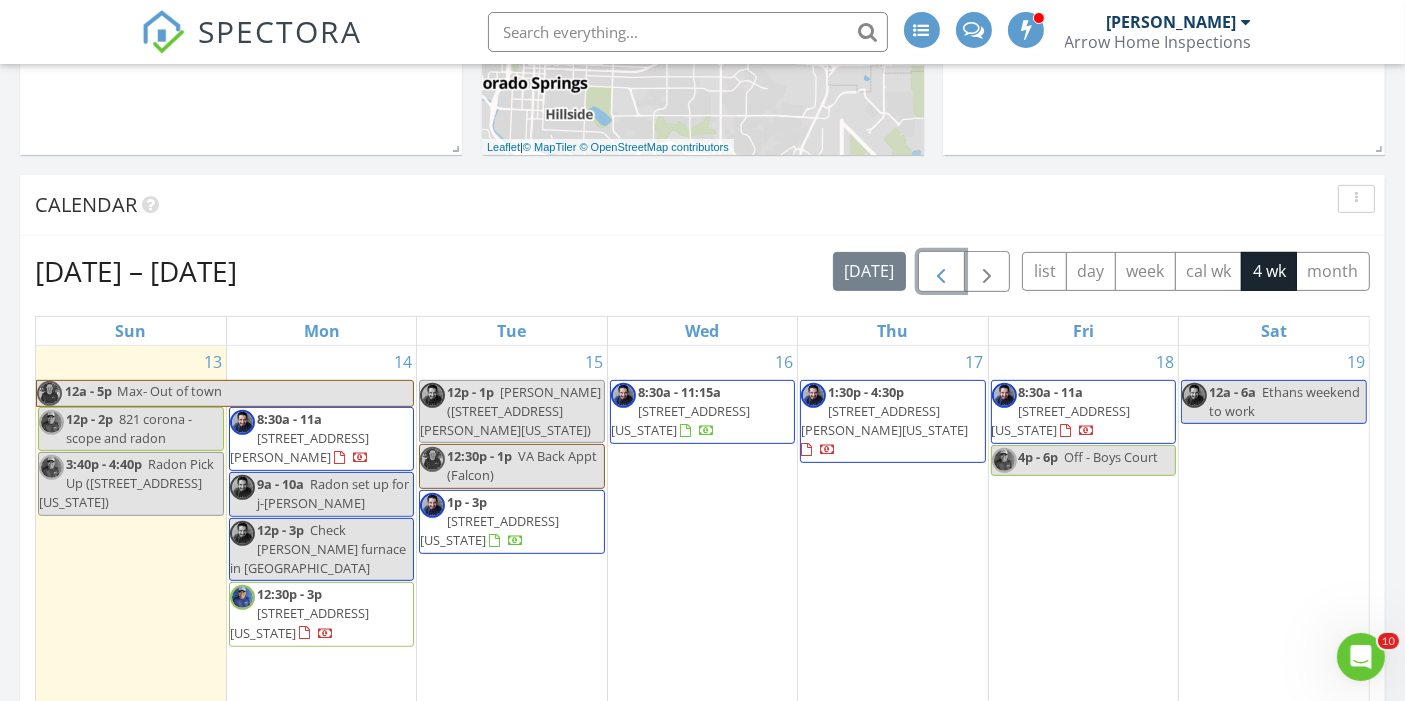 click at bounding box center (941, 271) 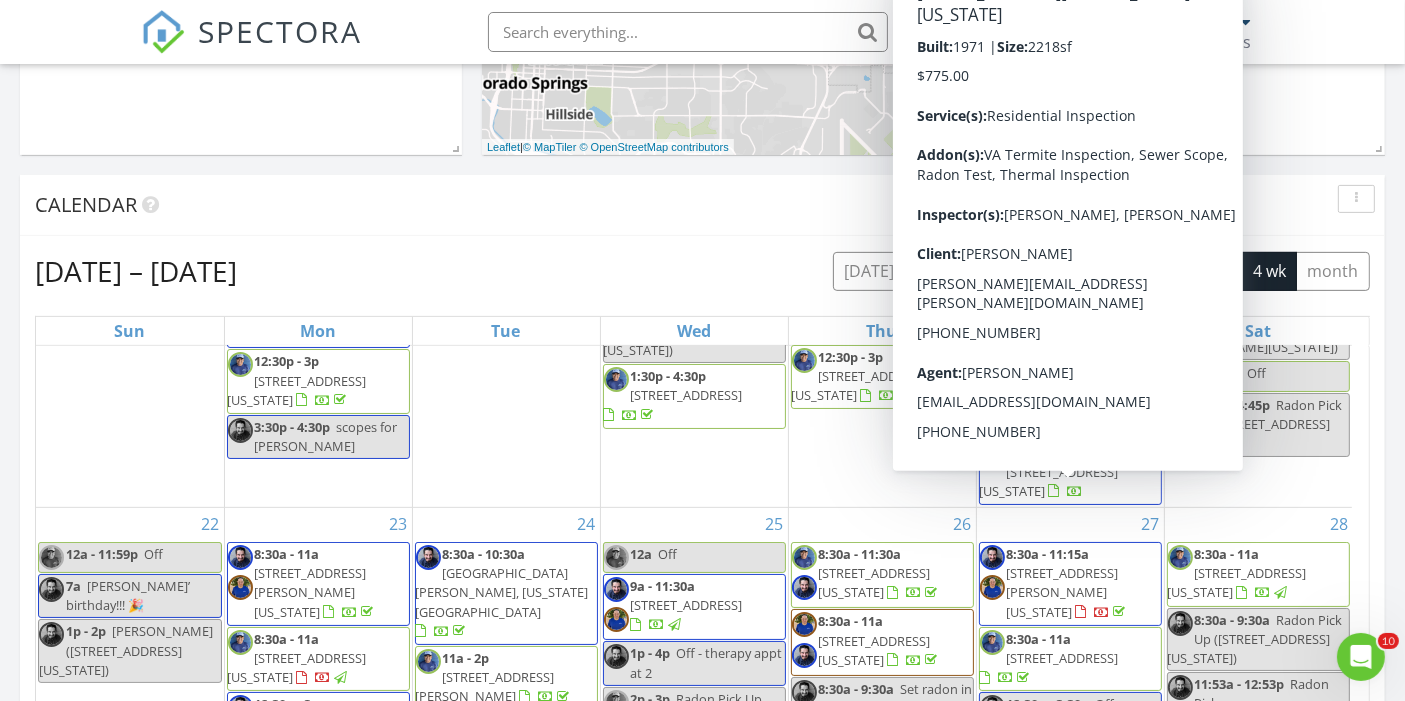 scroll, scrollTop: 314, scrollLeft: 0, axis: vertical 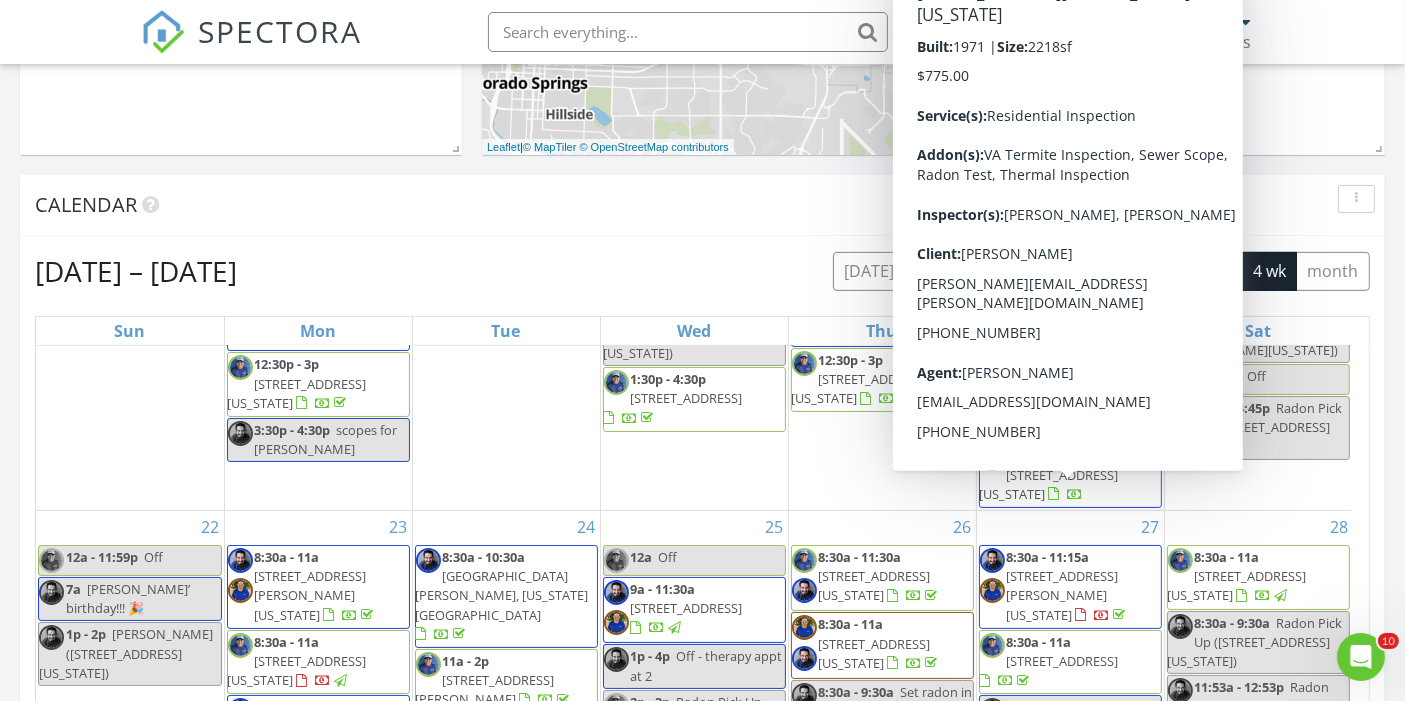 click on "4406 Teeter Totter Way, Colorado Springs 80917" at bounding box center [1063, 595] 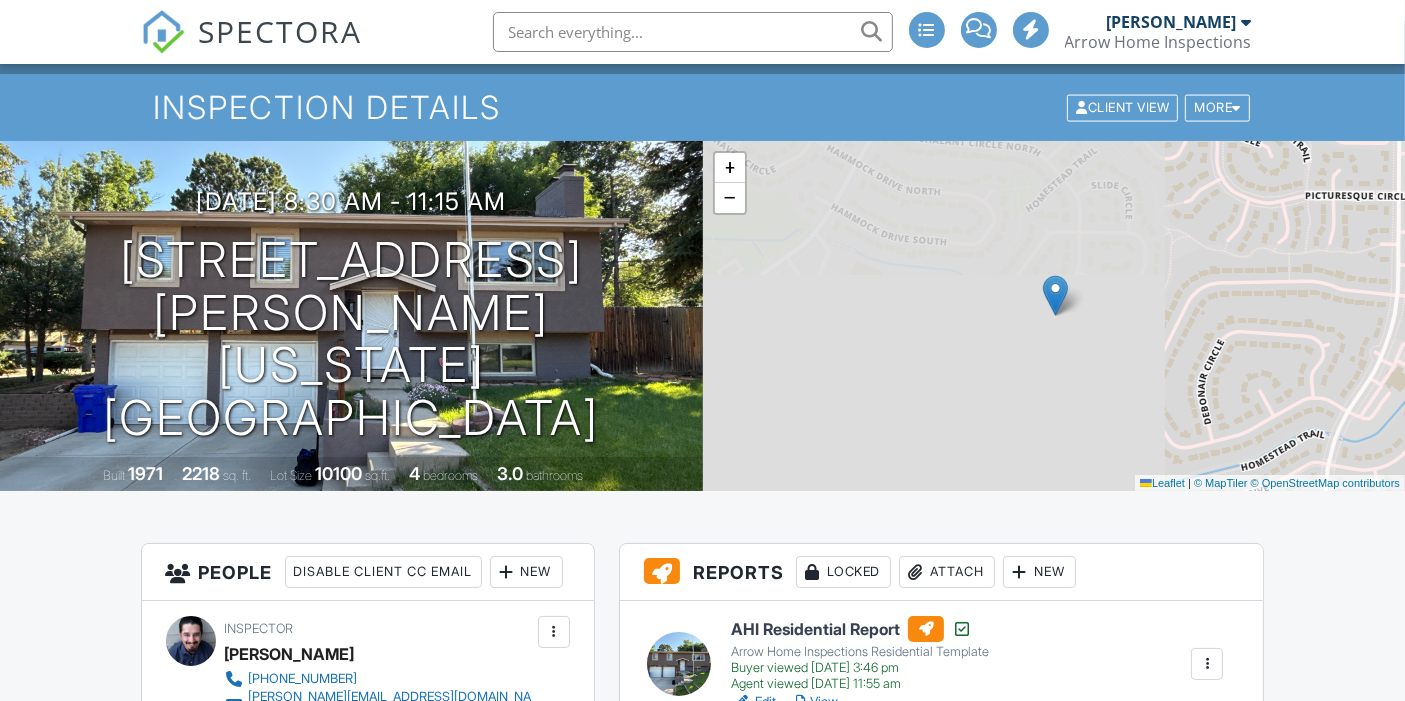 scroll, scrollTop: 97, scrollLeft: 0, axis: vertical 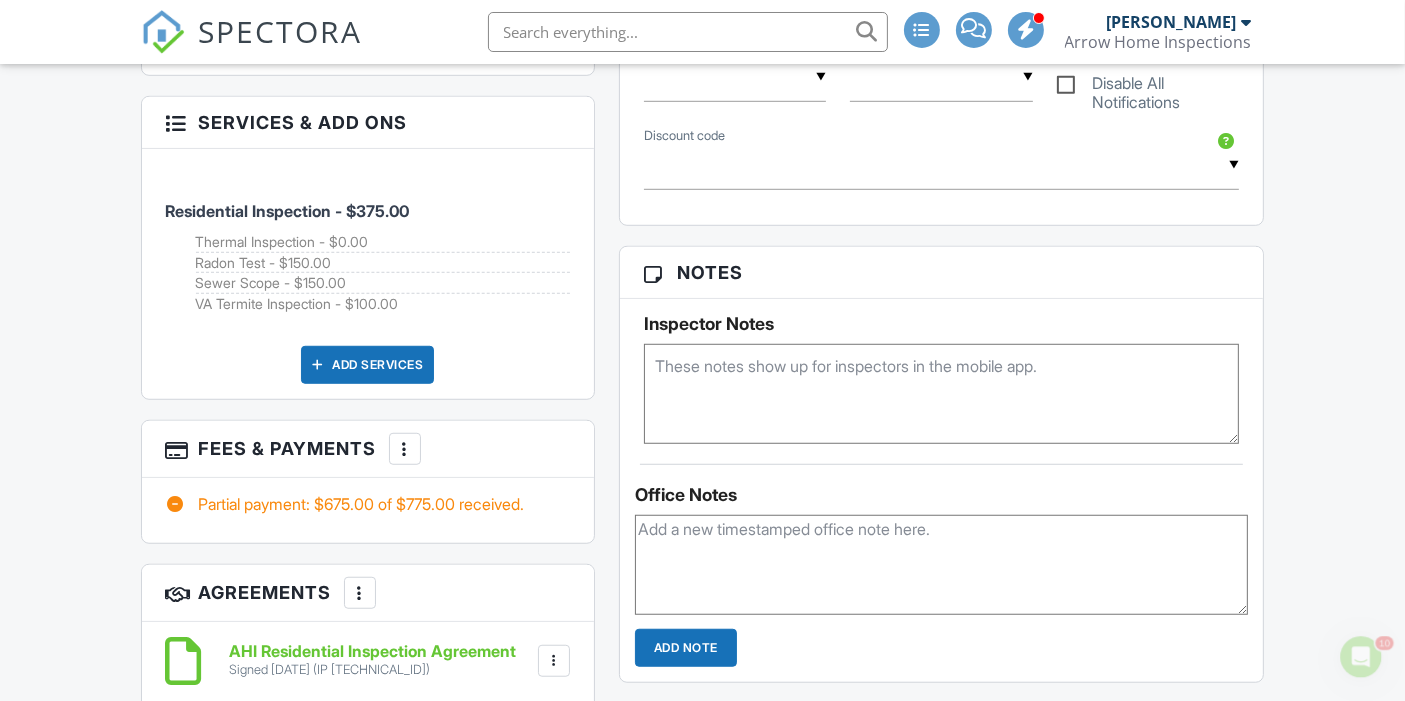 click on "SPECTORA" at bounding box center (281, 31) 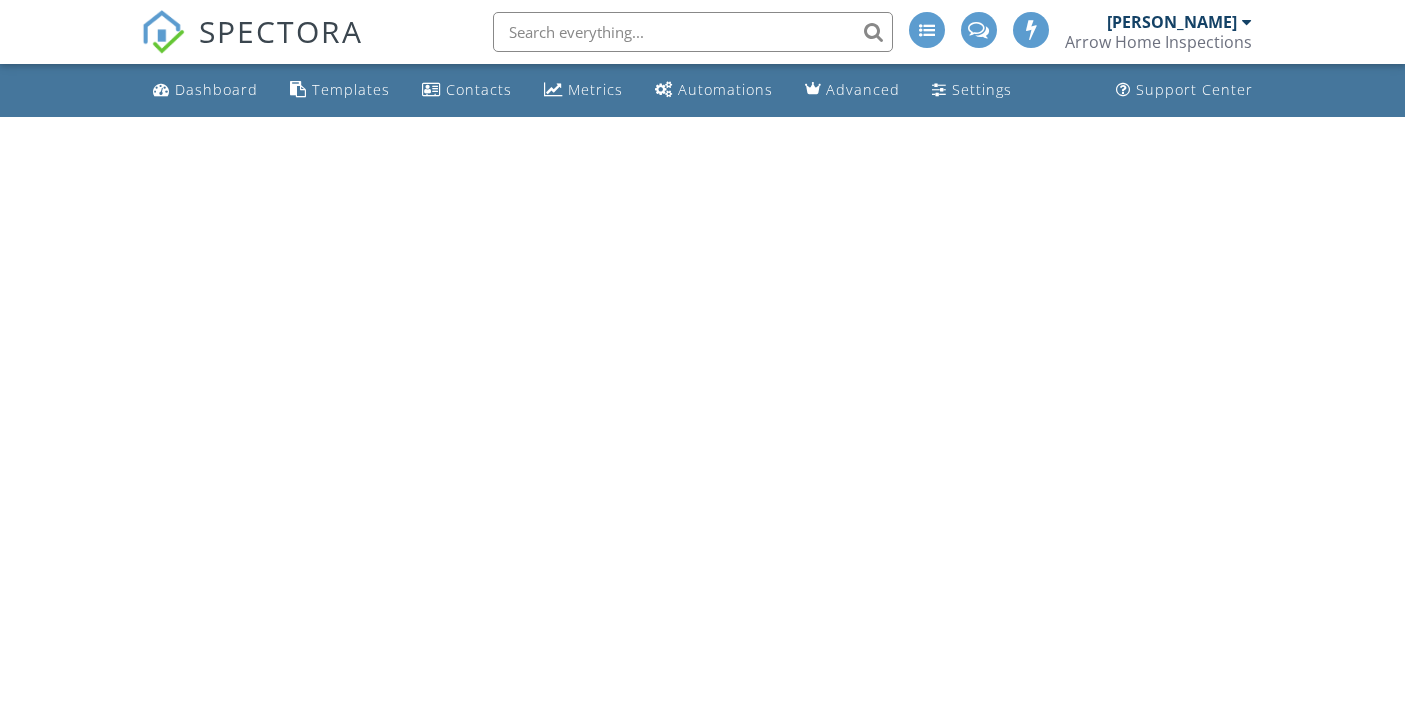 scroll, scrollTop: 0, scrollLeft: 0, axis: both 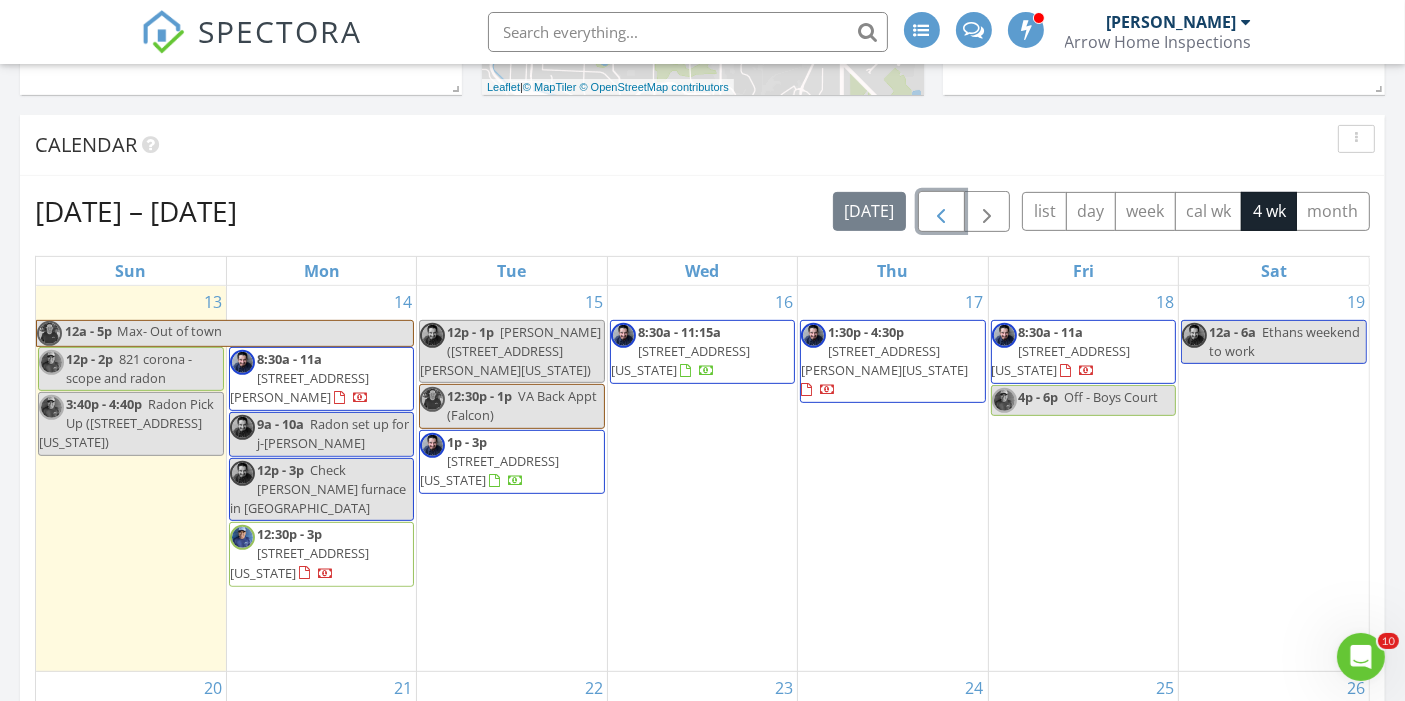 click at bounding box center (941, 212) 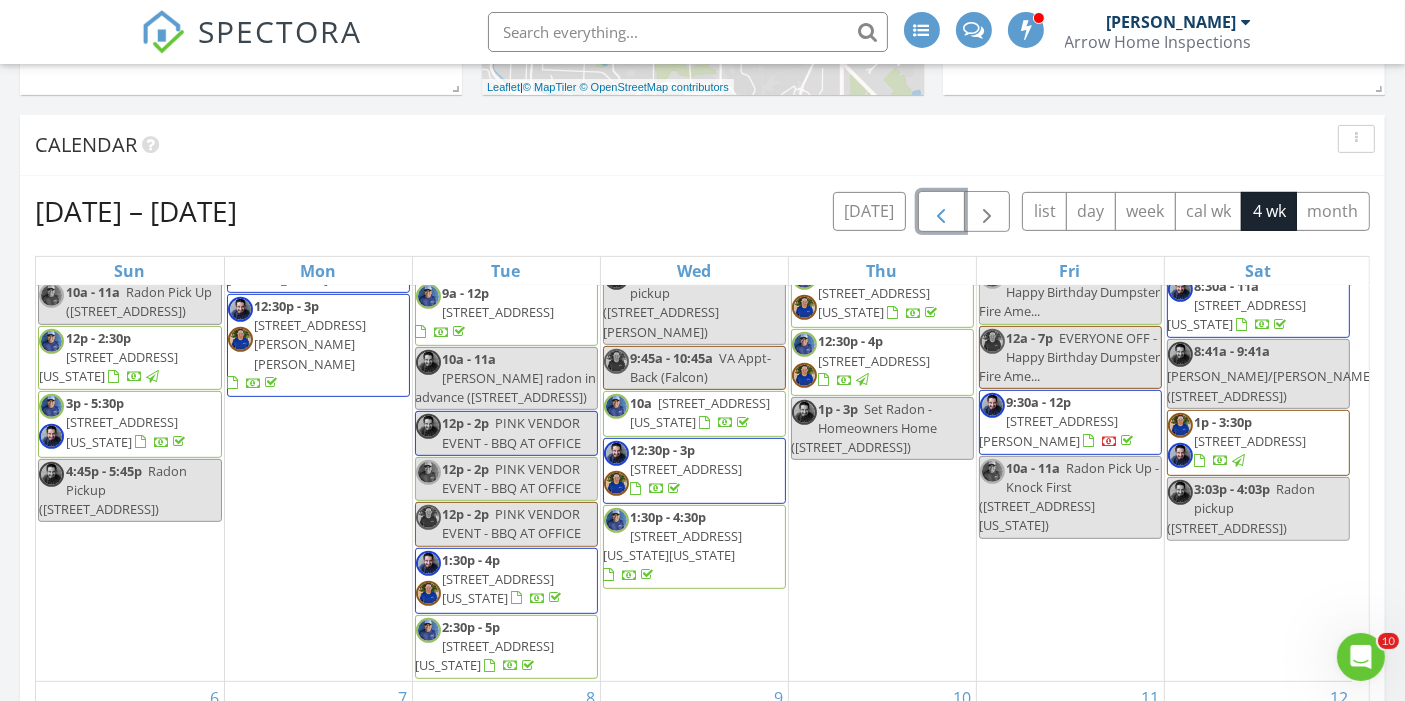 scroll, scrollTop: 843, scrollLeft: 0, axis: vertical 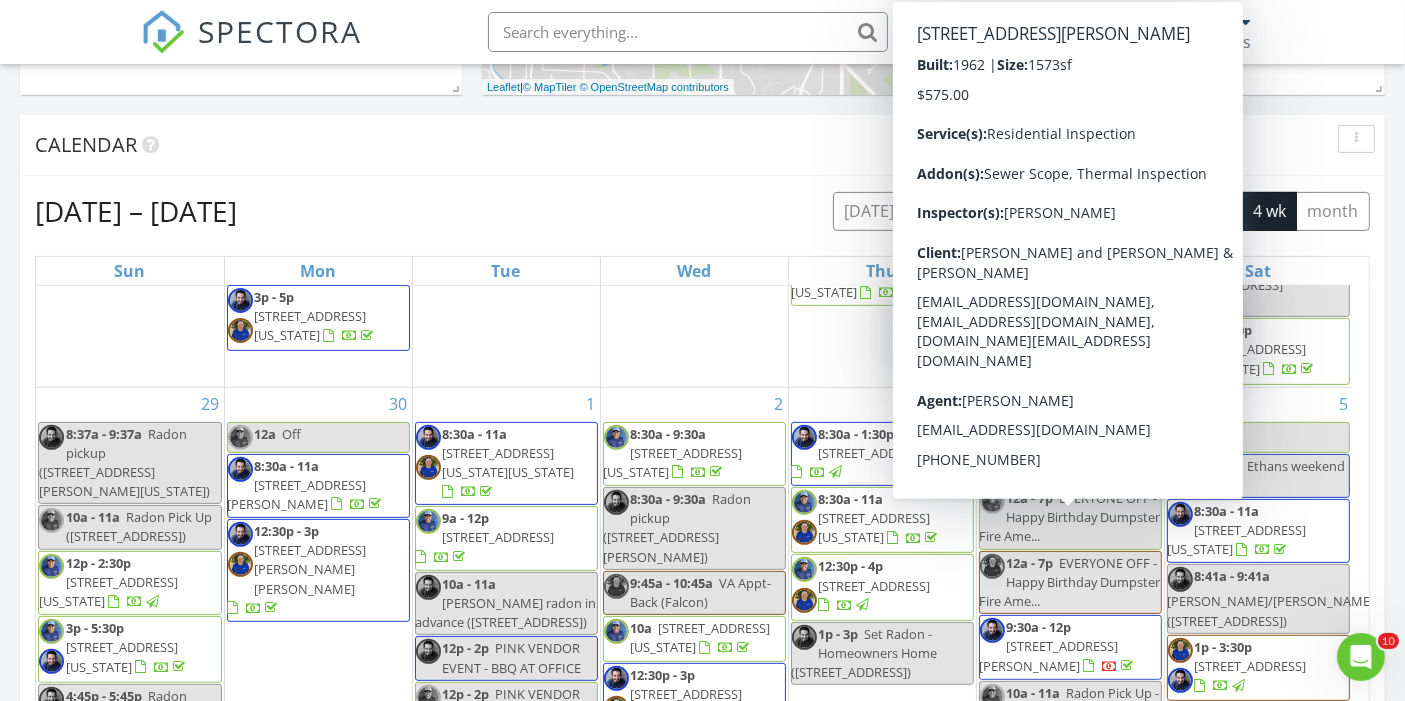 click on "11320 Irma Dr, Northglenn 80233" at bounding box center (1049, 655) 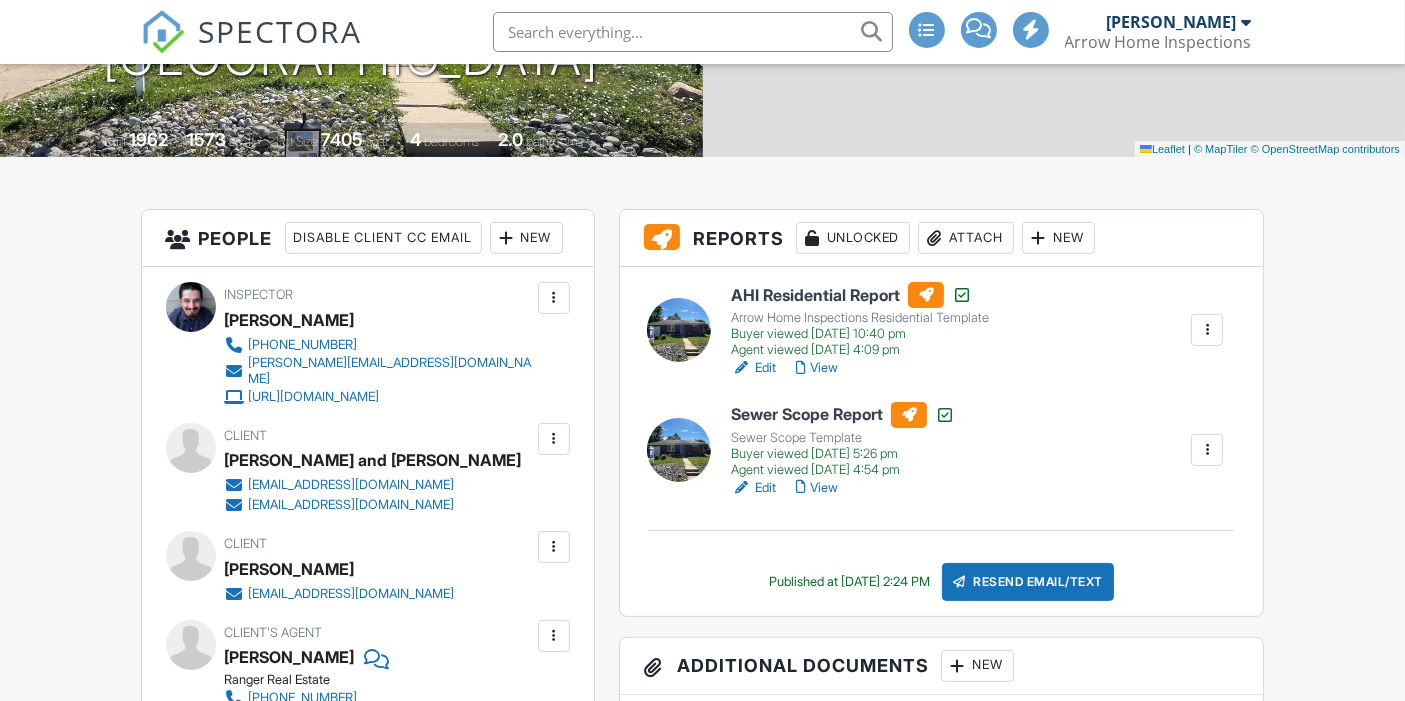 scroll, scrollTop: 851, scrollLeft: 0, axis: vertical 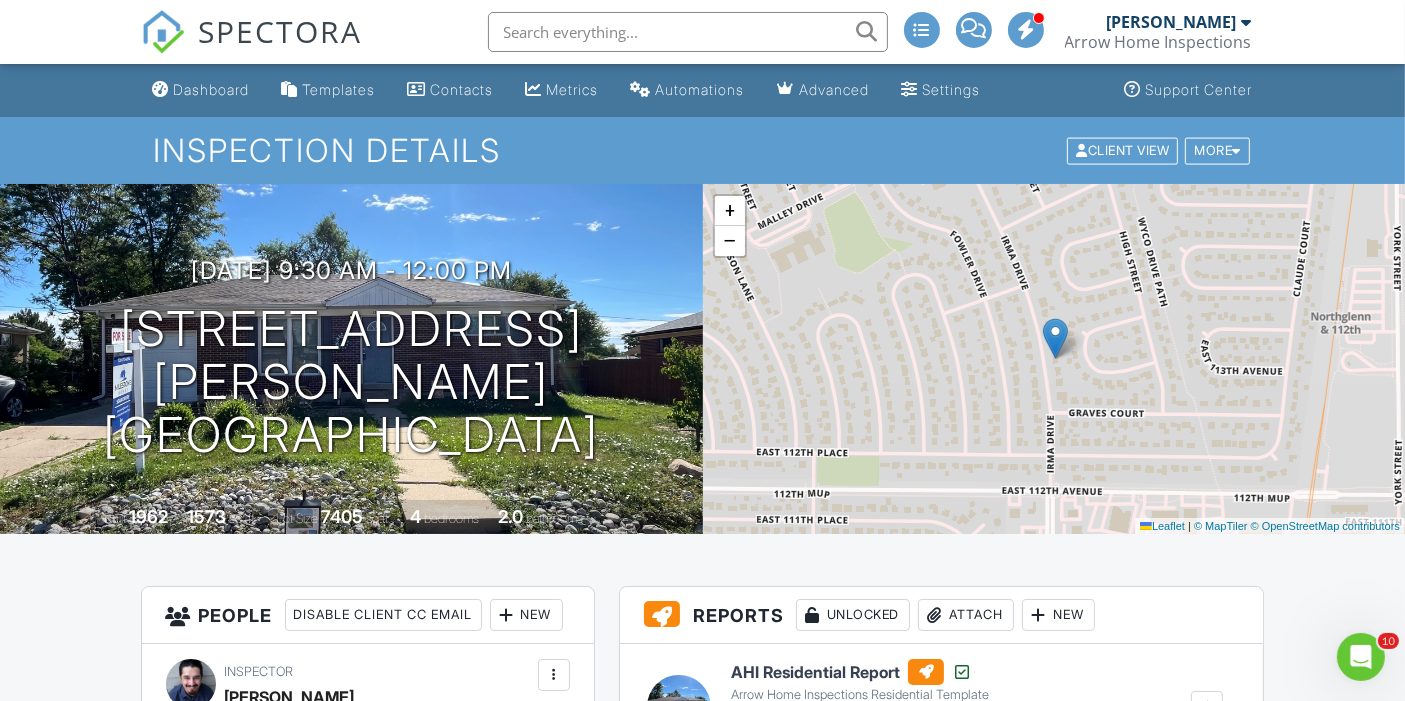 click on "SPECTORA" at bounding box center [281, 31] 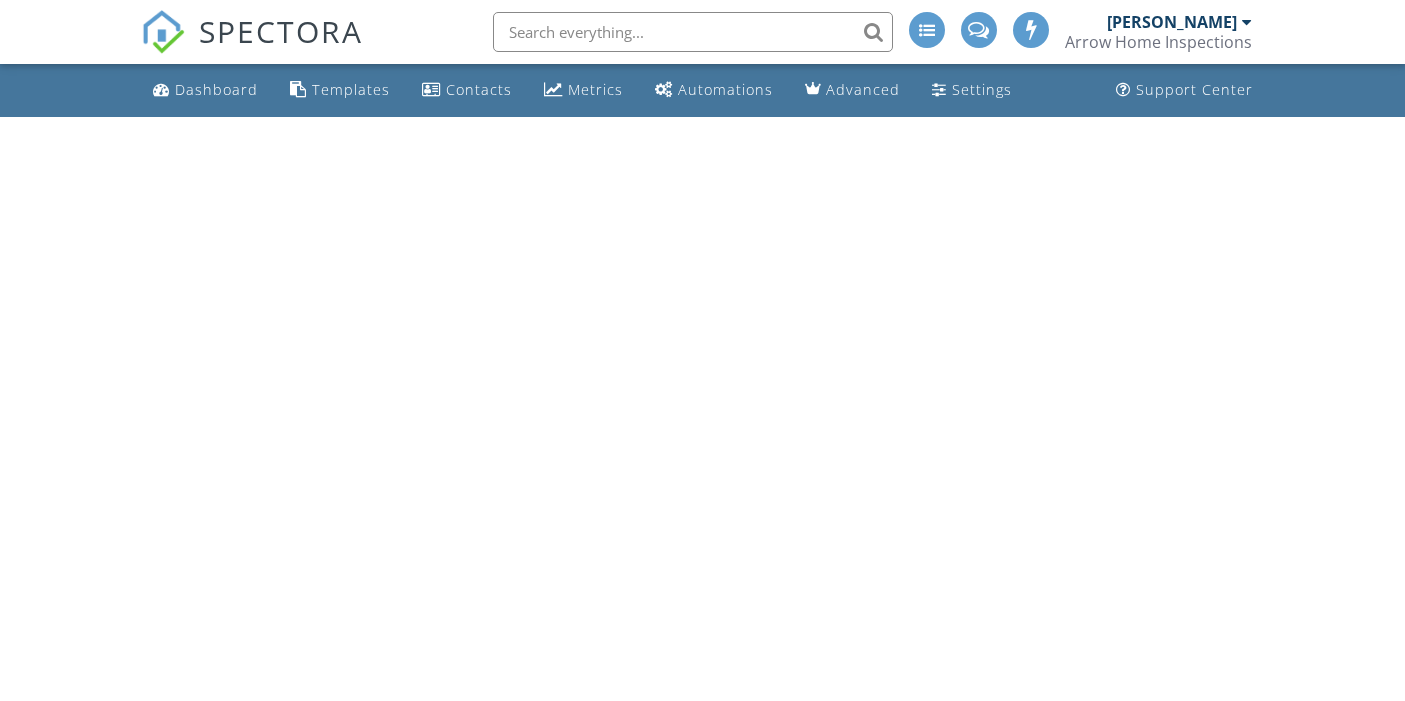 scroll, scrollTop: 0, scrollLeft: 0, axis: both 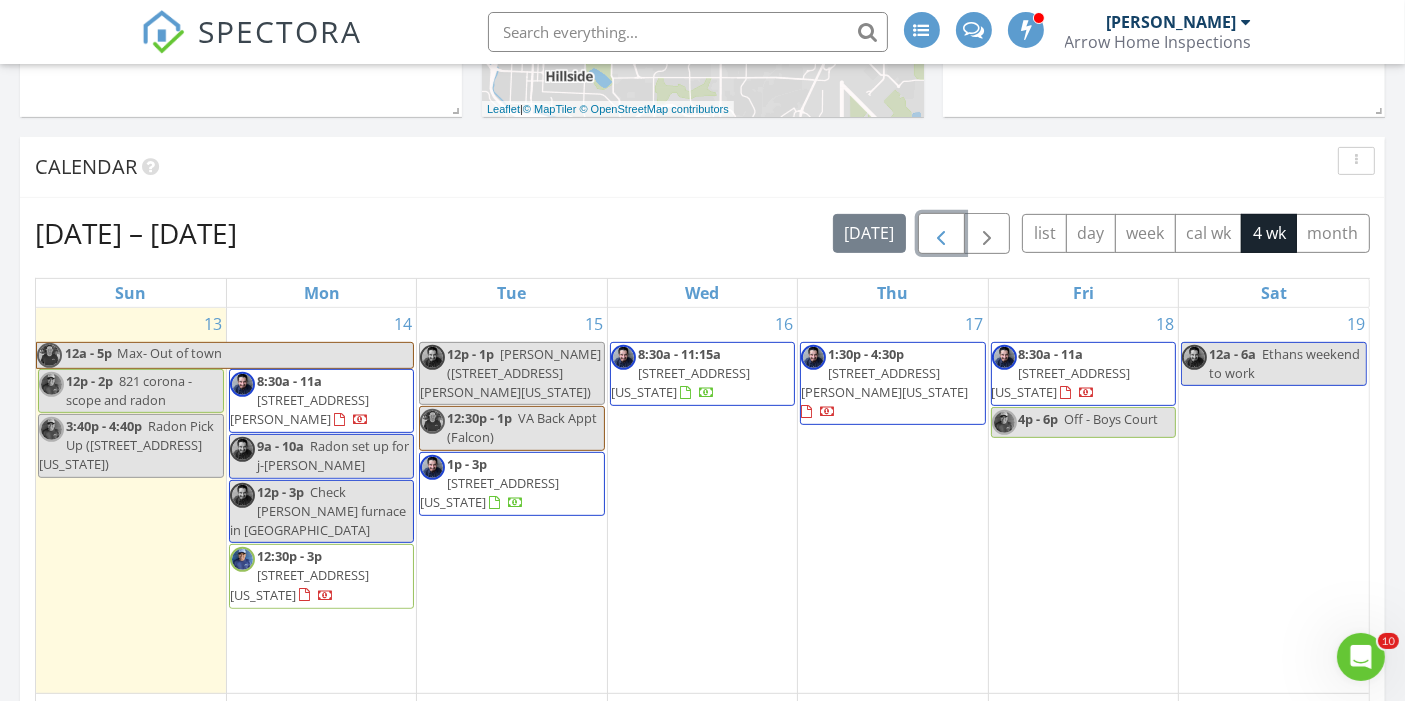 click at bounding box center [941, 234] 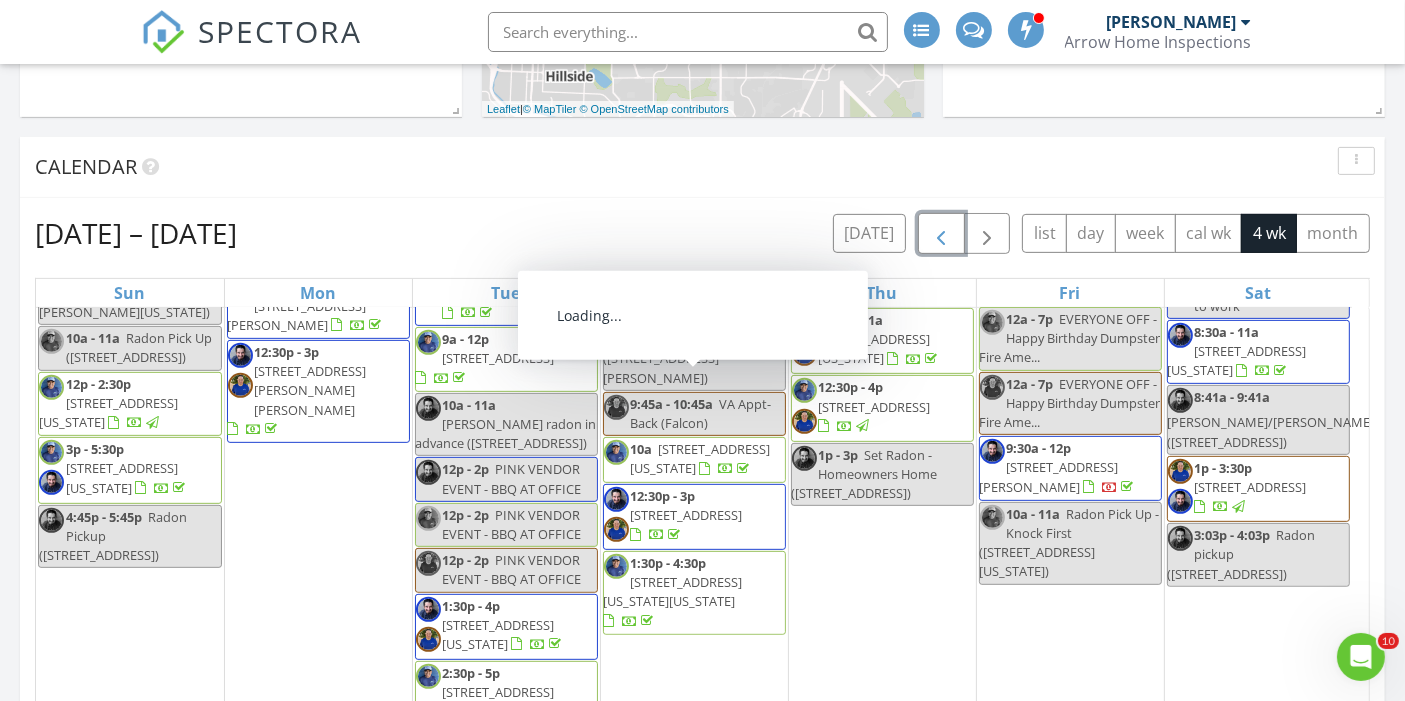 scroll, scrollTop: 1068, scrollLeft: 0, axis: vertical 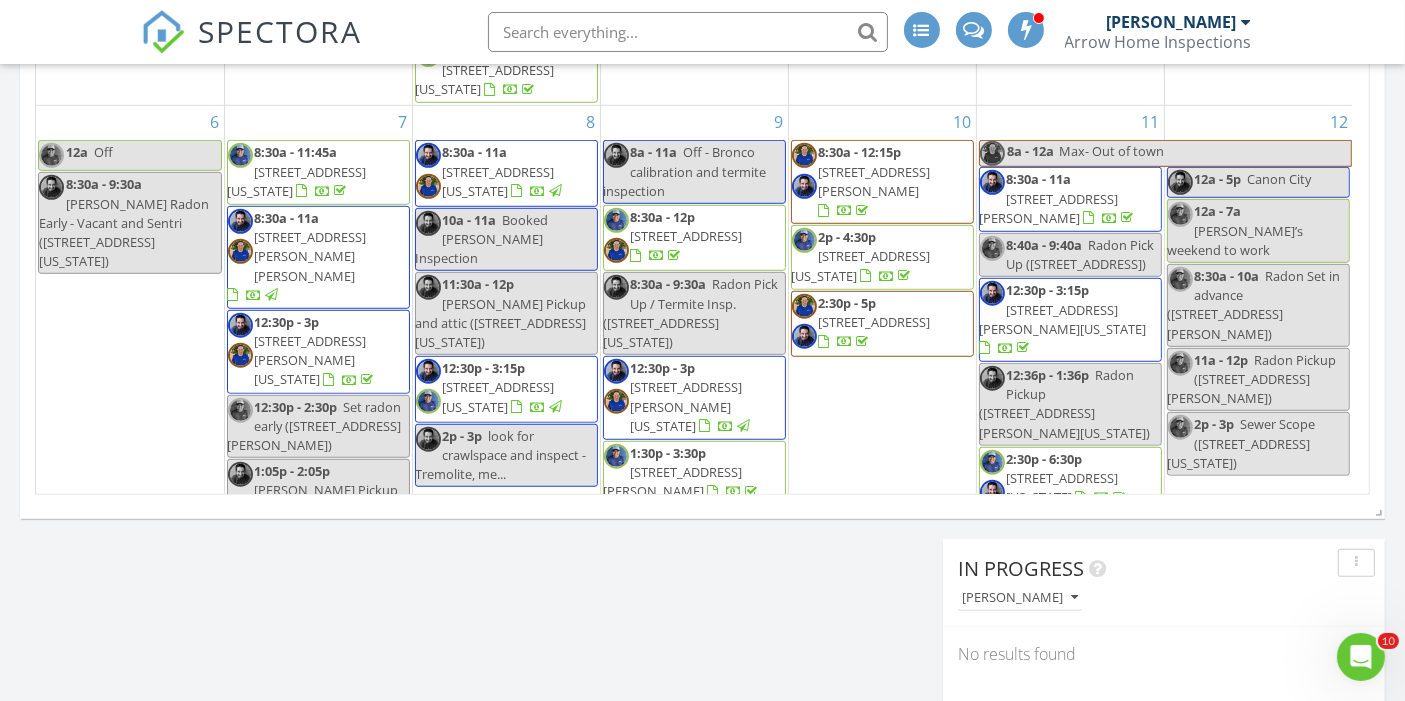 click on "118 Pamona Lake Dr, Divide 80814" at bounding box center [875, 322] 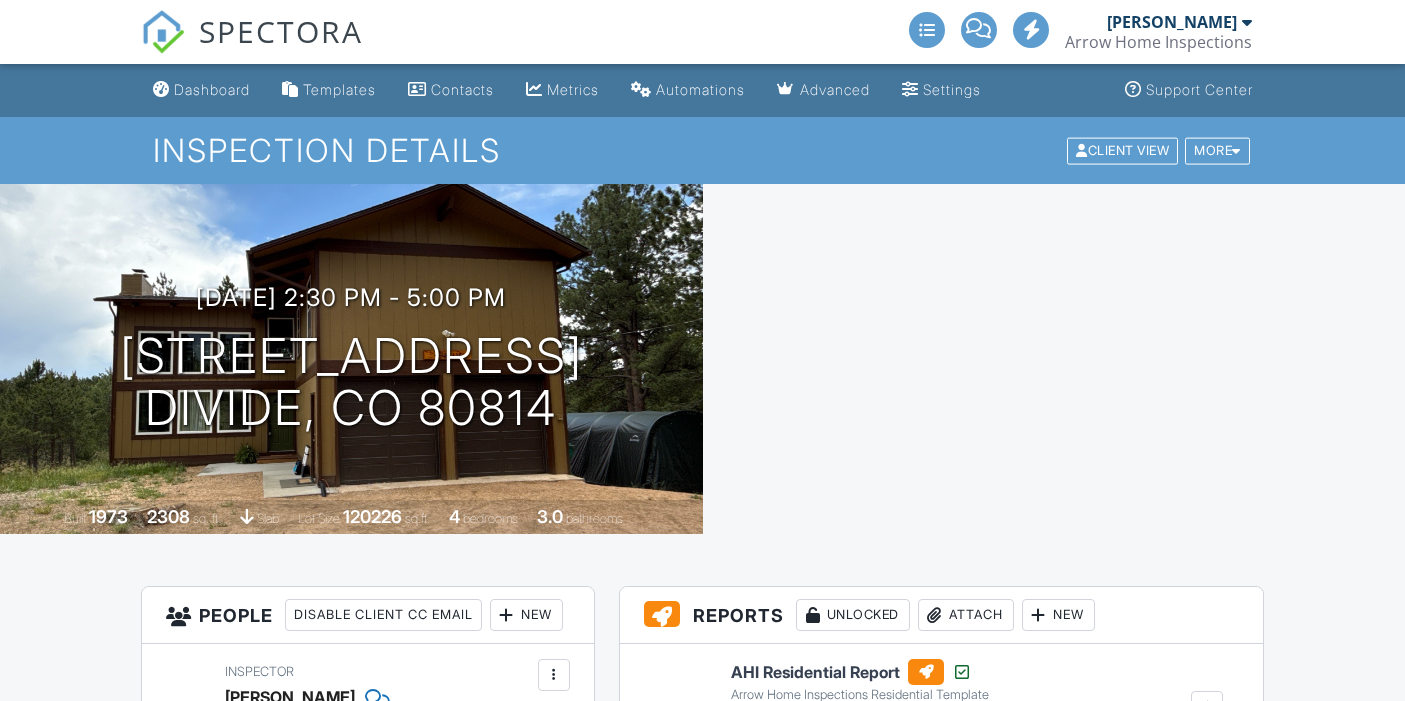 scroll, scrollTop: 0, scrollLeft: 0, axis: both 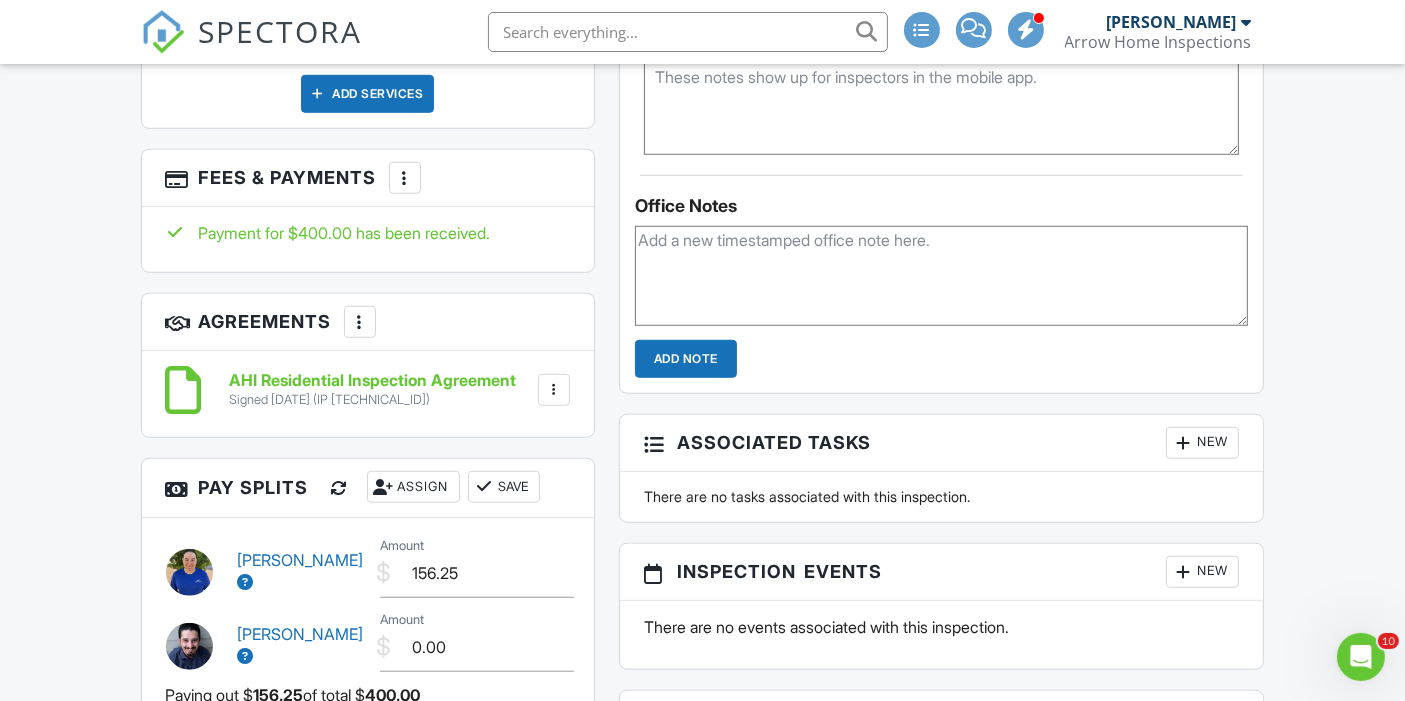 click at bounding box center [554, 390] 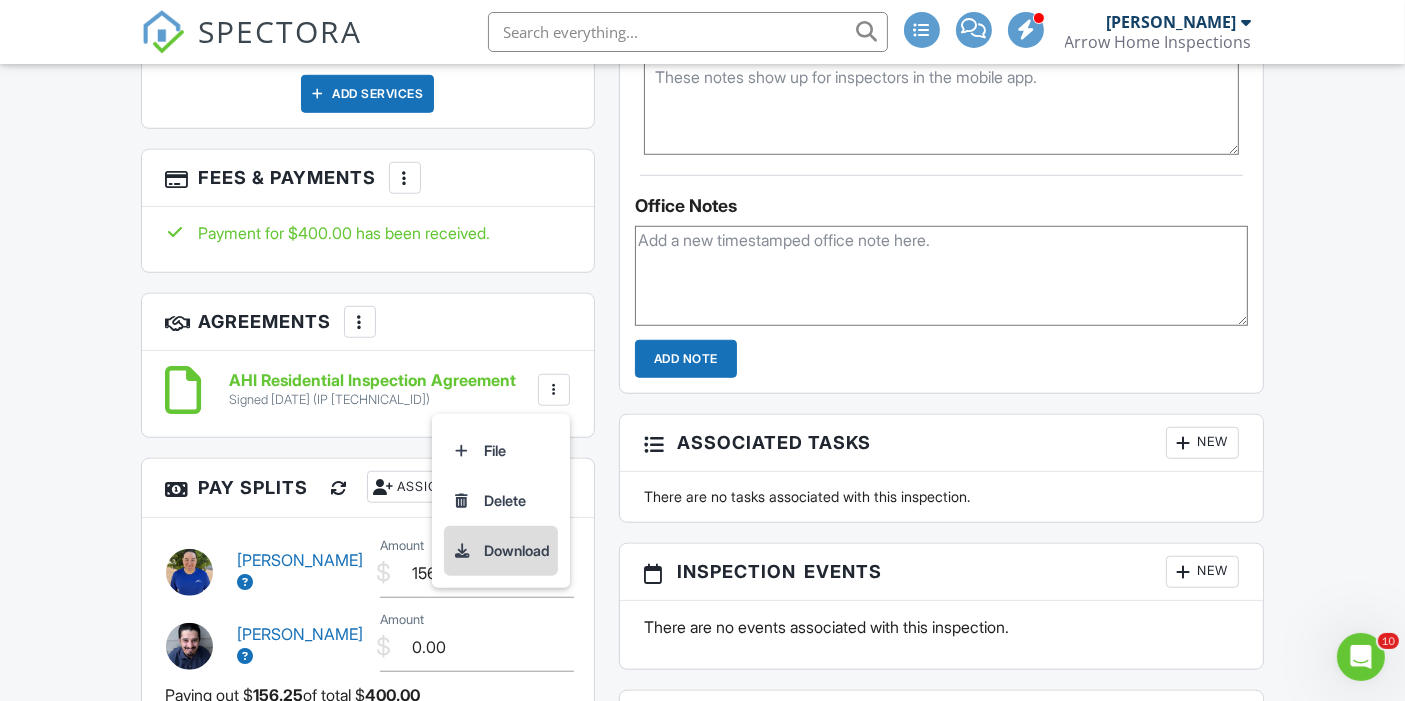 click on "Download" at bounding box center [501, 551] 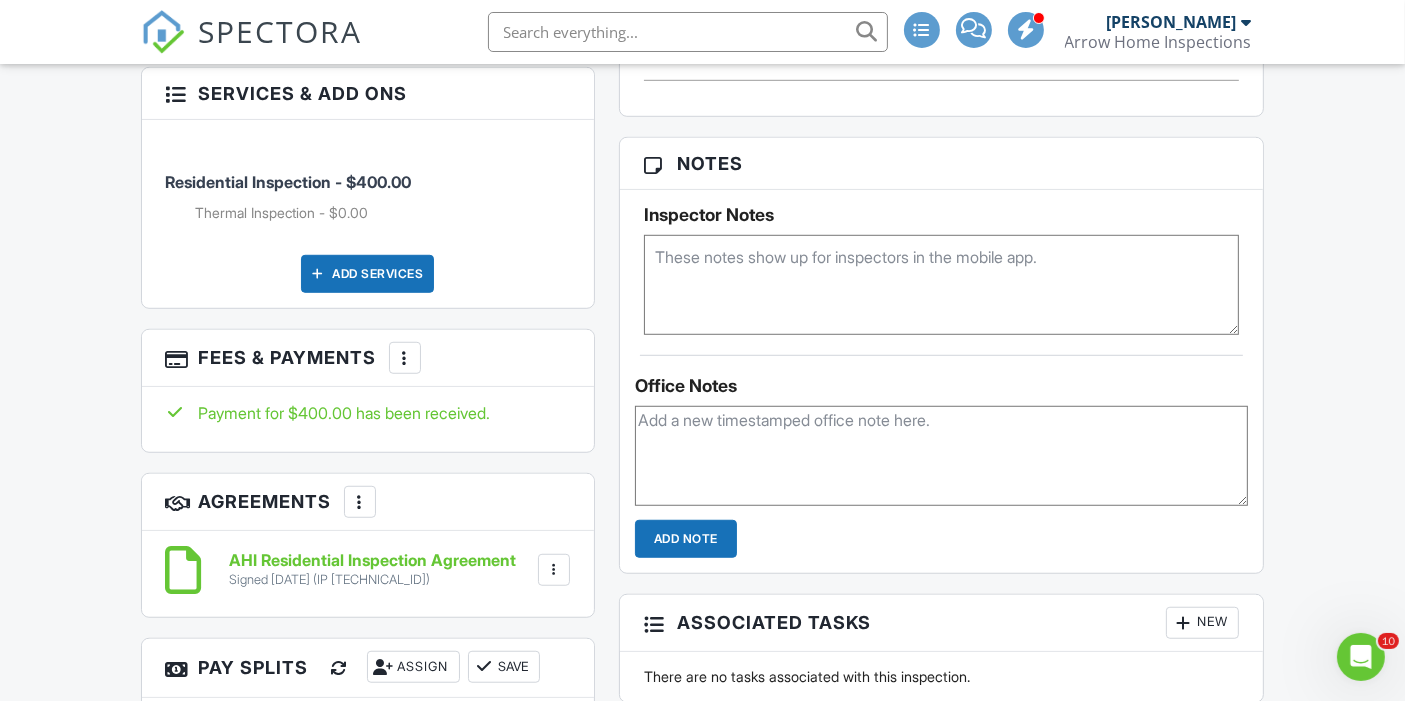 scroll, scrollTop: 1292, scrollLeft: 0, axis: vertical 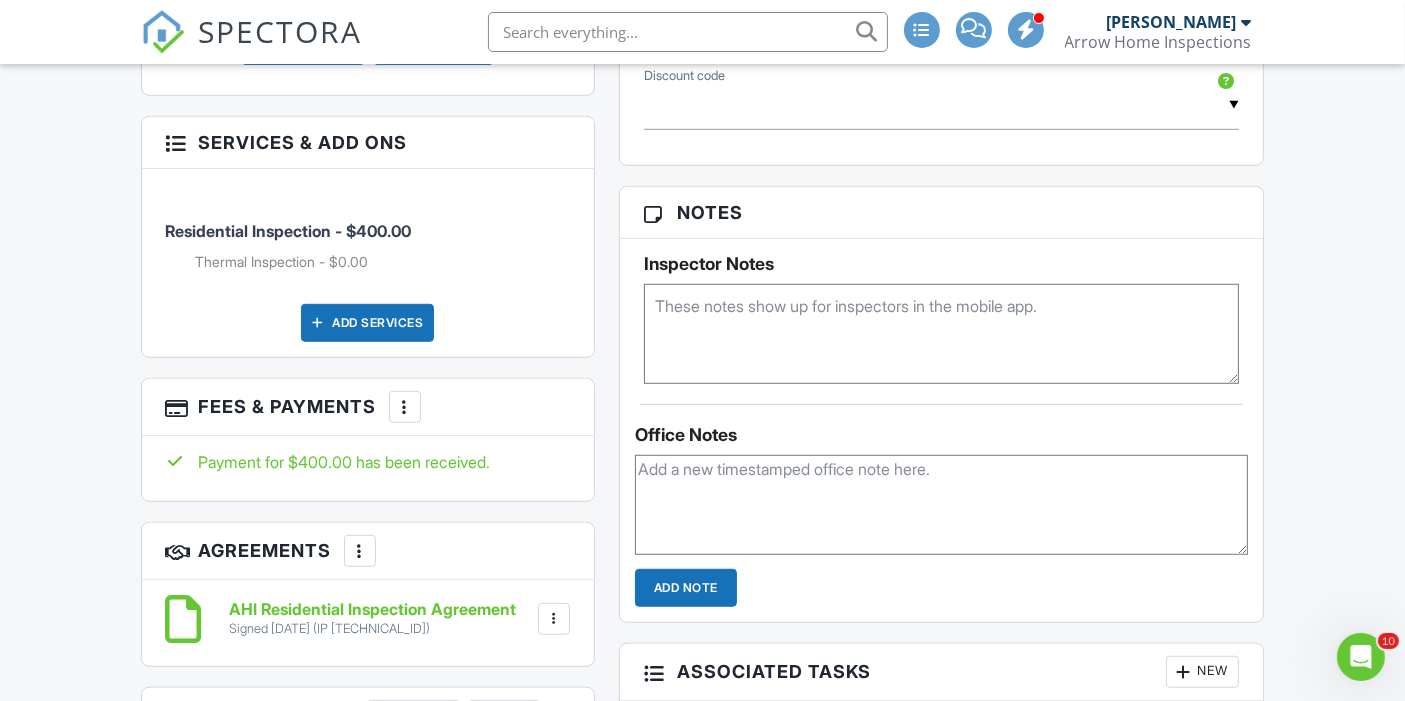 click on "SPECTORA" at bounding box center (281, 31) 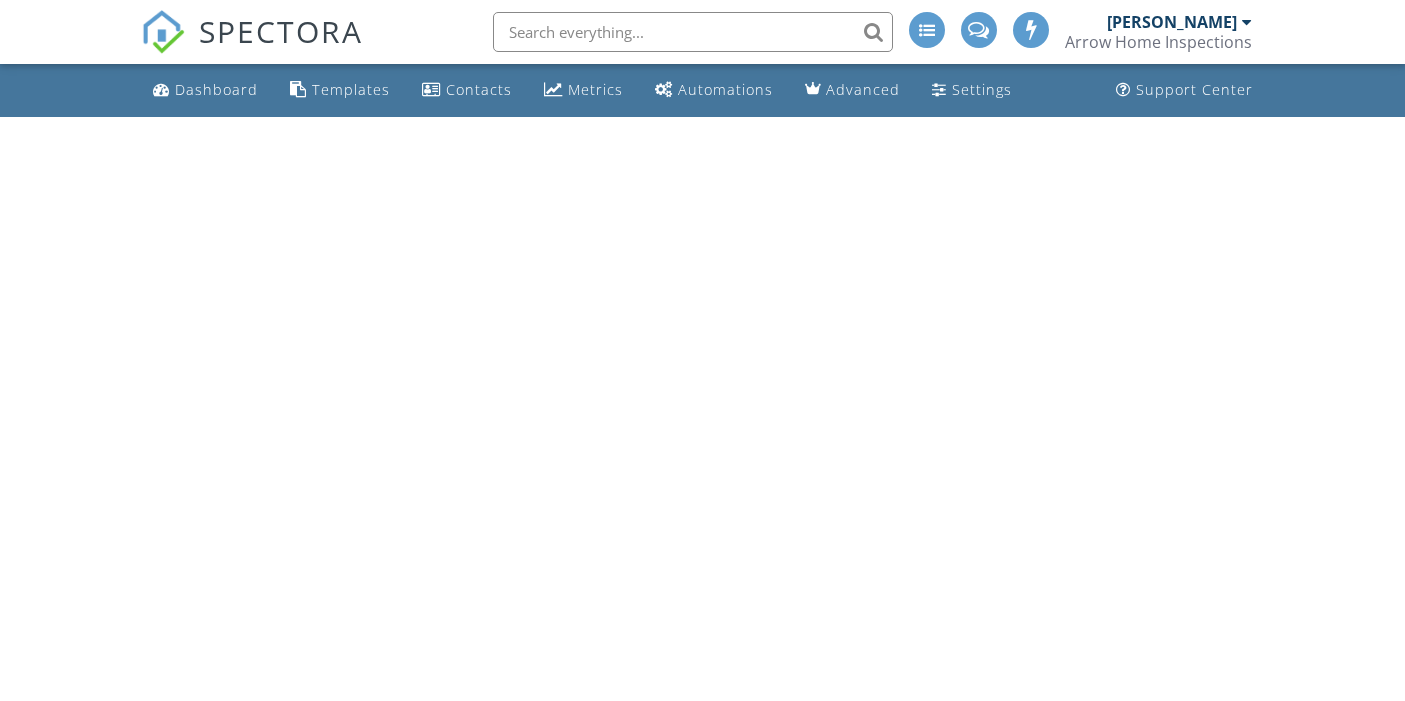 scroll, scrollTop: 0, scrollLeft: 0, axis: both 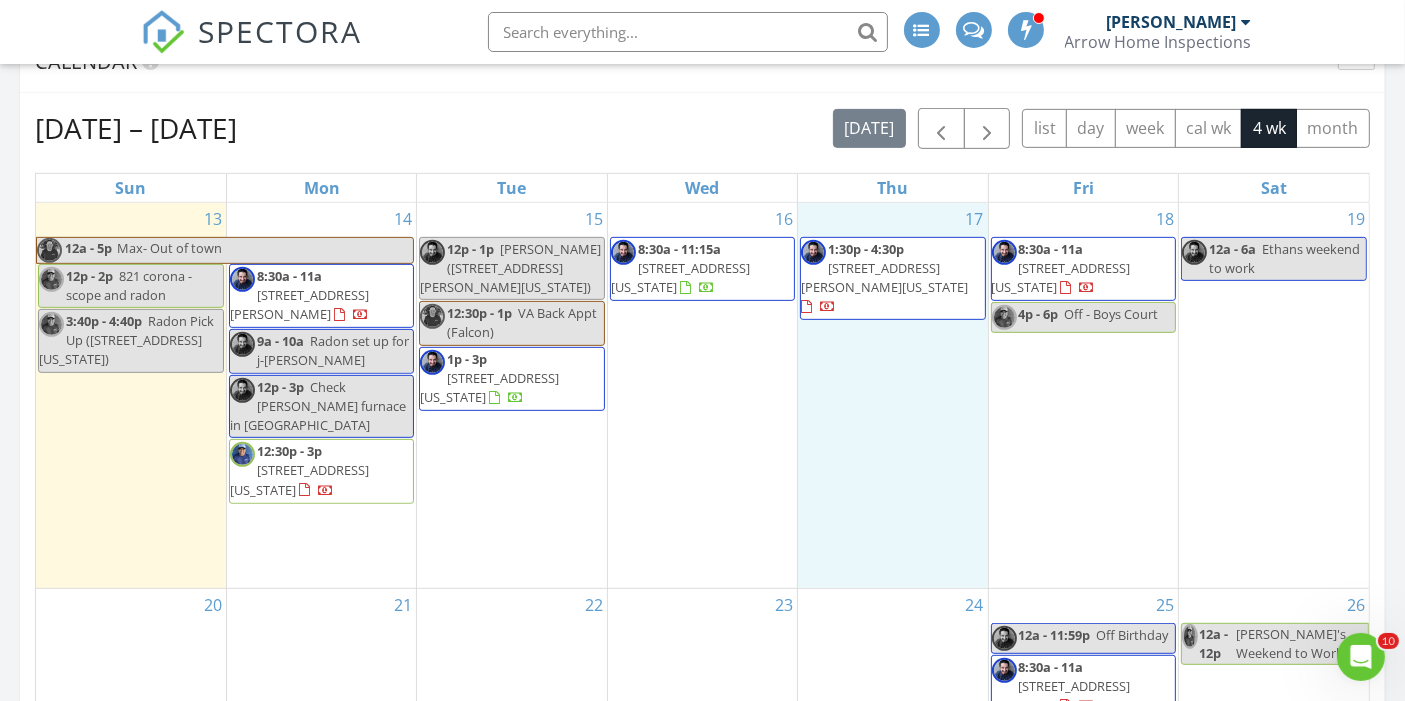 click on "17
1:30p - 4:30p
1414 Alexander Rd, Colorado Springs 80909" at bounding box center (892, 395) 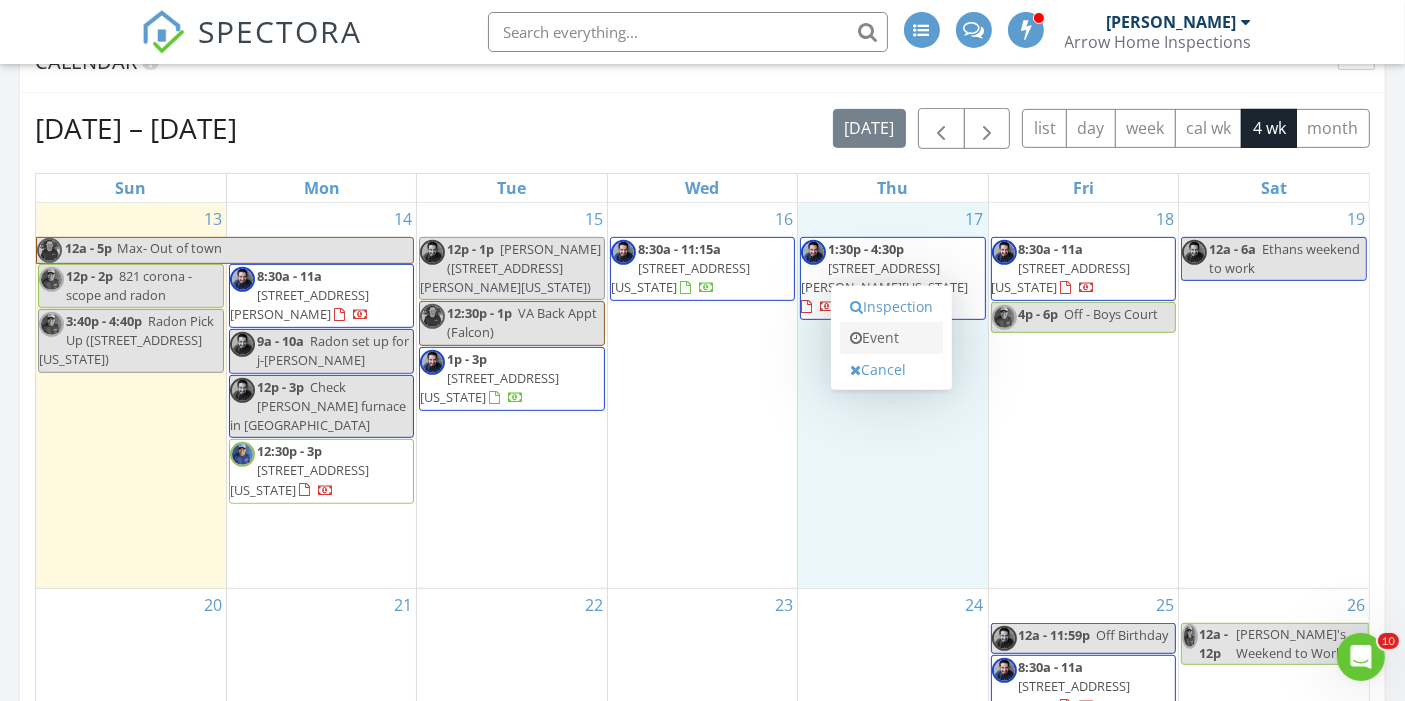 click on "Event" at bounding box center [891, 338] 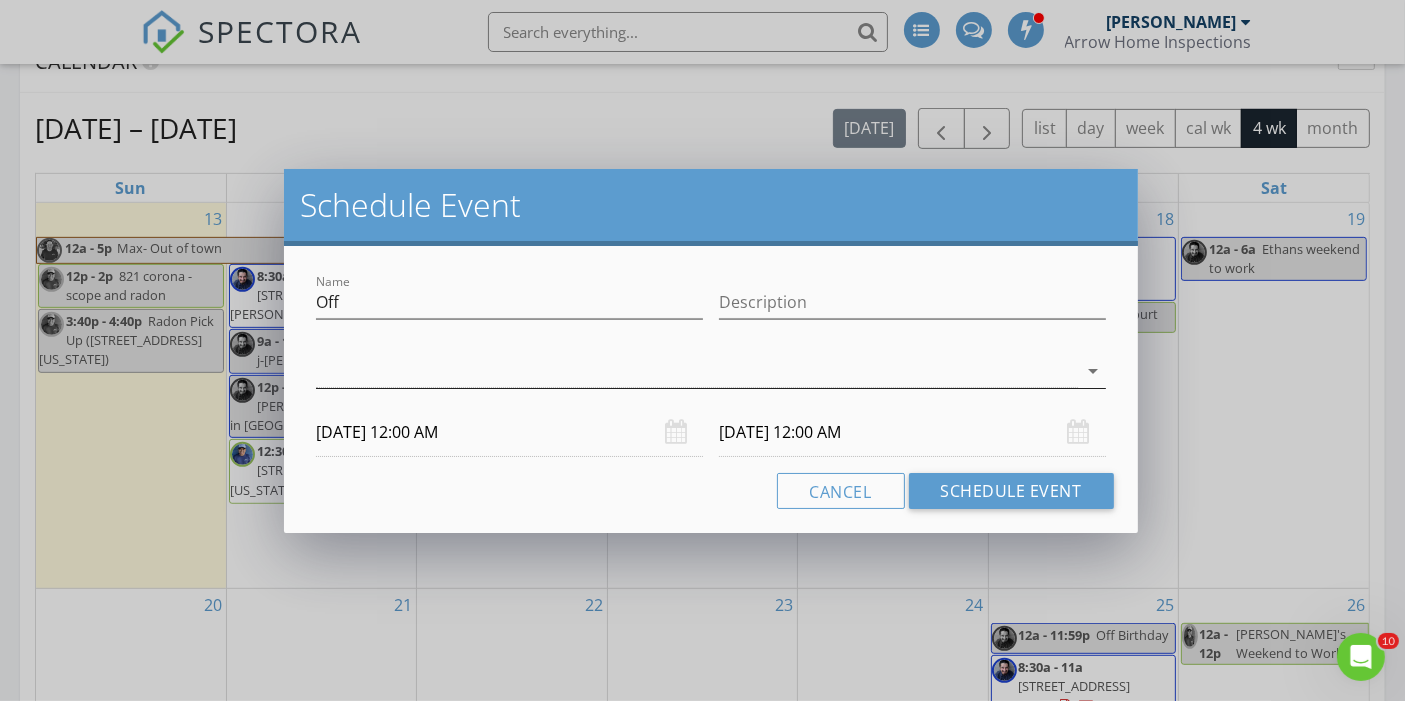 click at bounding box center [696, 371] 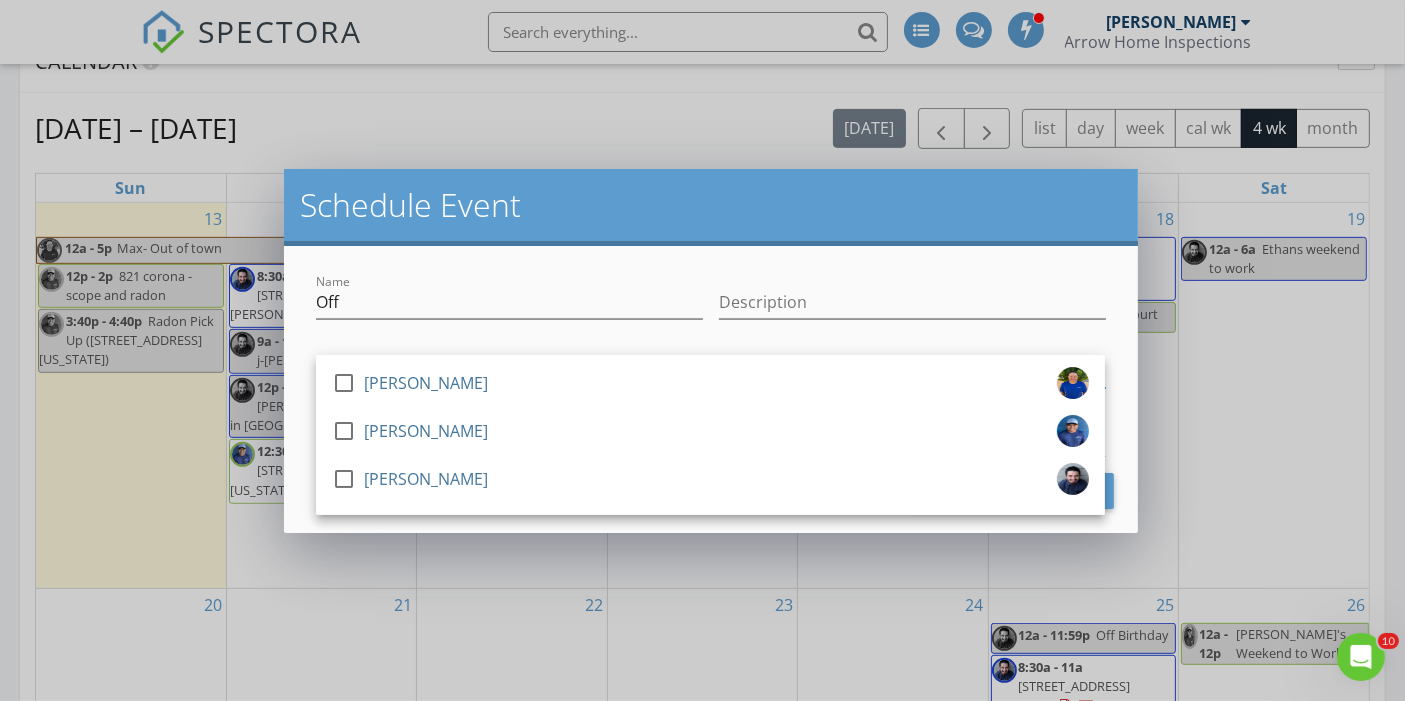 click on "Schedule Event" at bounding box center (710, 205) 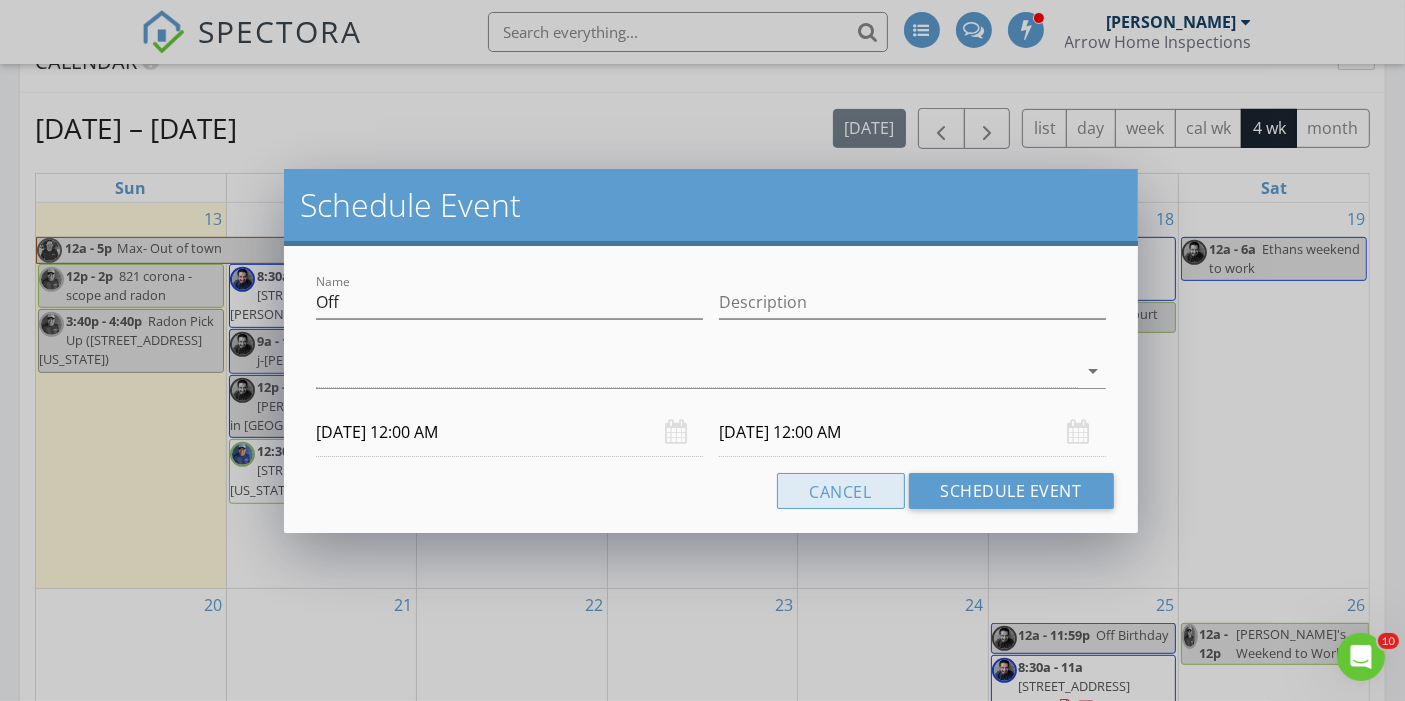 click on "Cancel" at bounding box center (841, 491) 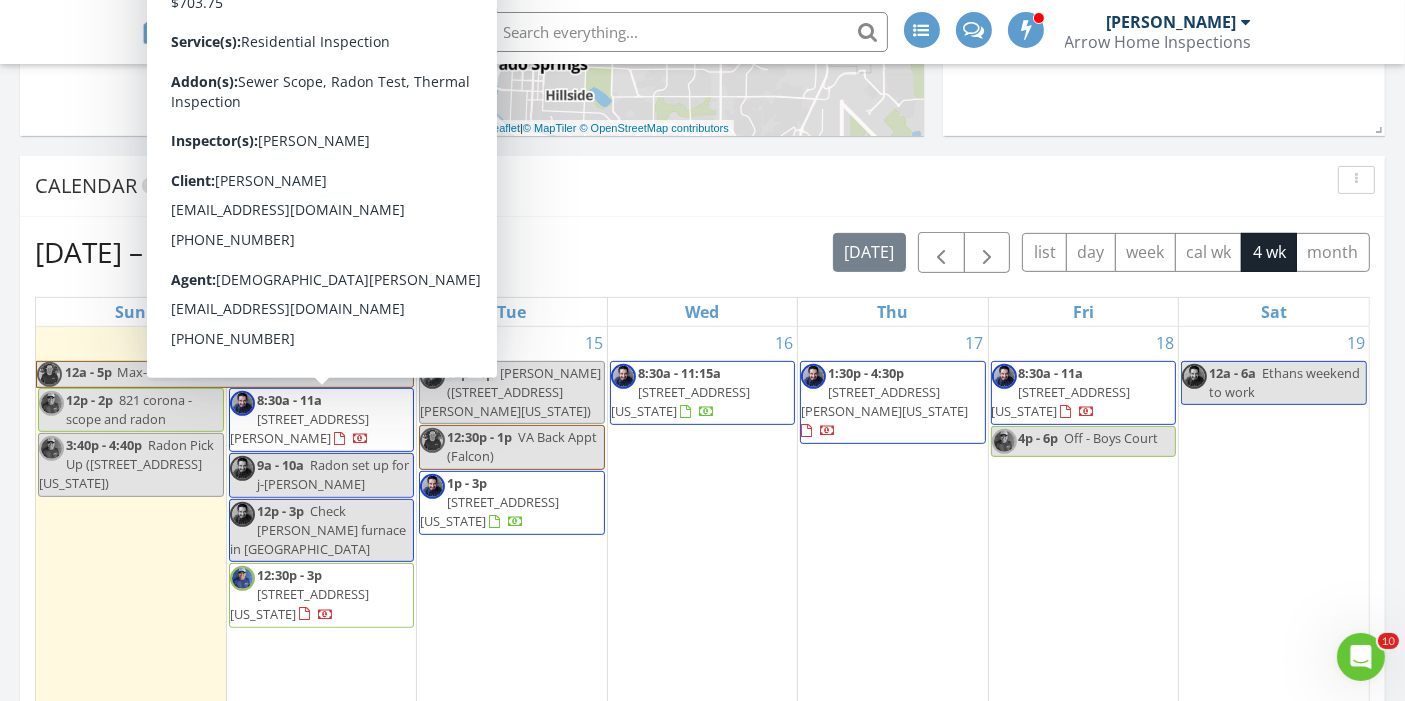 scroll, scrollTop: 710, scrollLeft: 0, axis: vertical 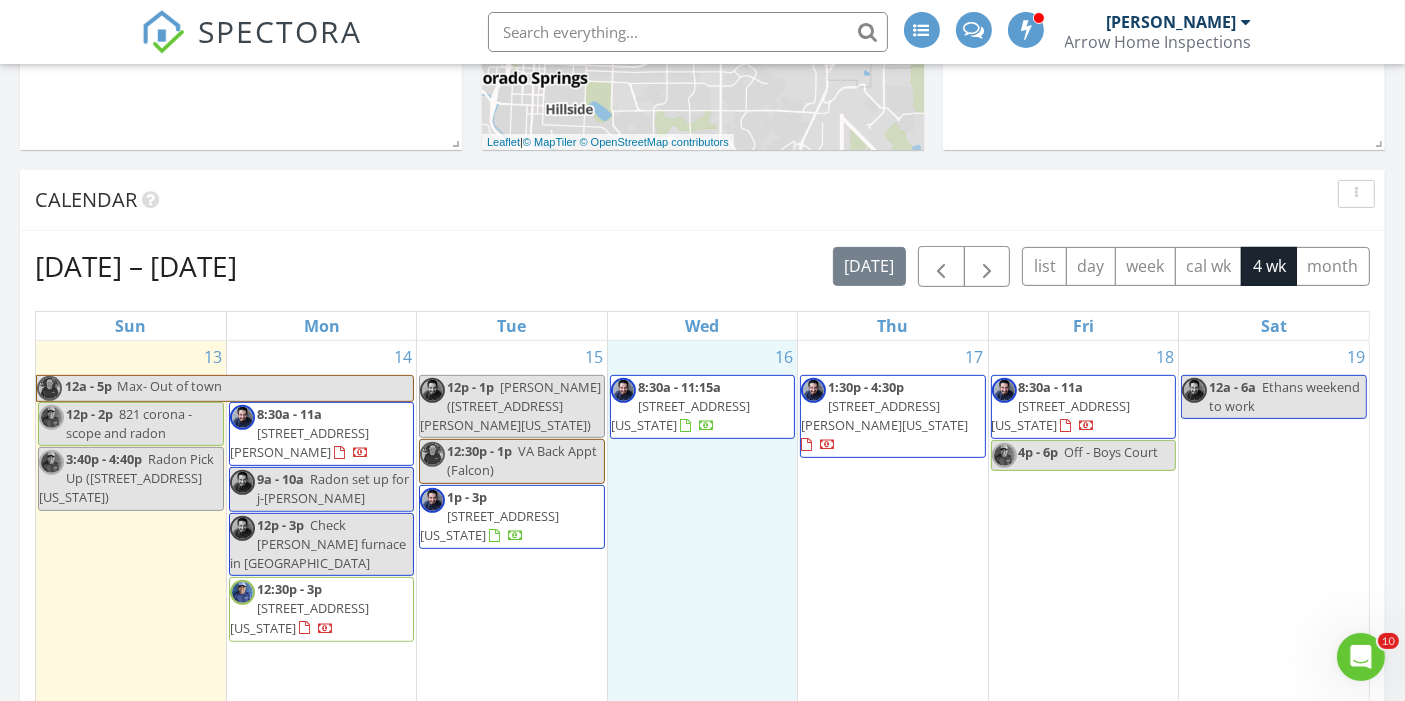 click on "16
8:30a - 11:15a
10868 Deer Meadow Cir, Colorado Springs 80925" at bounding box center (702, 533) 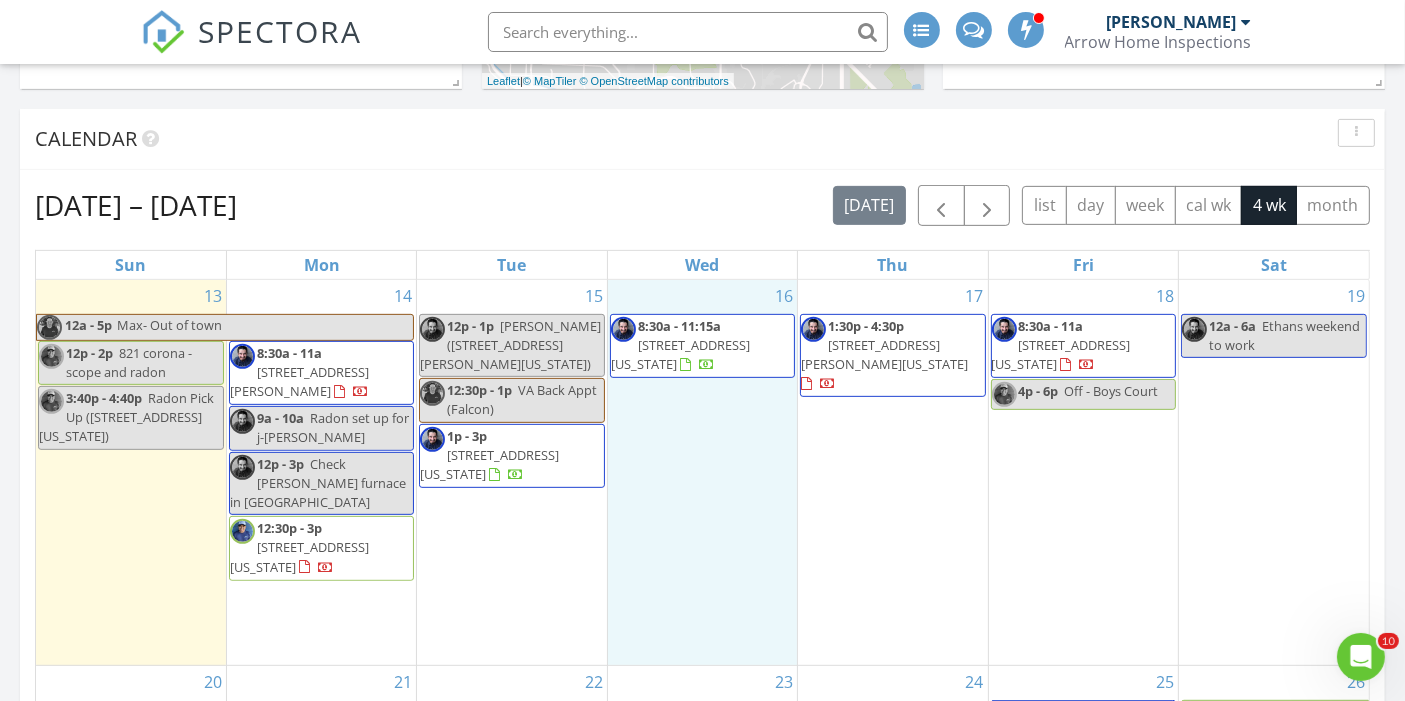 scroll, scrollTop: 770, scrollLeft: 0, axis: vertical 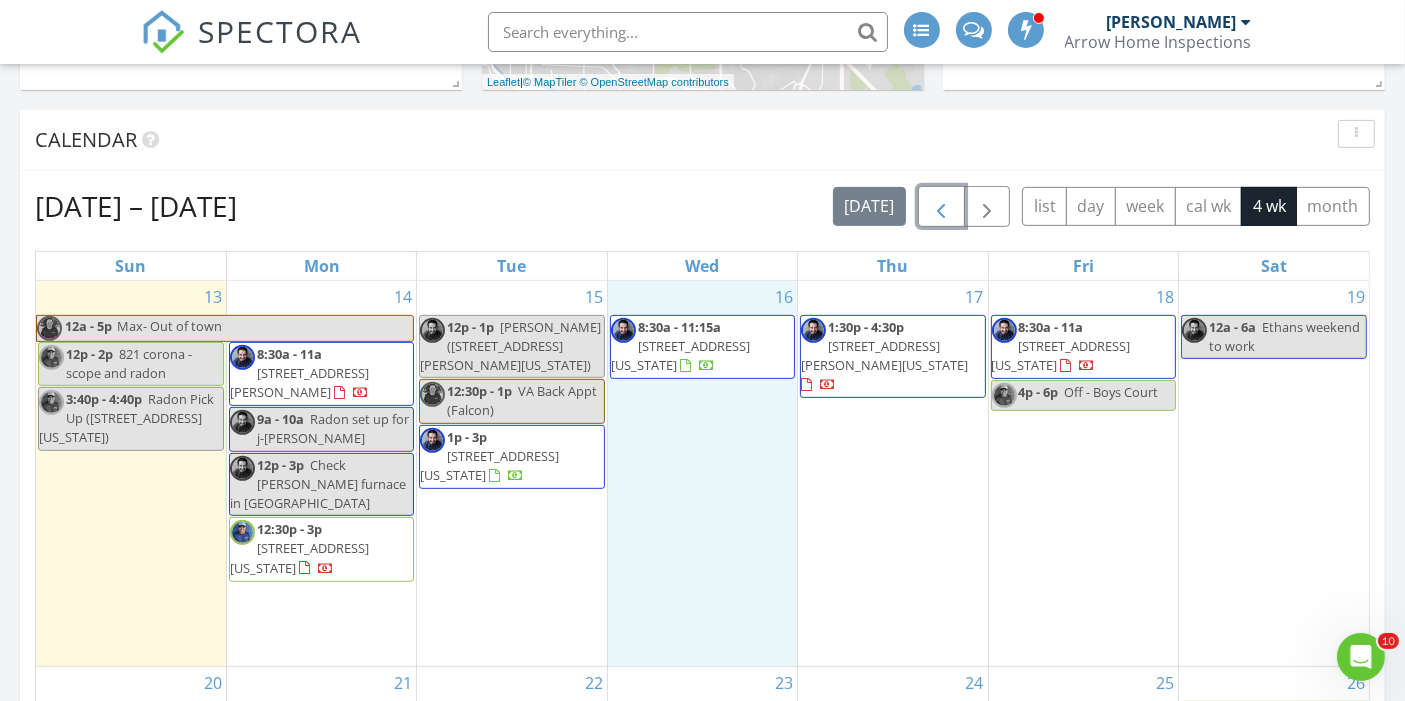 click at bounding box center [941, 206] 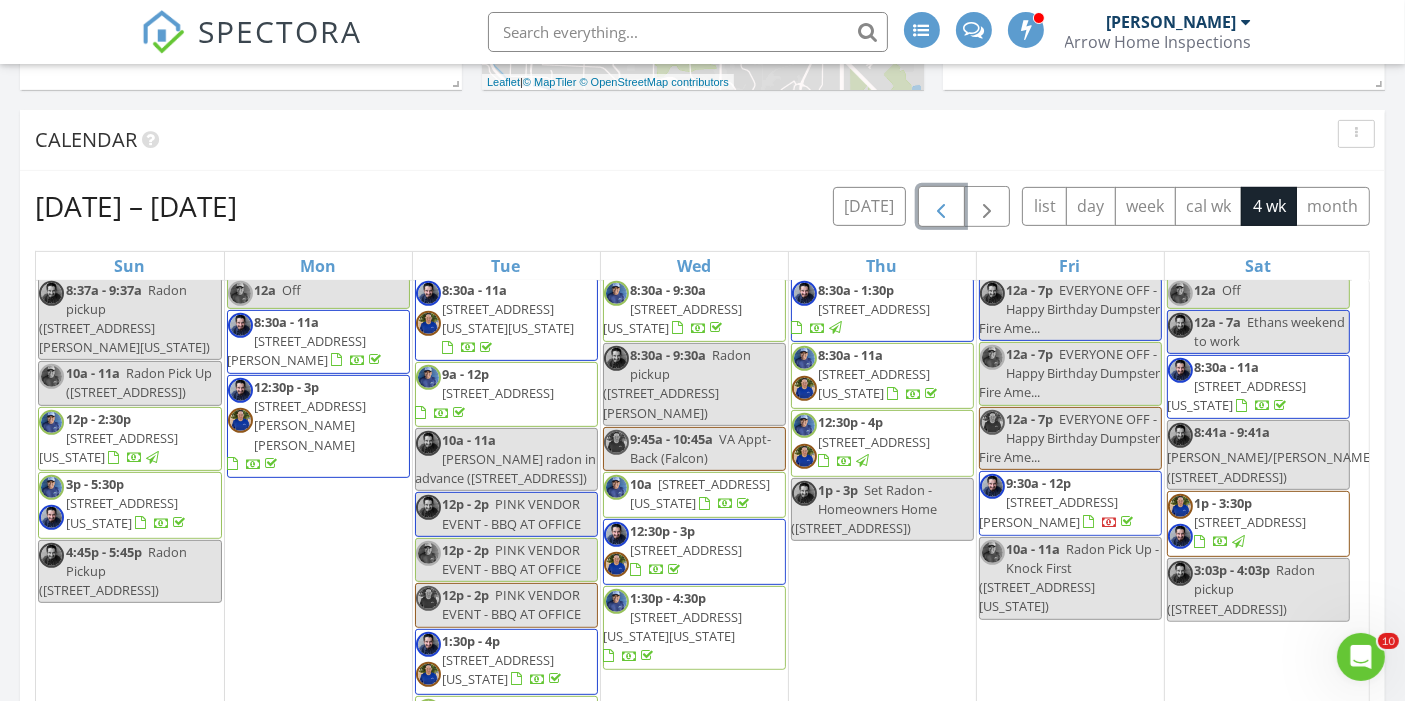 scroll, scrollTop: 1068, scrollLeft: 0, axis: vertical 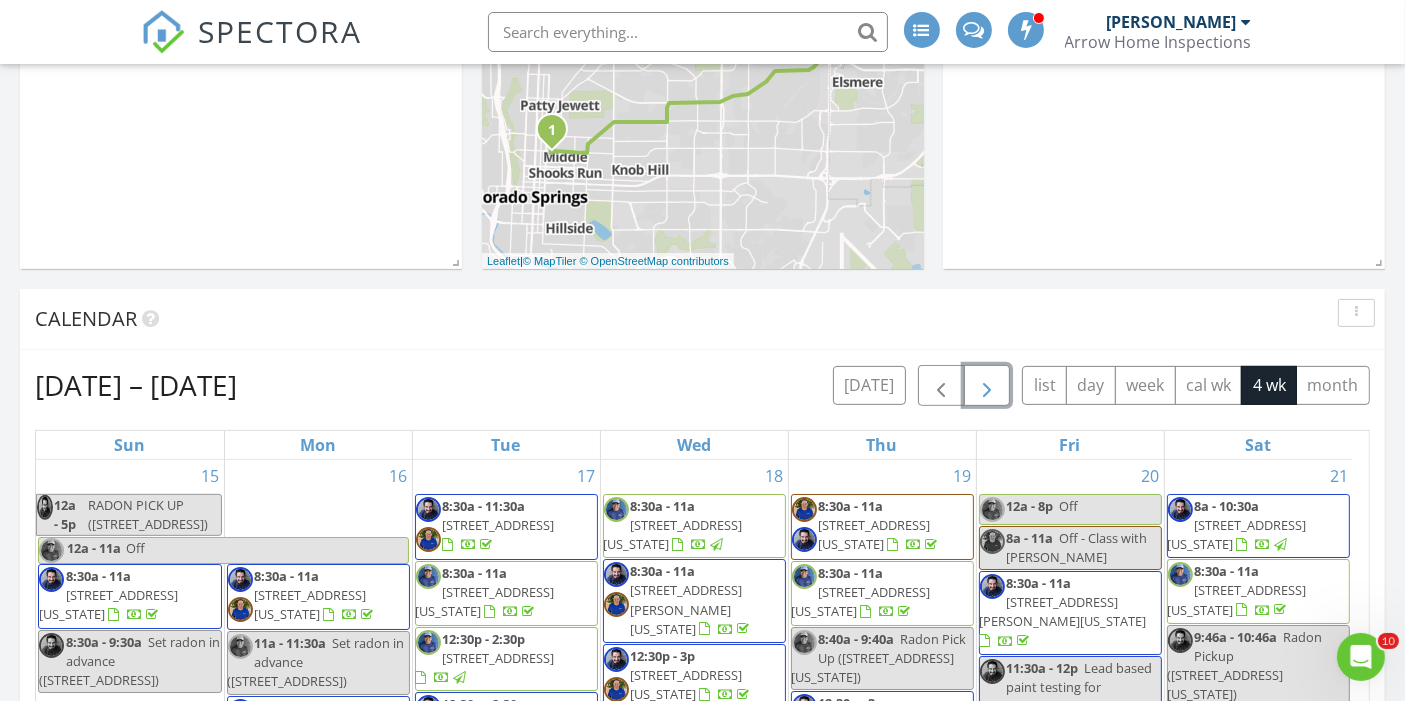click at bounding box center (987, 386) 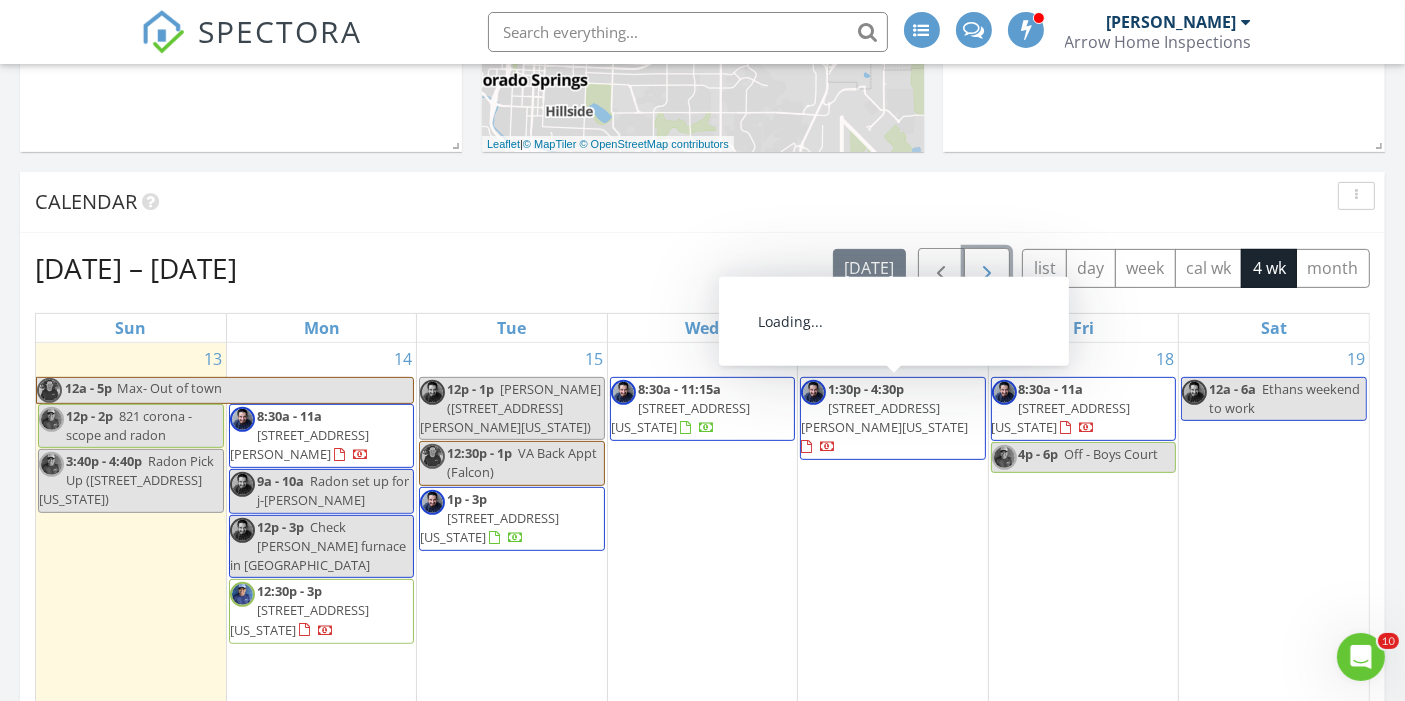 scroll, scrollTop: 788, scrollLeft: 0, axis: vertical 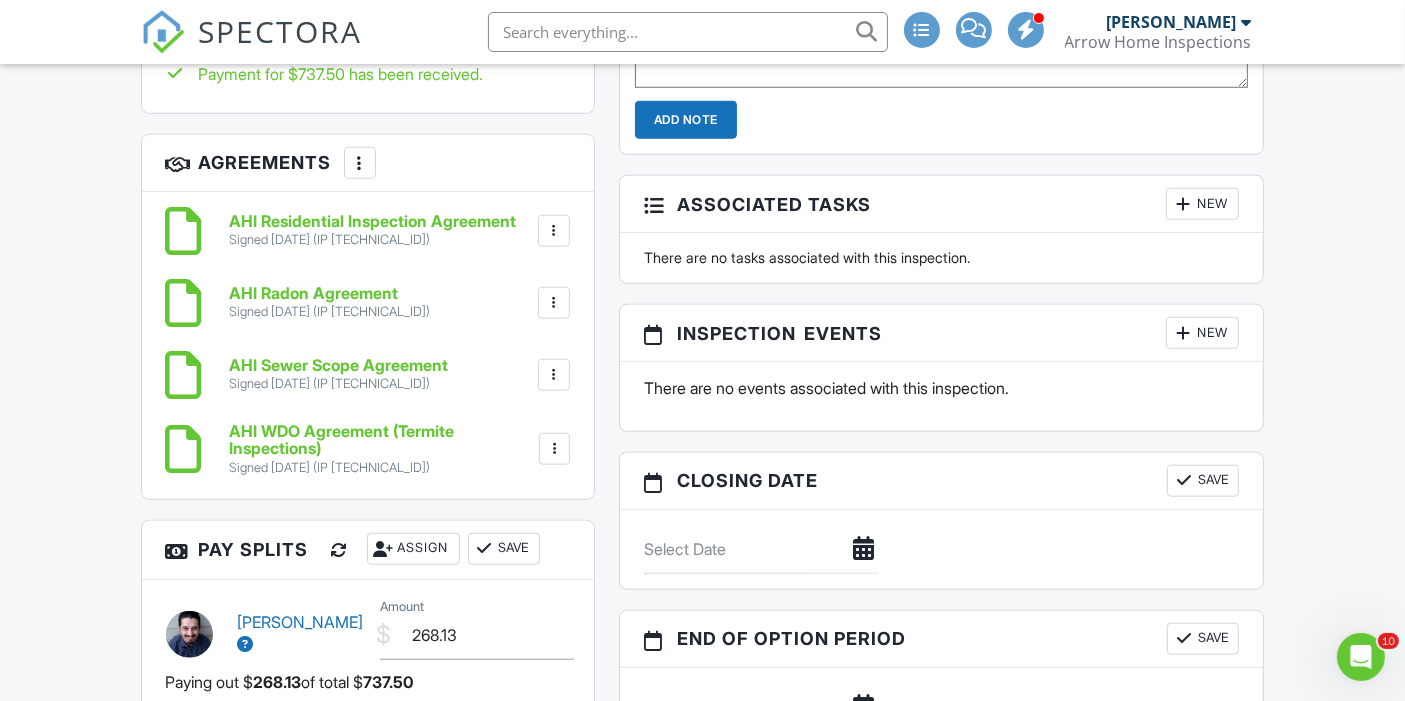 drag, startPoint x: 1200, startPoint y: 330, endPoint x: 266, endPoint y: 30, distance: 980.99744 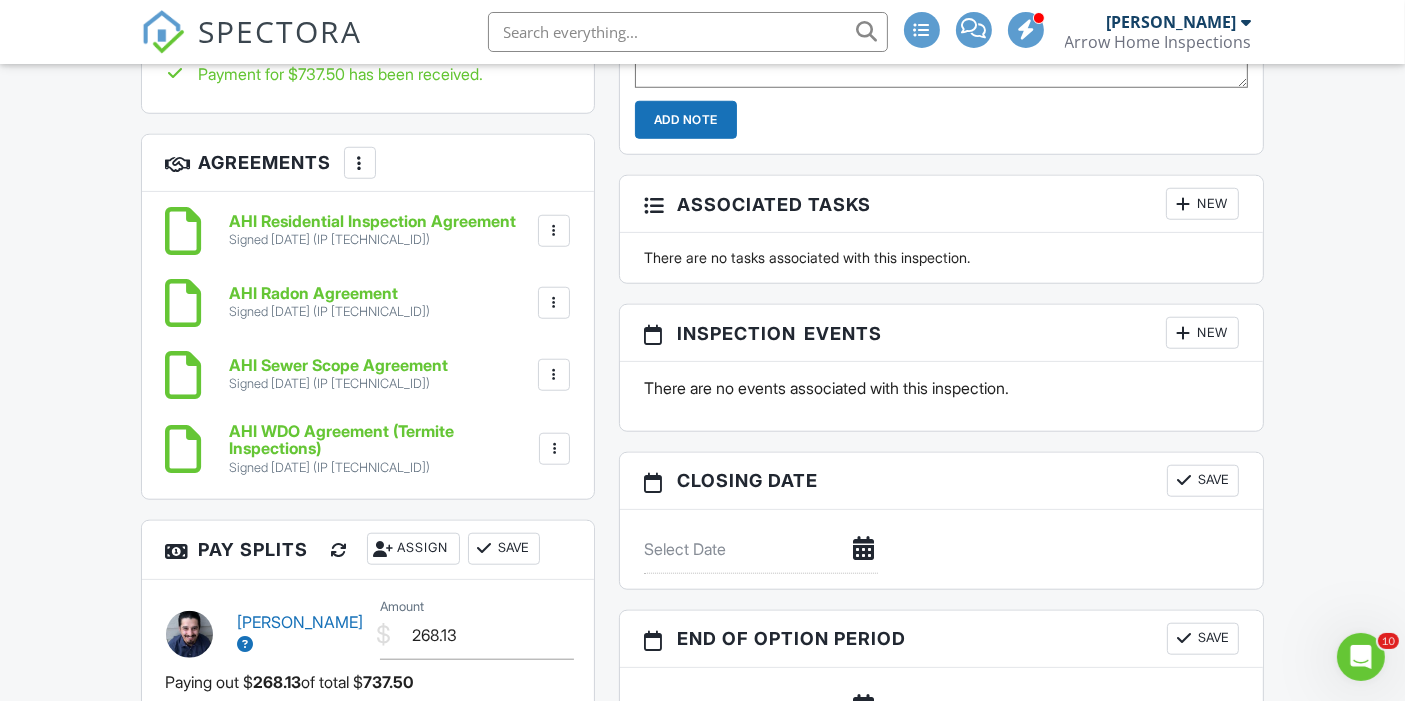 click on "SPECTORA" at bounding box center (281, 31) 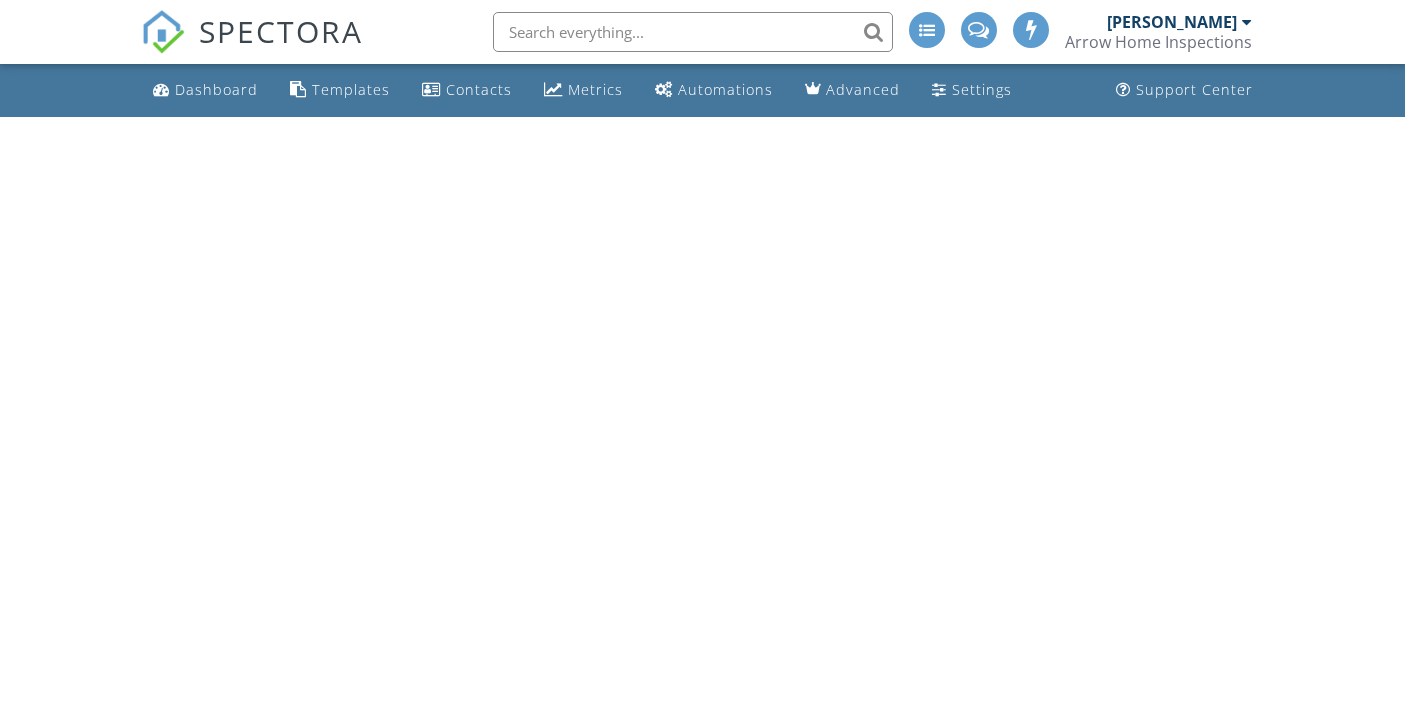 scroll, scrollTop: 0, scrollLeft: 0, axis: both 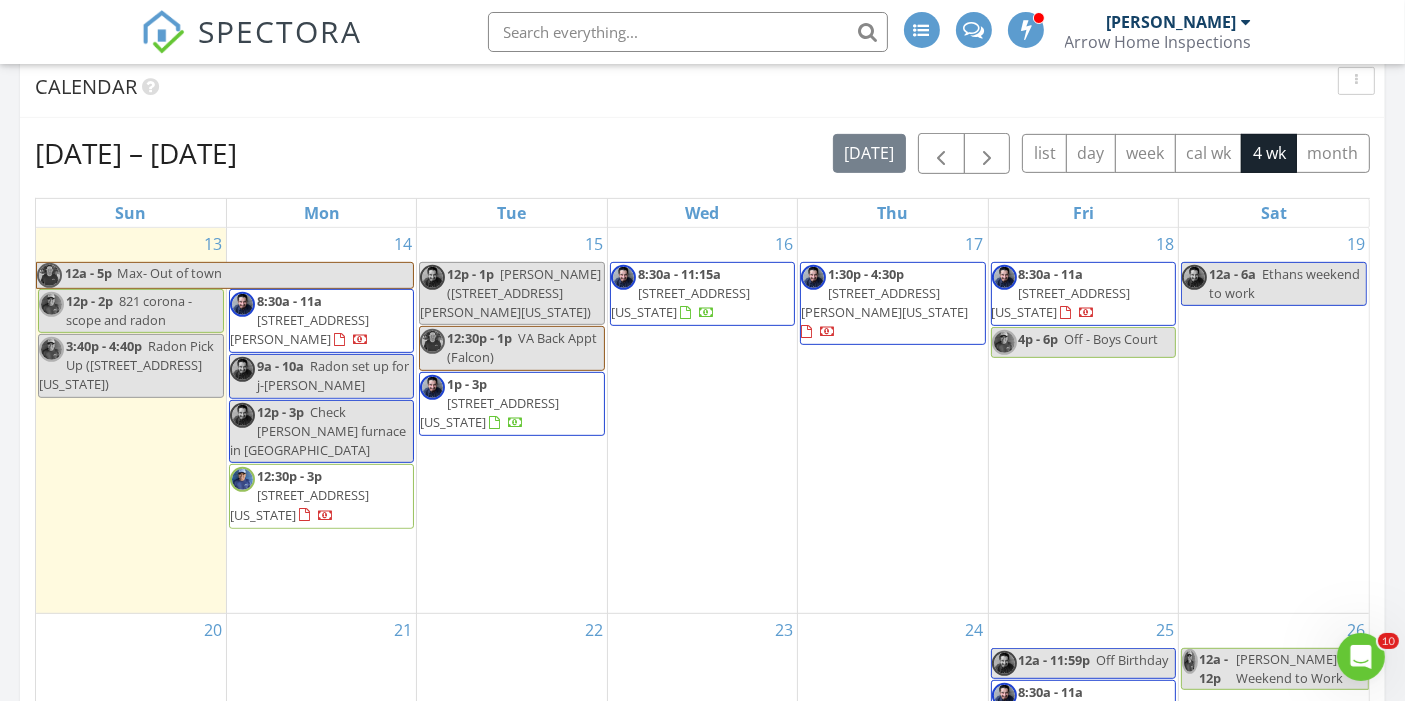 click on "[STREET_ADDRESS][US_STATE]" at bounding box center [680, 302] 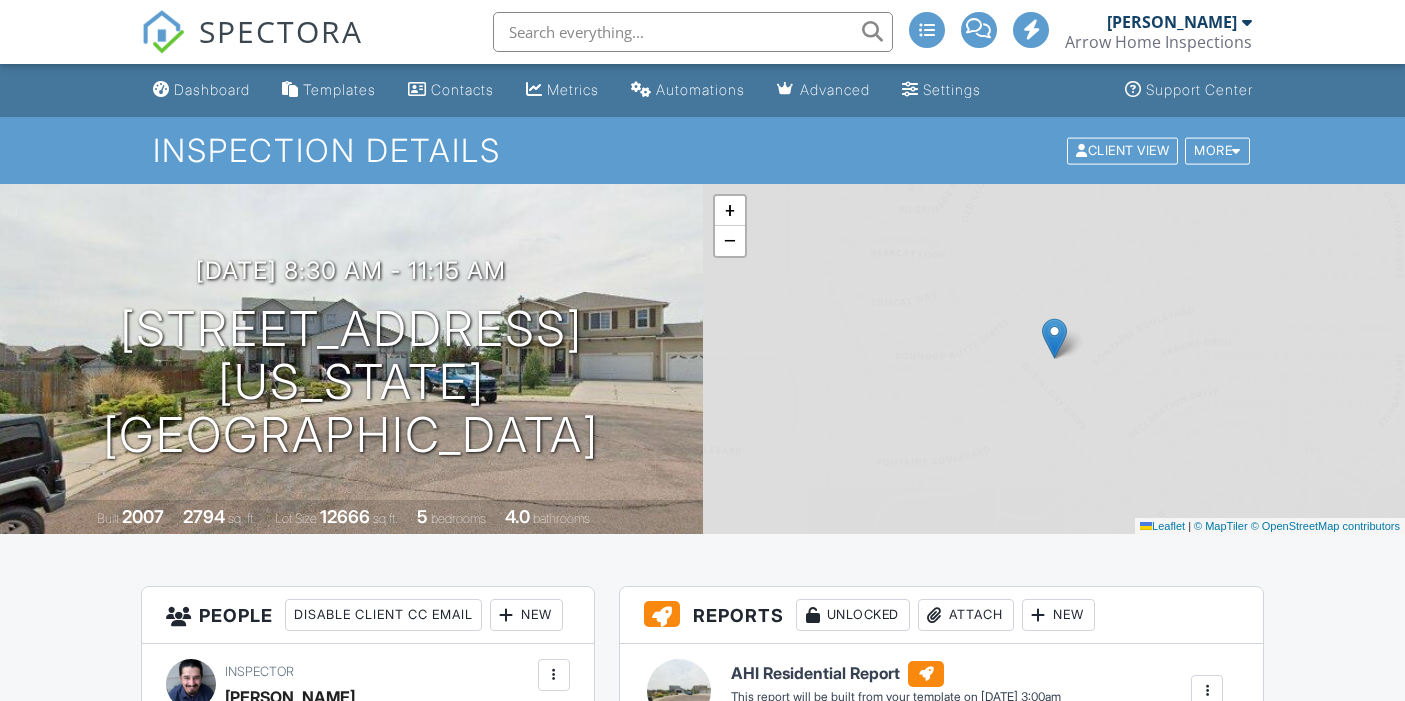 scroll, scrollTop: 0, scrollLeft: 0, axis: both 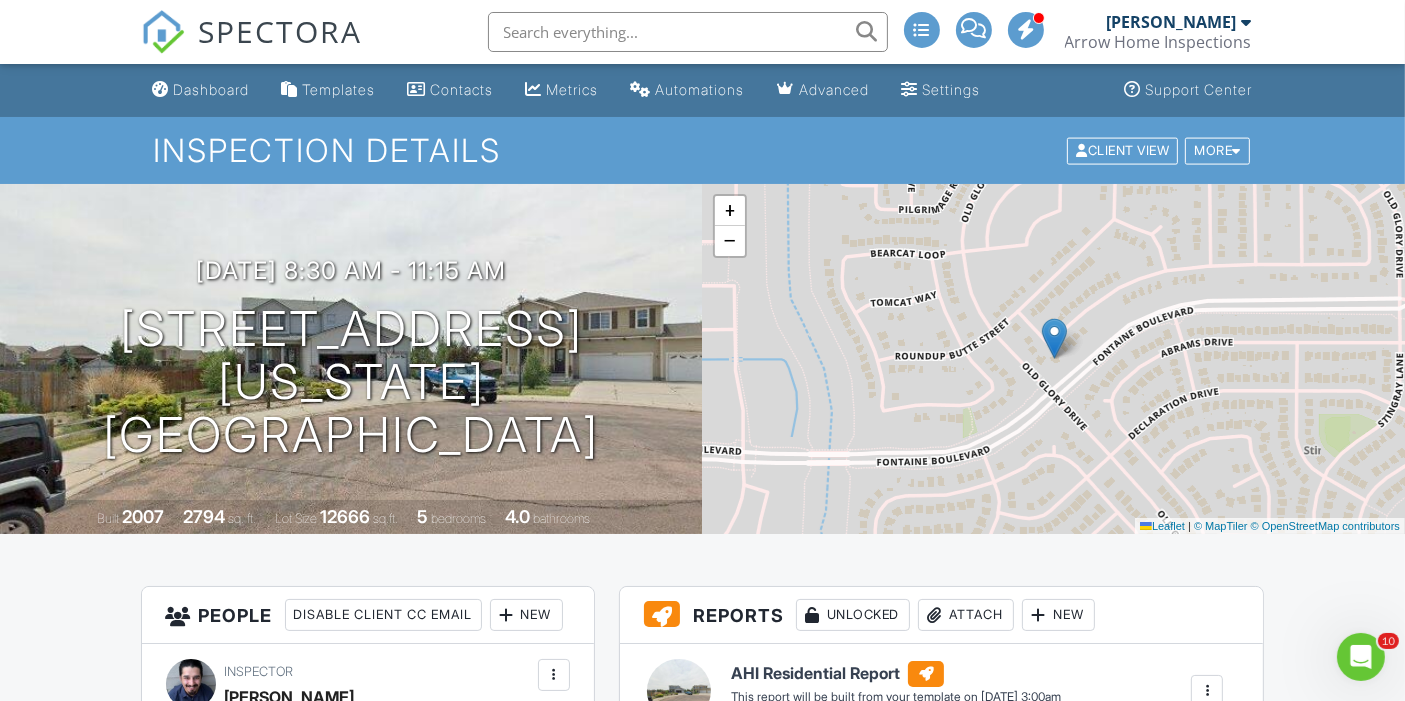 click on "SPECTORA" at bounding box center (281, 31) 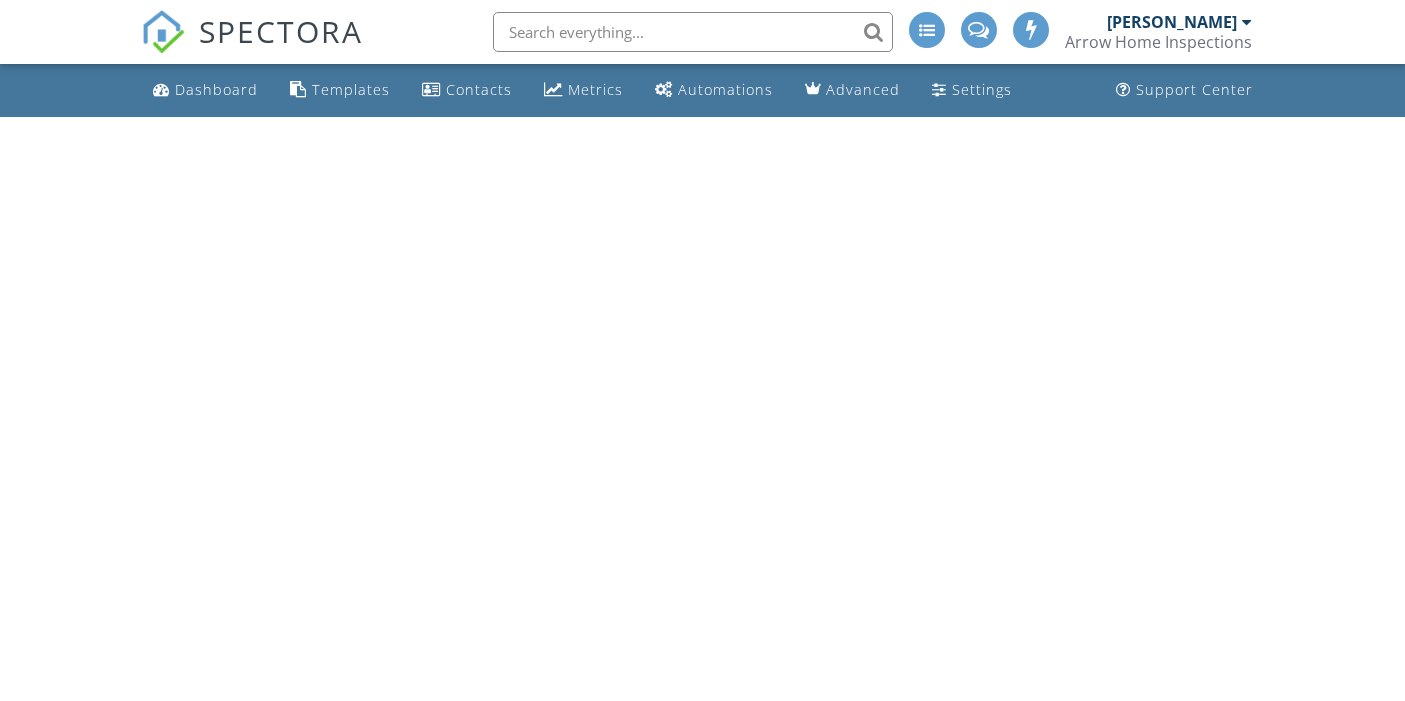 scroll, scrollTop: 0, scrollLeft: 0, axis: both 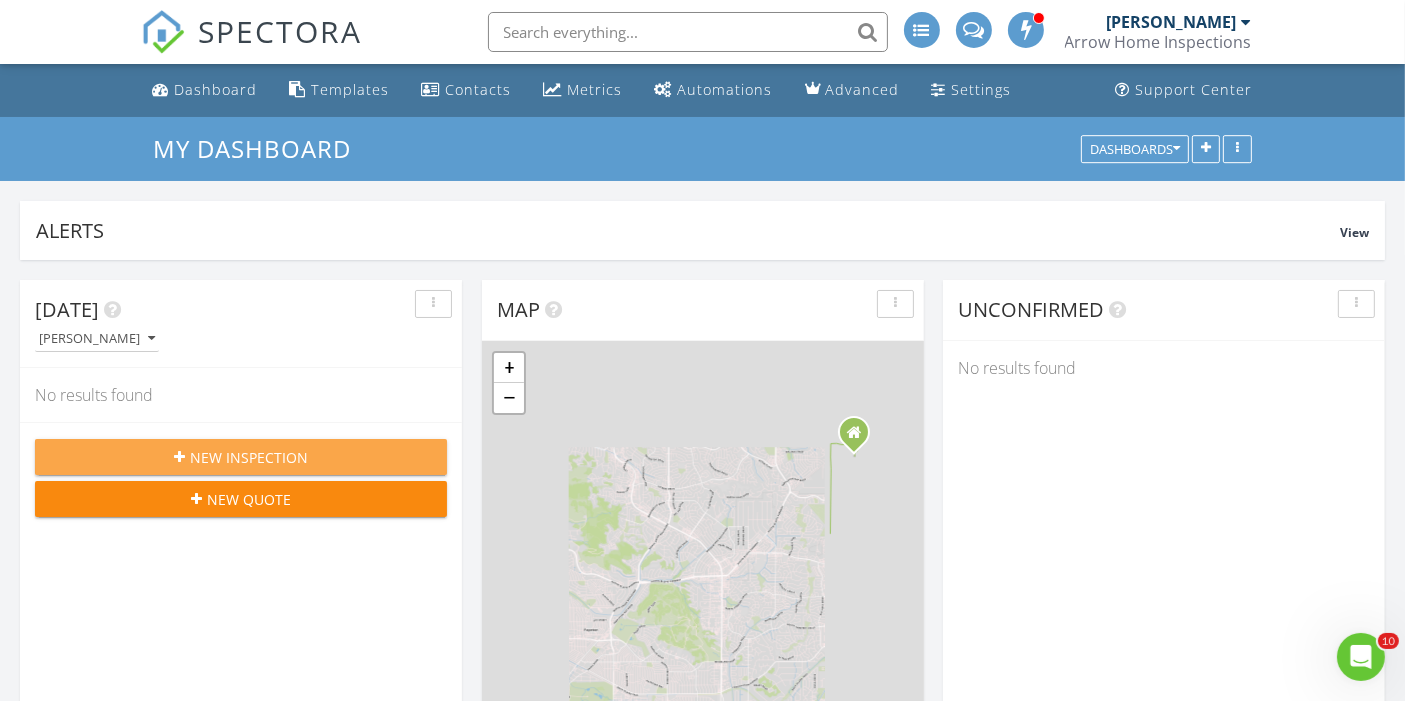 click on "New Inspection" at bounding box center [249, 457] 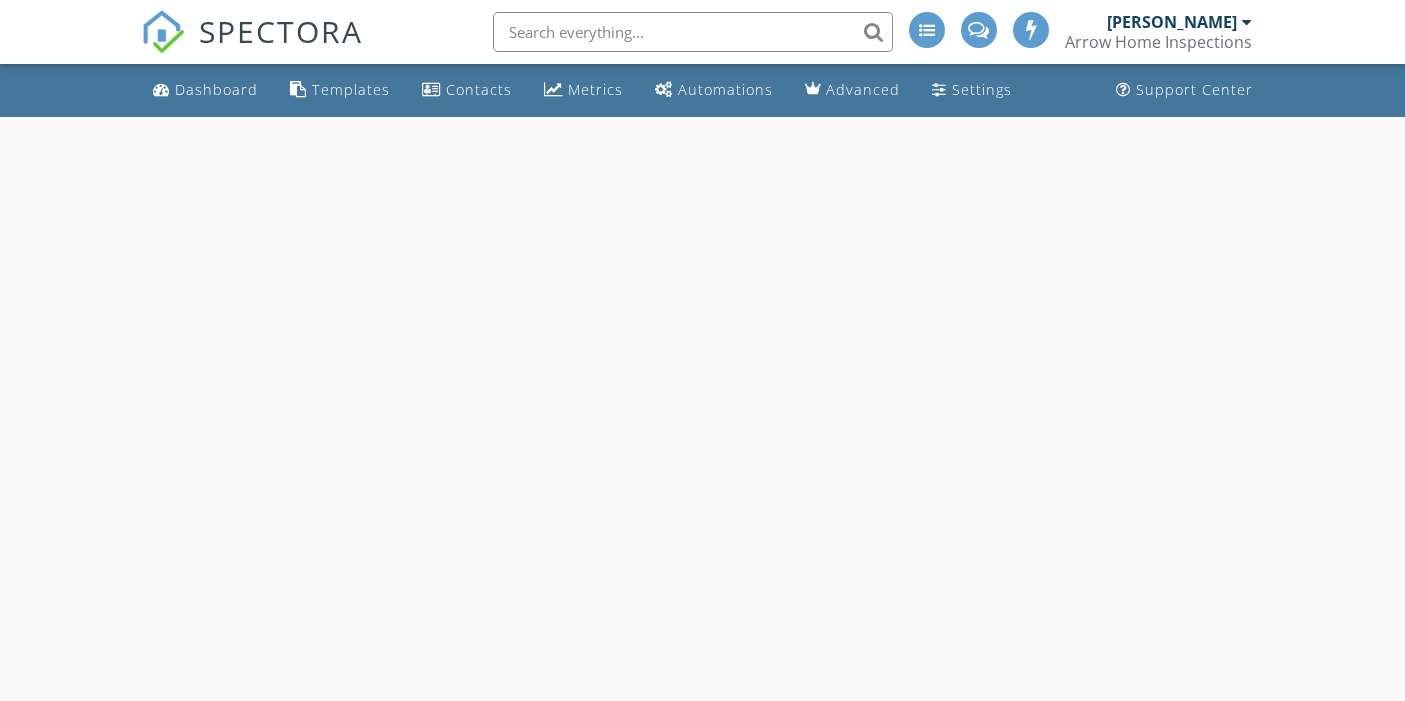 scroll, scrollTop: 0, scrollLeft: 0, axis: both 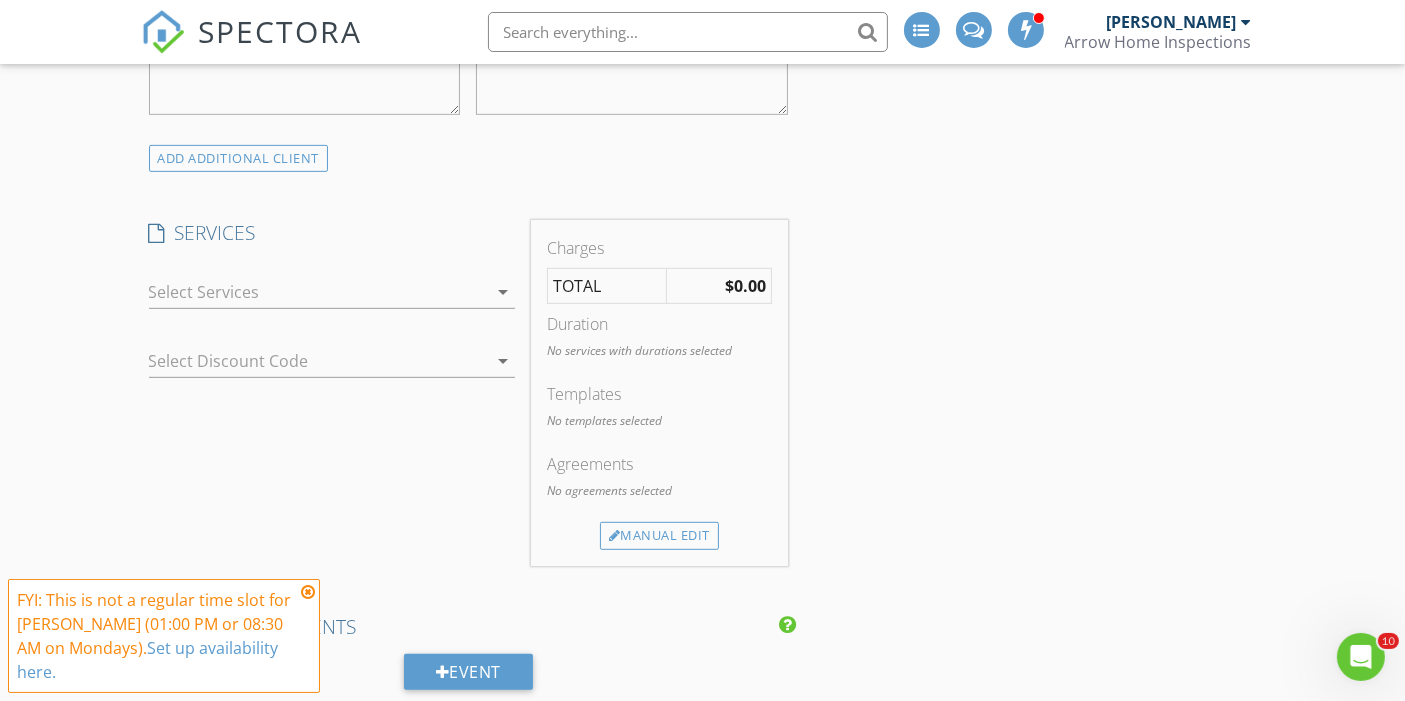 click at bounding box center (318, 292) 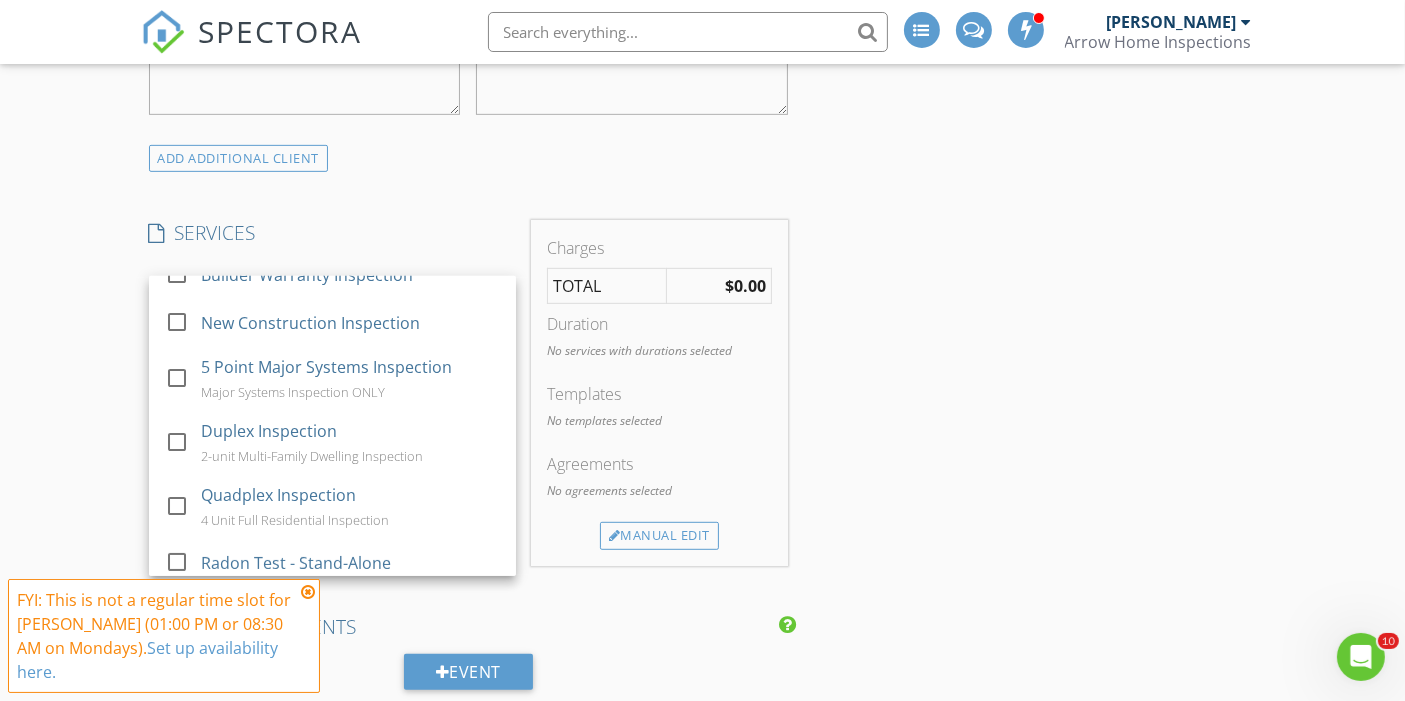 scroll, scrollTop: 0, scrollLeft: 0, axis: both 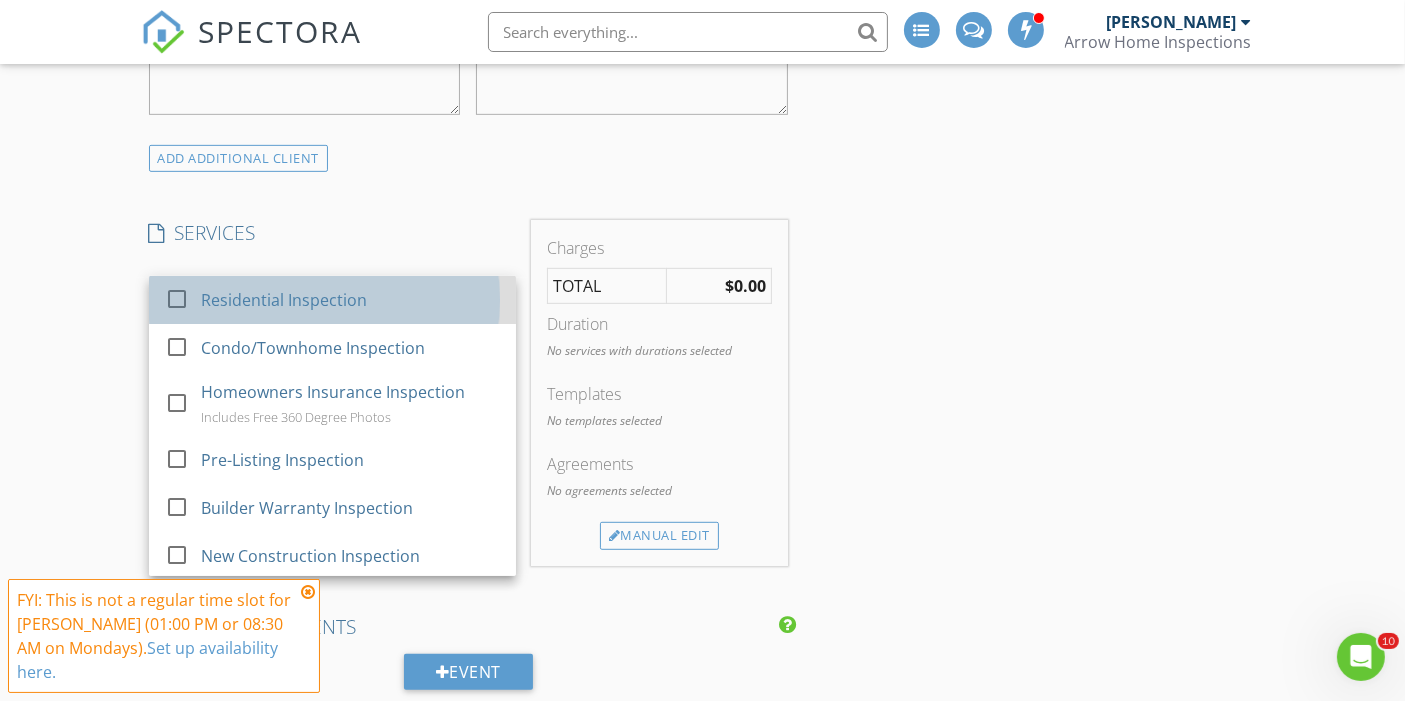 click on "Residential Inspection" at bounding box center (283, 300) 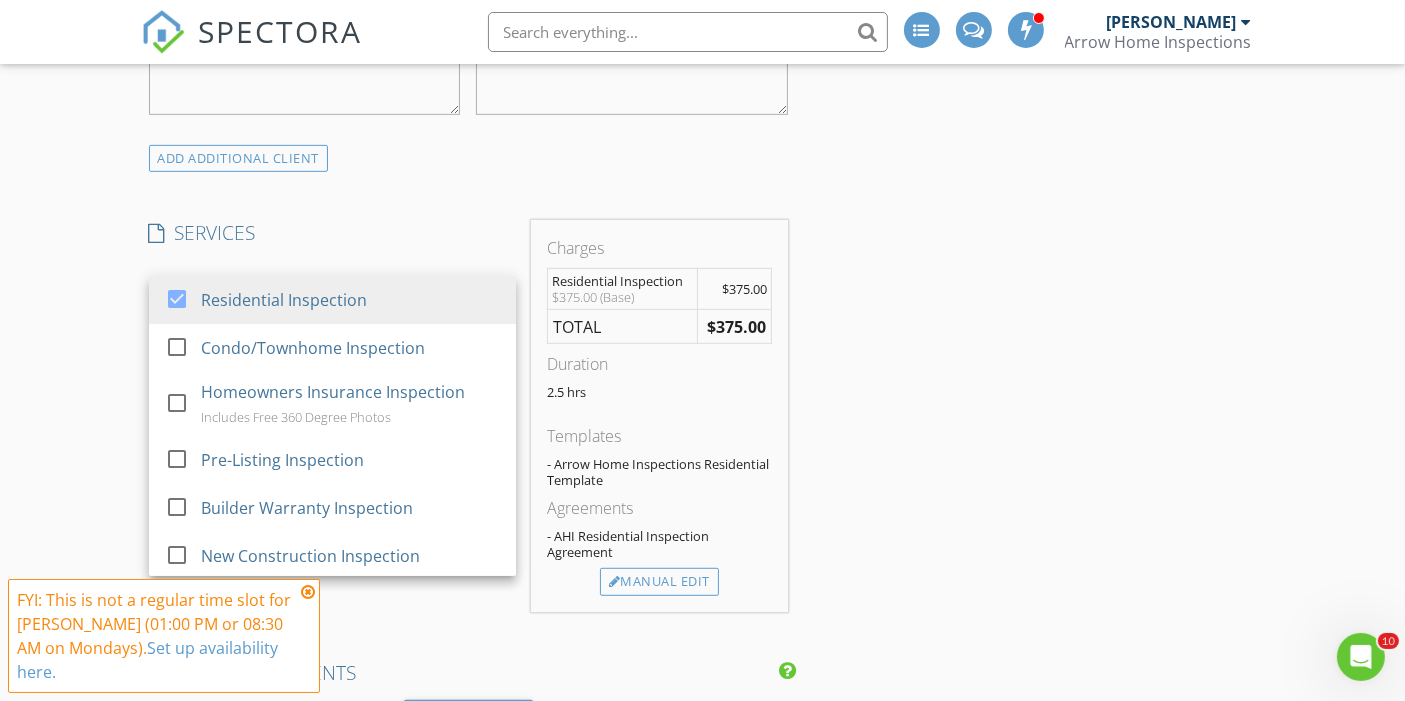 click on "ADD ADDITIONAL client" at bounding box center [469, 158] 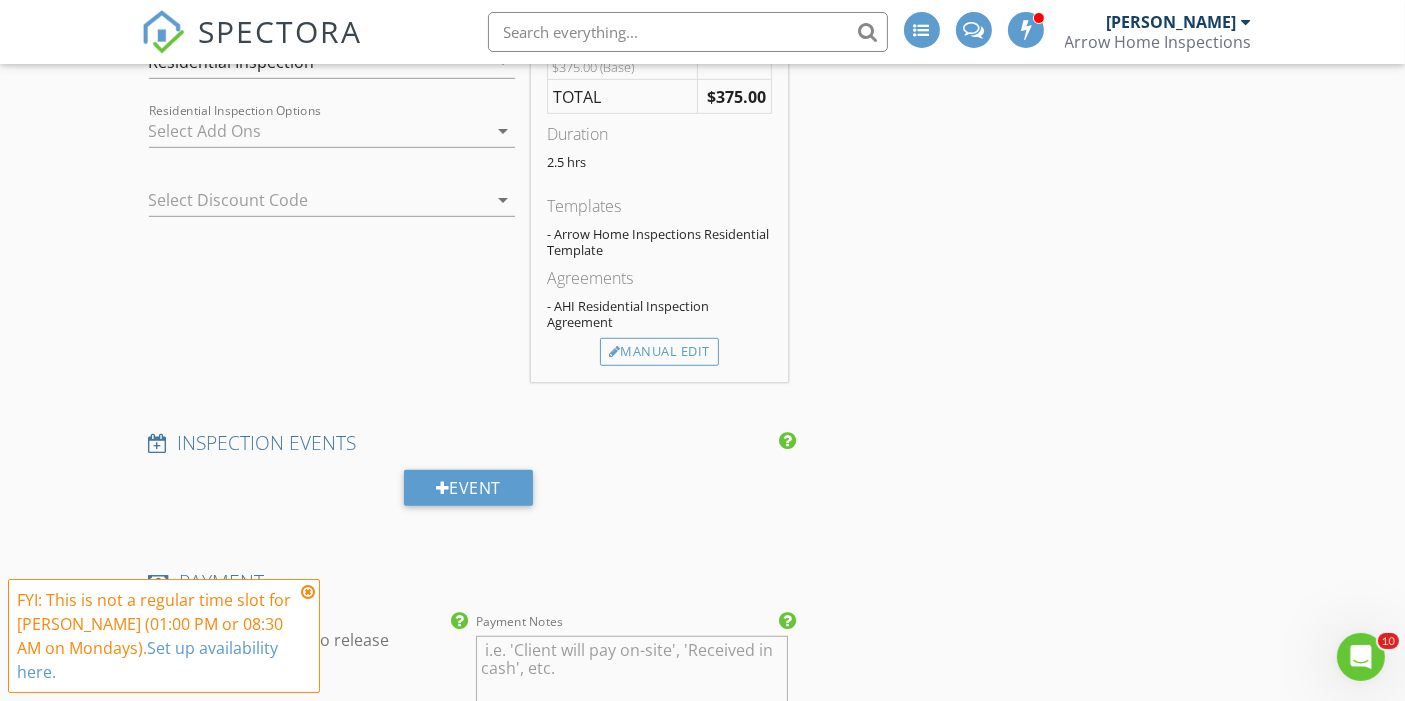 scroll, scrollTop: 1231, scrollLeft: 0, axis: vertical 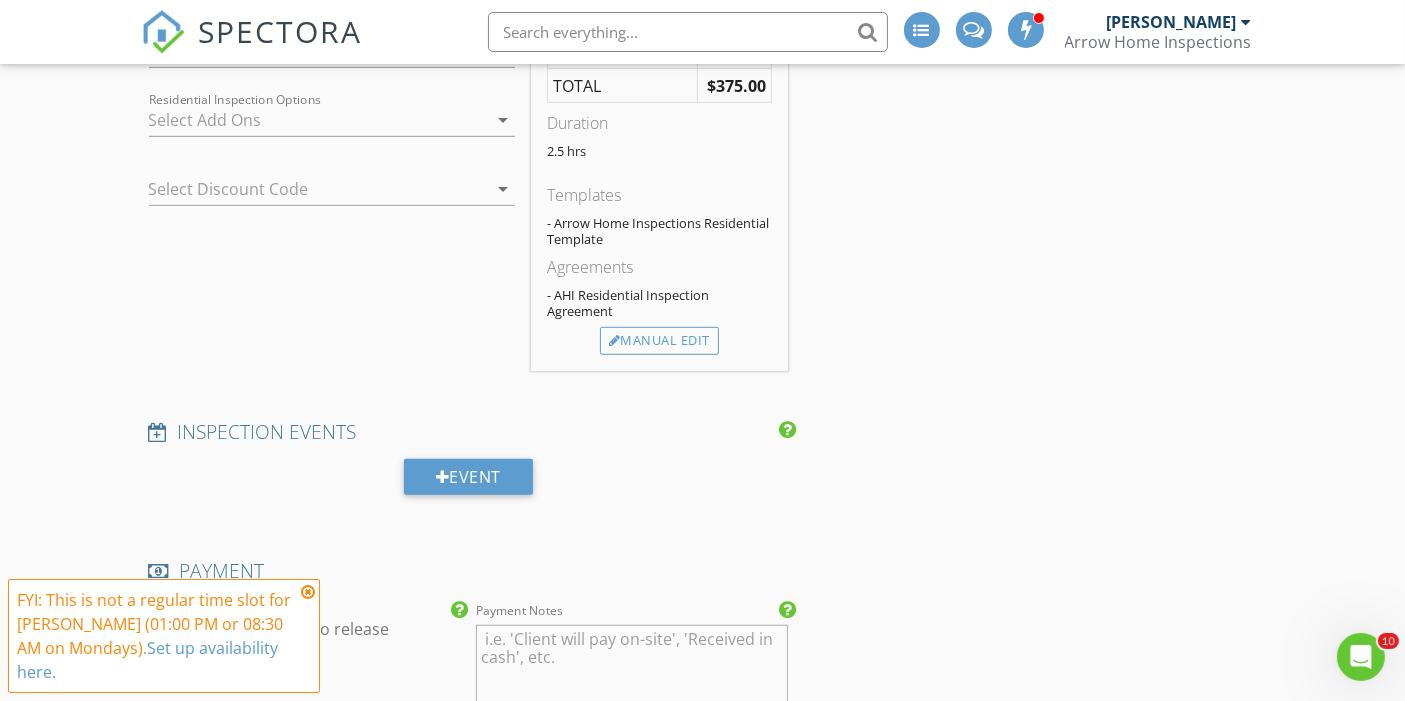 click at bounding box center [318, 120] 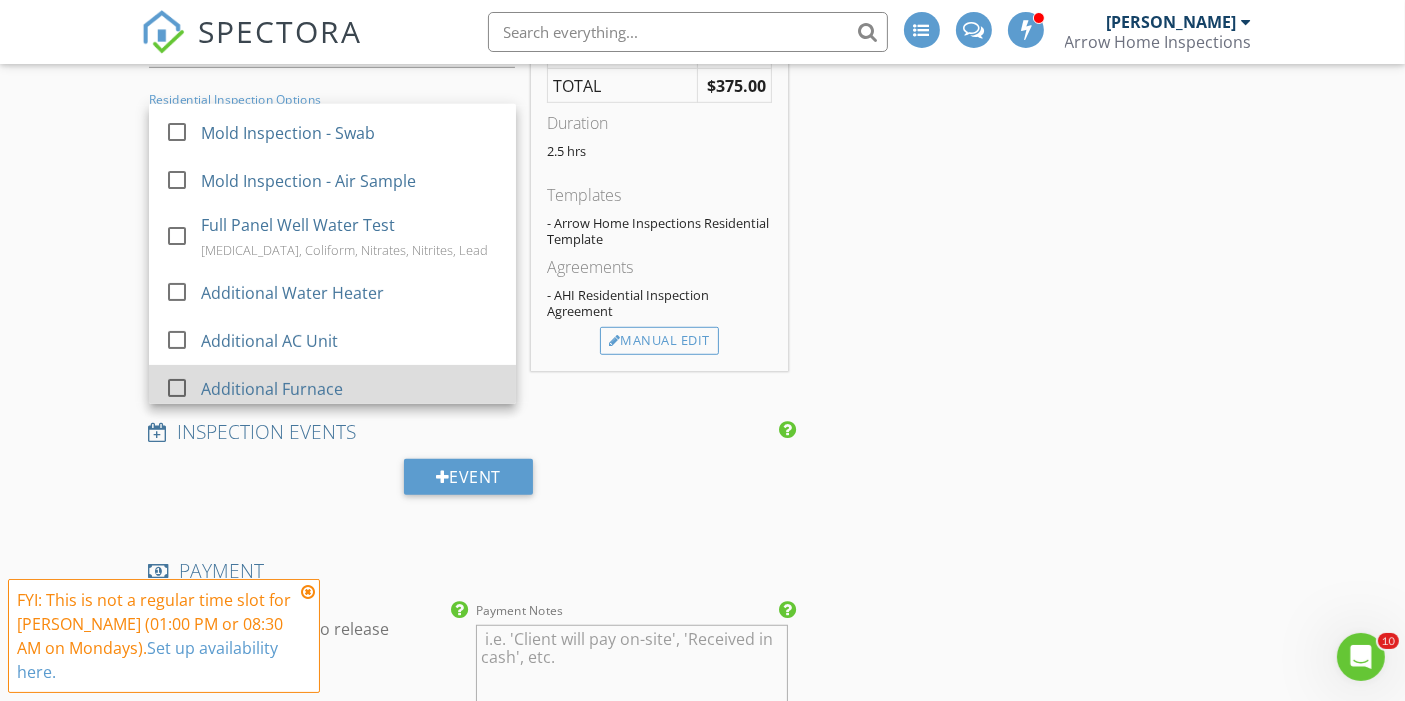 scroll, scrollTop: 470, scrollLeft: 0, axis: vertical 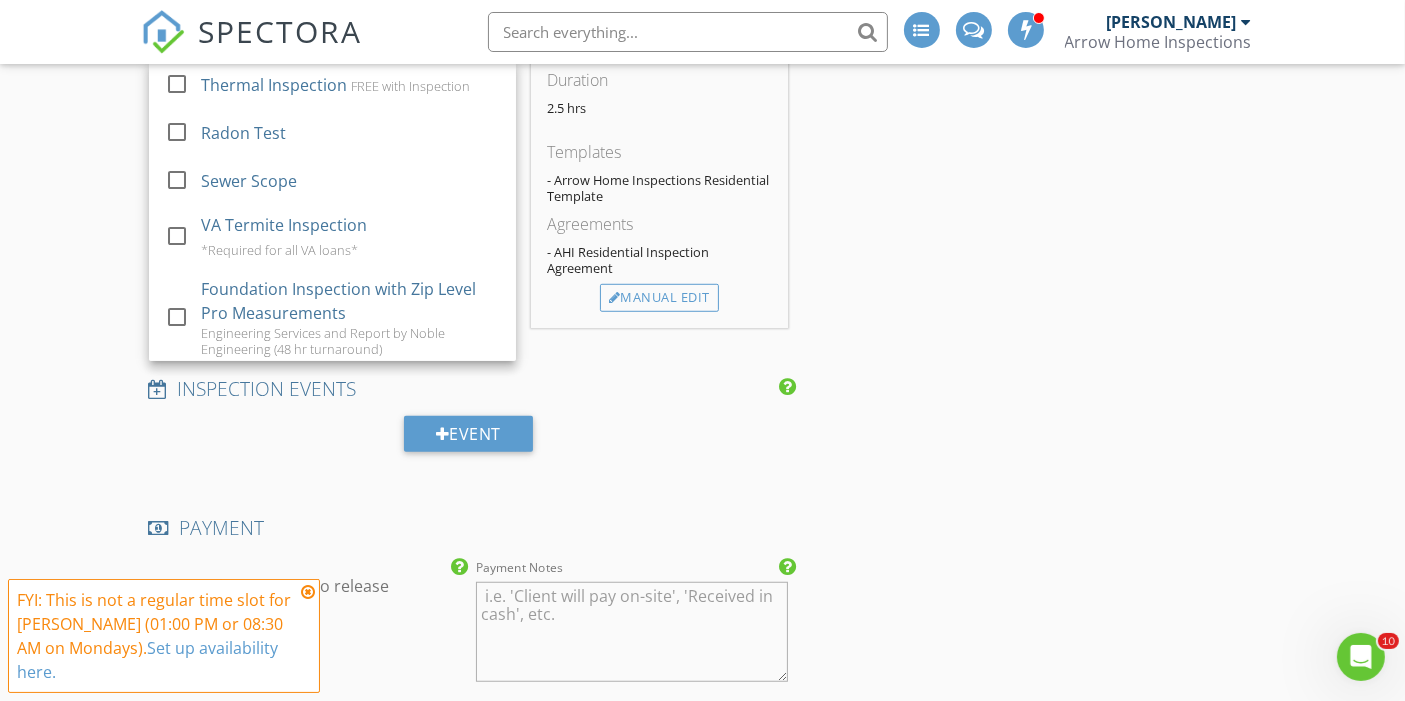 click on "INSPECTOR(S)
check_box   Ethan Martinez   PRIMARY   check_box_outline_blank   Jon Carreon     check_box_outline_blank   Max Lujan     Ethan Martinez arrow_drop_down   check_box_outline_blank Ethan Martinez specifically requested
Date/Time
07/14/2025 12:00 AM
Location
Address Form       Can't find your address?   Click here.
client
check_box Enable Client CC email for this inspection   Client Search     check_box_outline_blank Client is a Company/Organization     First Name   Last Name   Email   CC Email   Phone         Tags         Notes   Private Notes
ADD ADDITIONAL client
SERVICES
check_box   Residential Inspection   check_box_outline_blank   Condo/Townhome Inspection   check_box_outline_blank   Homeowners Insurance Inspection   Includes Free 360 Degree Photos" at bounding box center [703, 553] 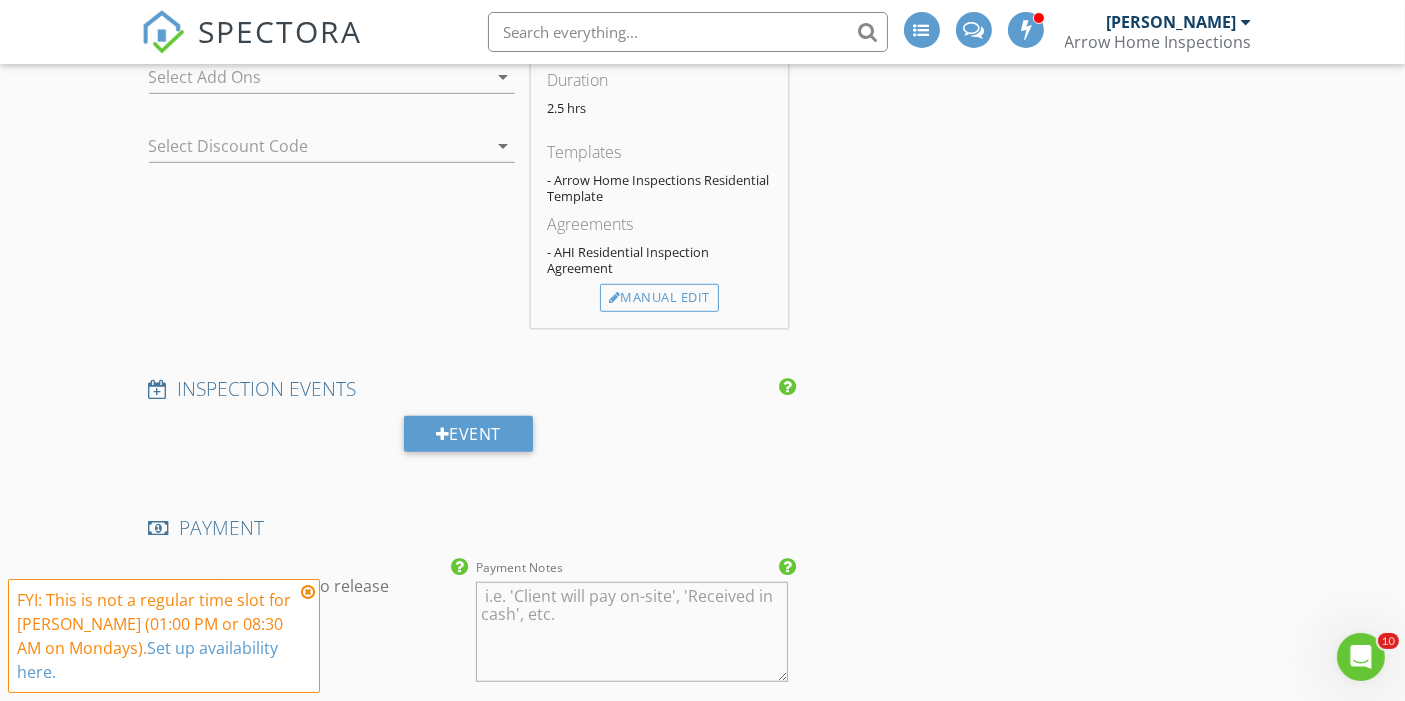 click on "SPECTORA" at bounding box center (281, 31) 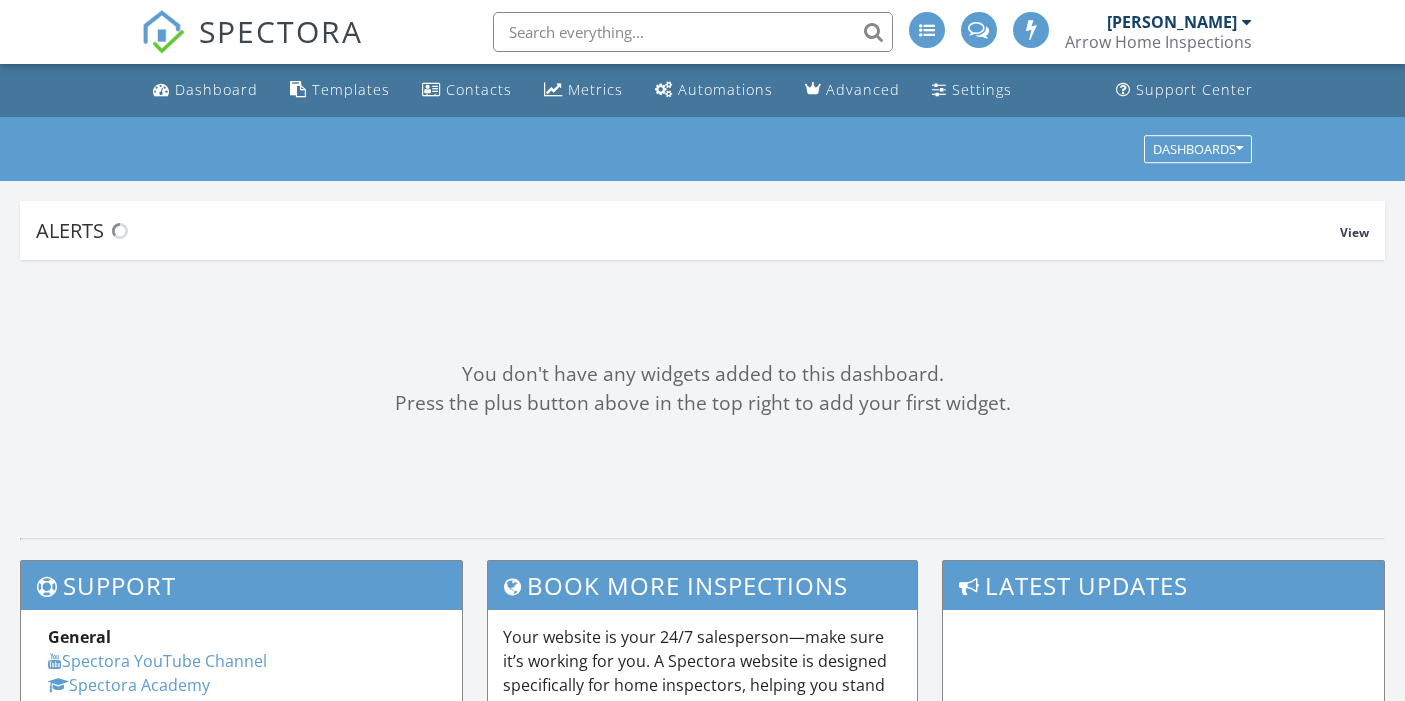 scroll, scrollTop: 0, scrollLeft: 0, axis: both 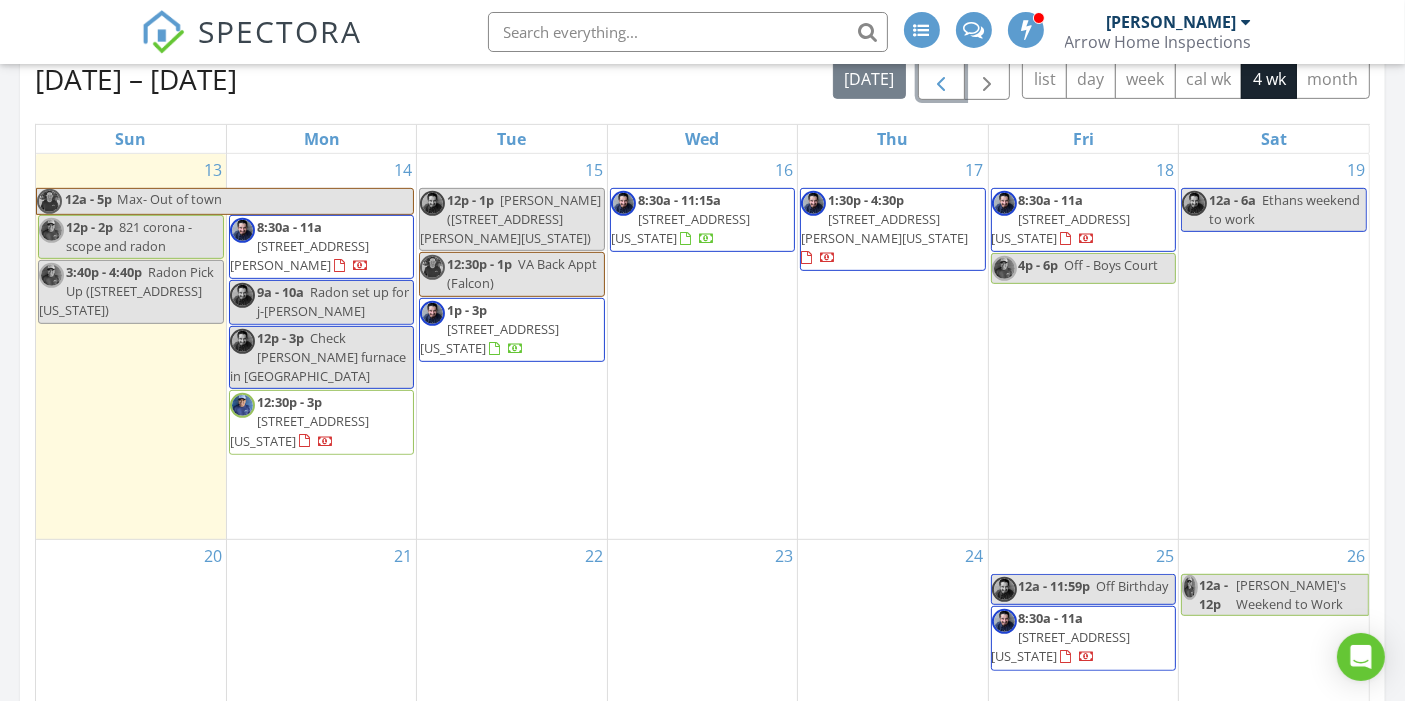 click at bounding box center [941, 80] 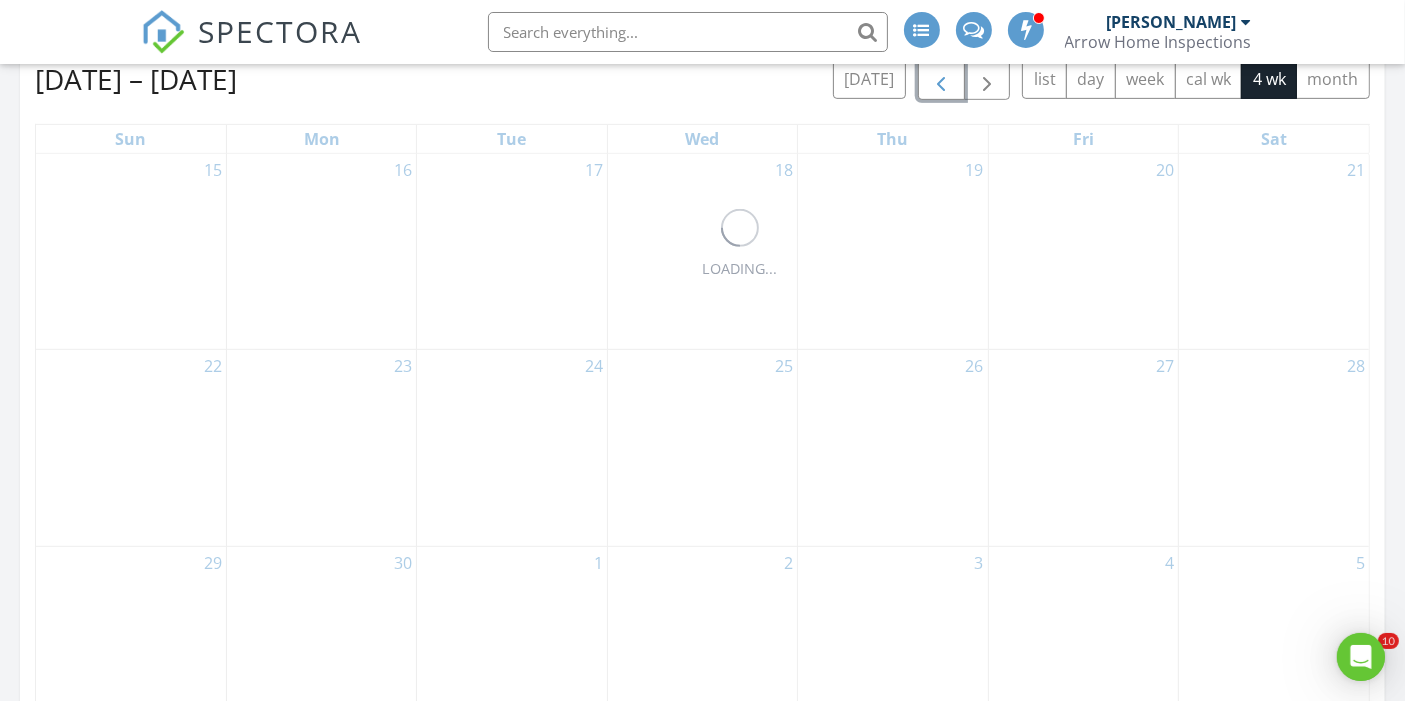 scroll, scrollTop: 0, scrollLeft: 0, axis: both 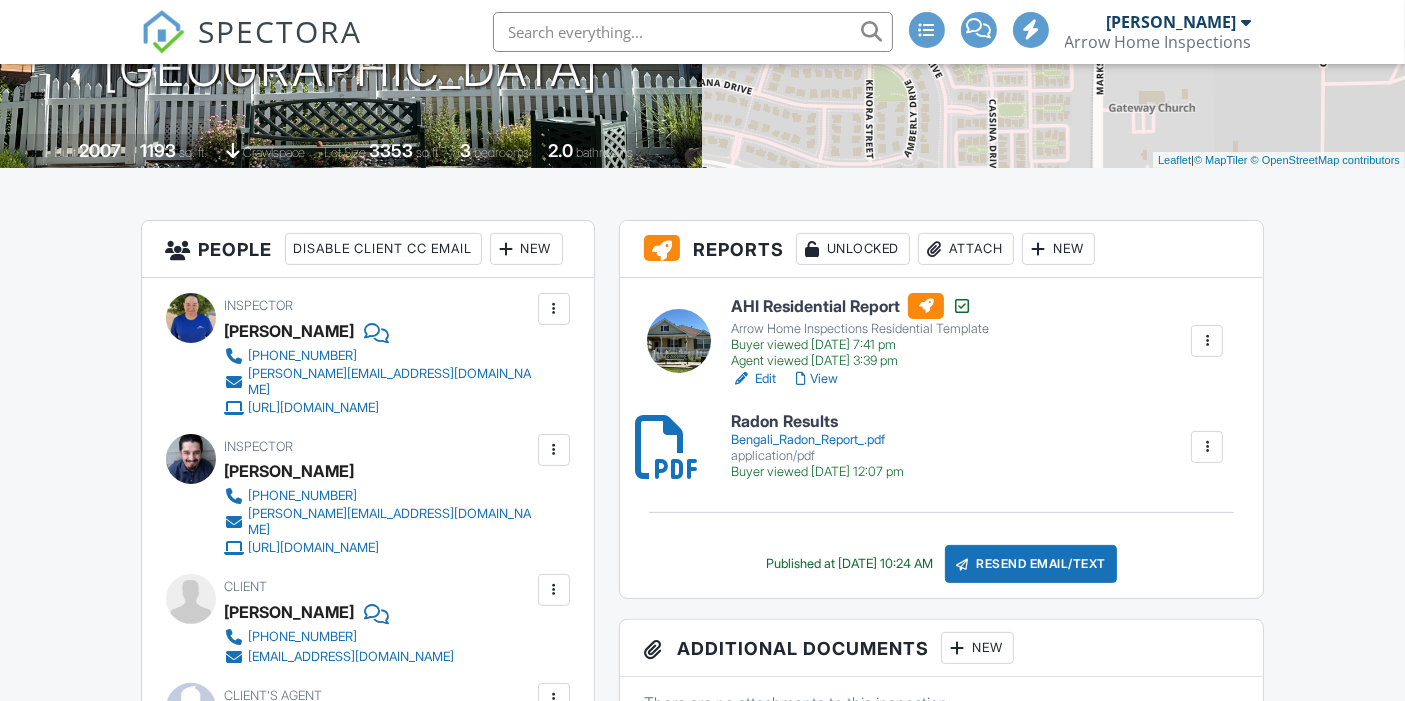 click on "Attach" at bounding box center [966, 249] 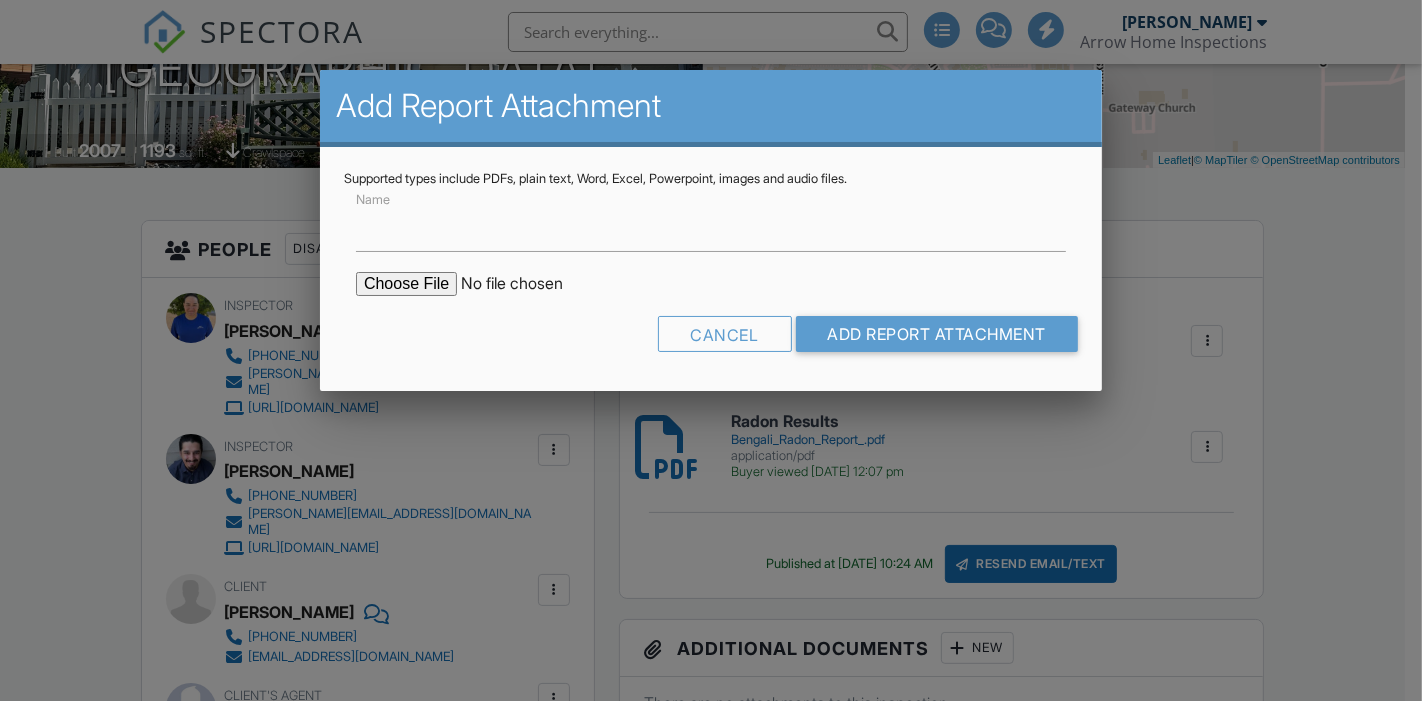 click at bounding box center (526, 284) 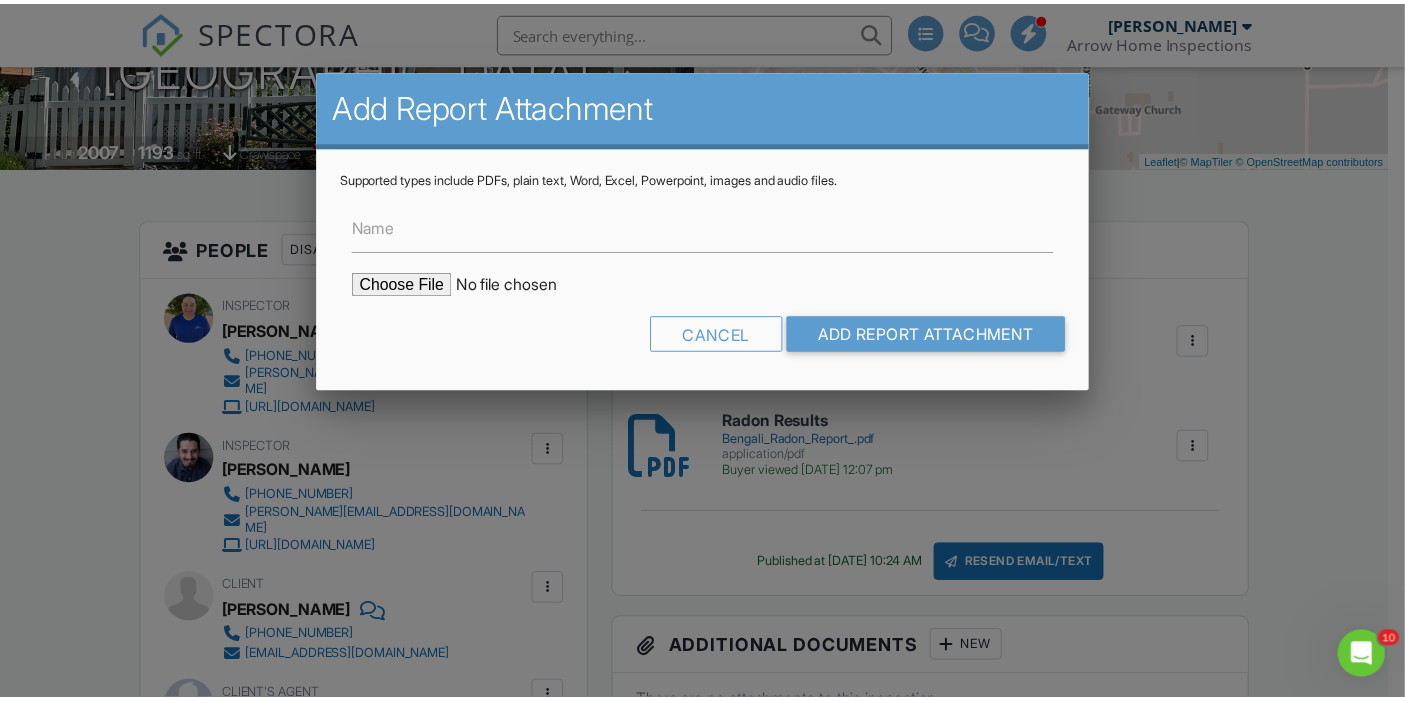 scroll, scrollTop: 0, scrollLeft: 0, axis: both 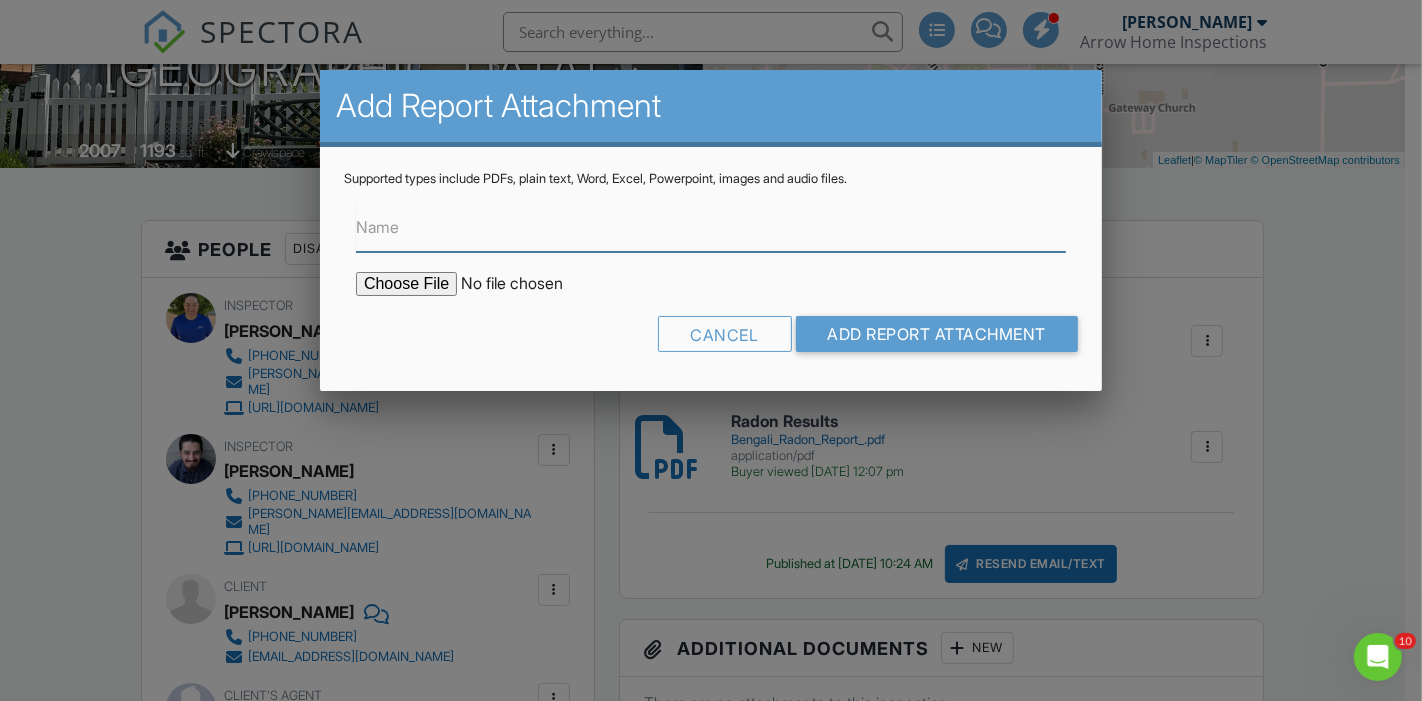click on "Name" at bounding box center [711, 227] 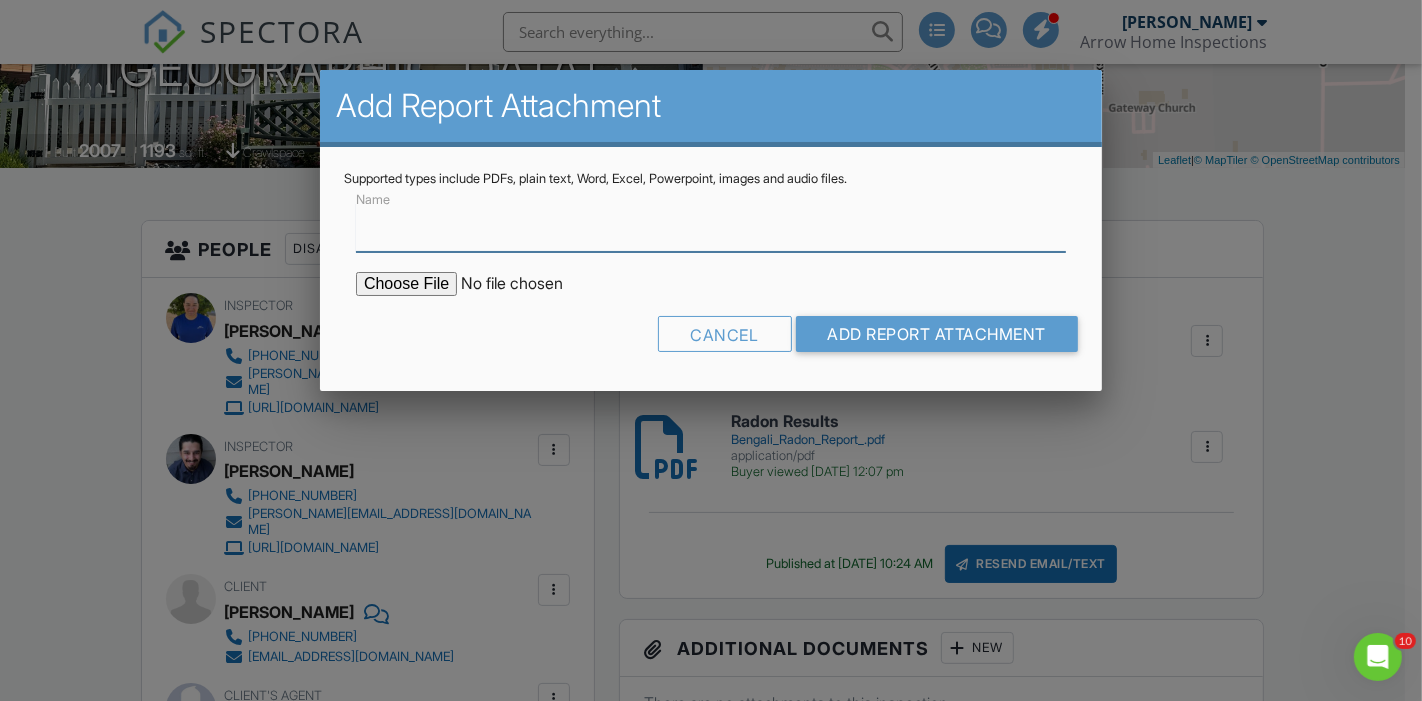 click on "Name" at bounding box center [711, 227] 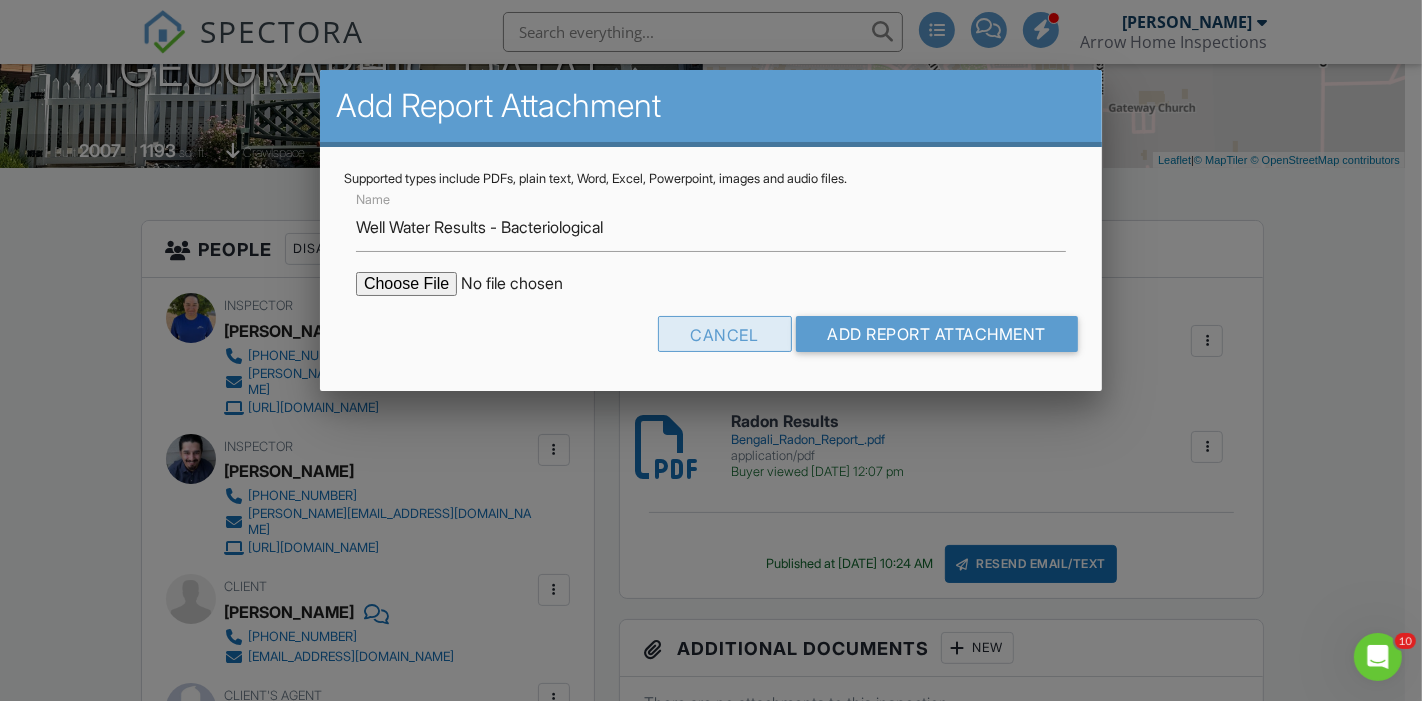 click on "Cancel" at bounding box center [725, 334] 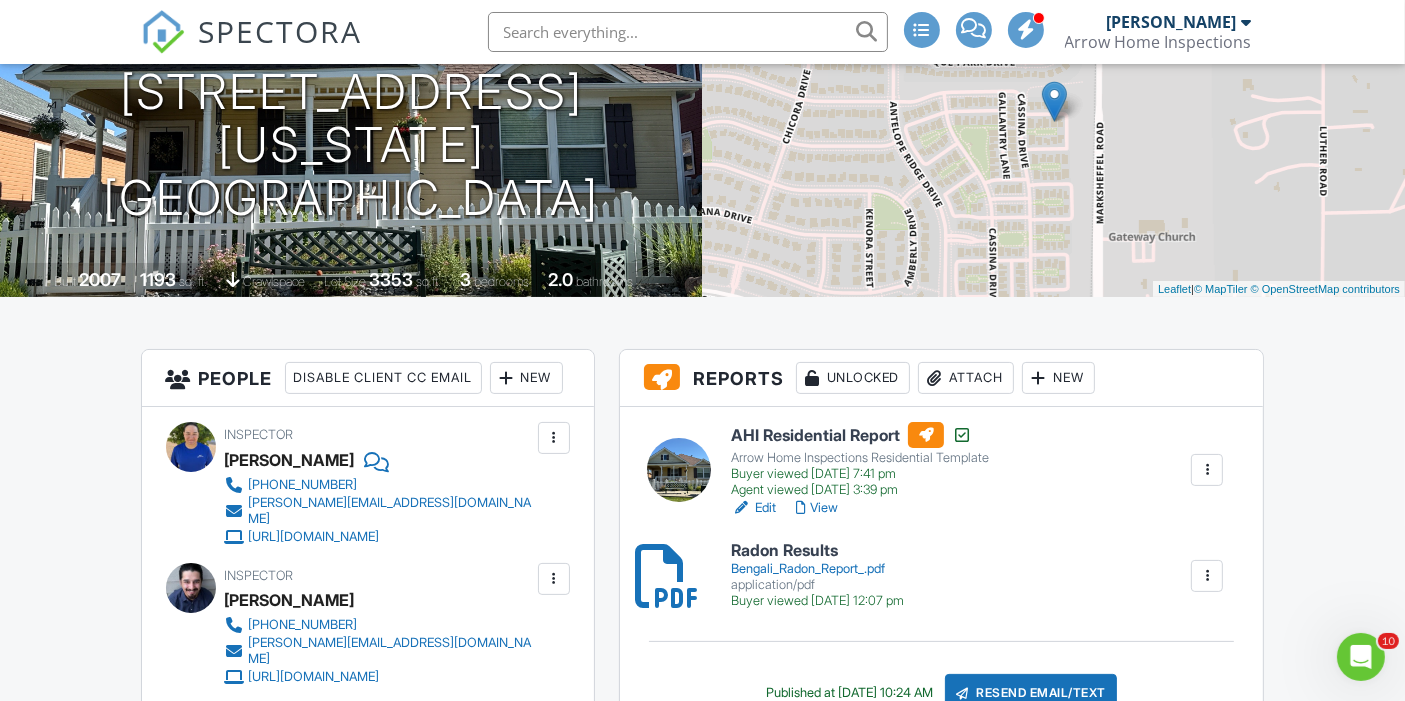 scroll, scrollTop: 245, scrollLeft: 0, axis: vertical 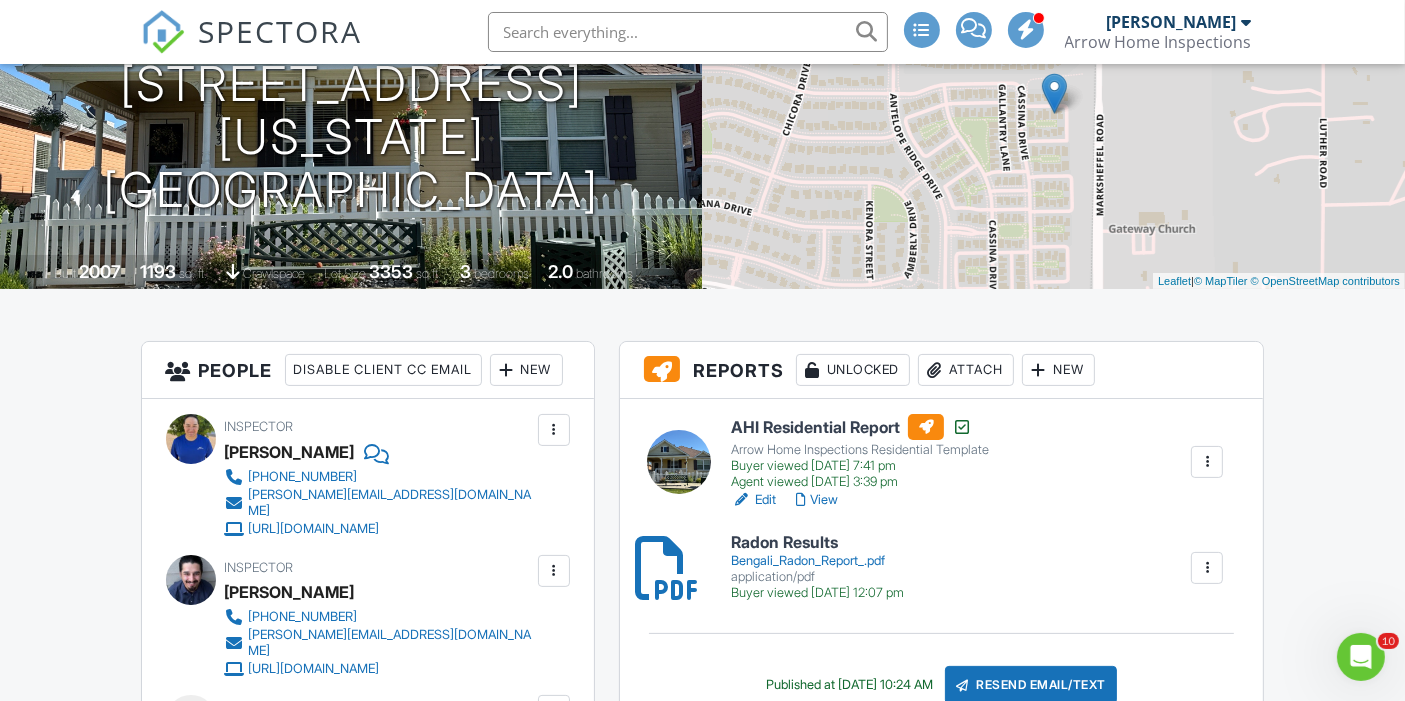 click on "Attach" at bounding box center (966, 370) 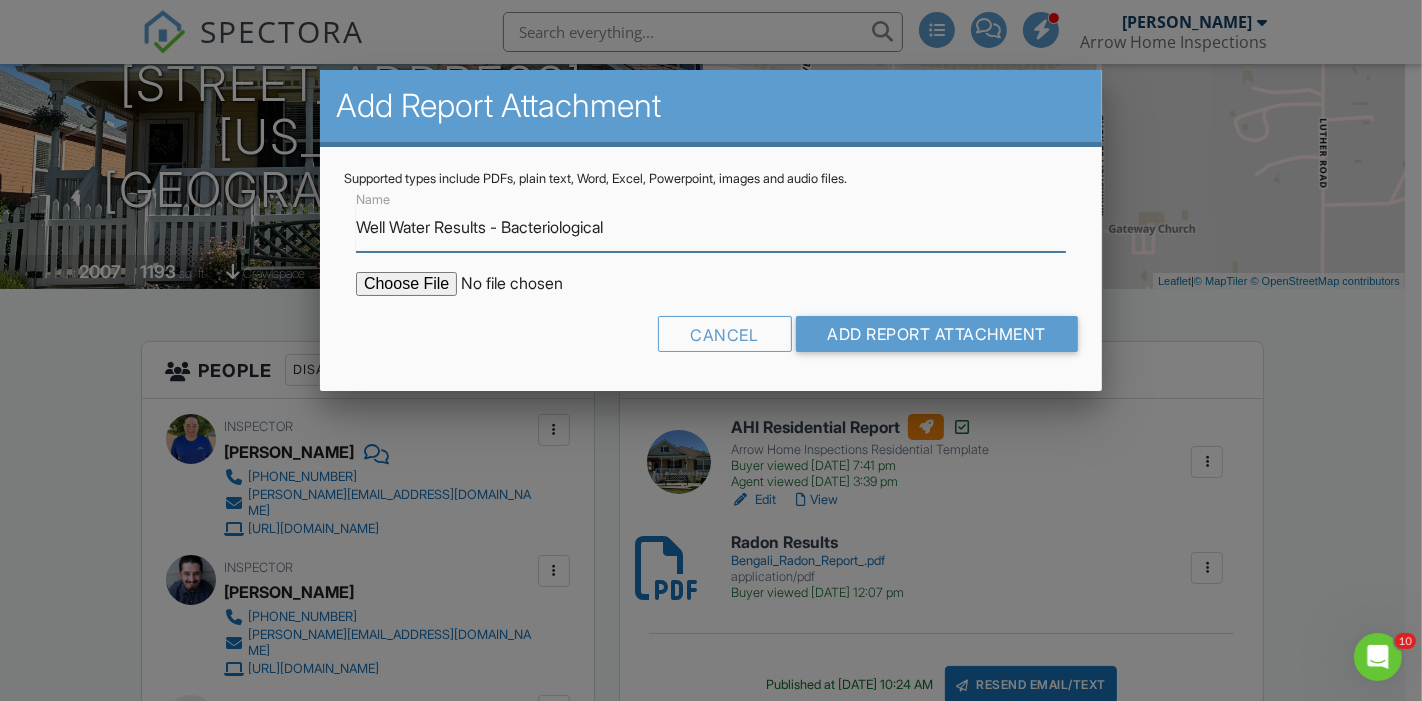 click on "Well Water Results - Bacteriological" at bounding box center [711, 227] 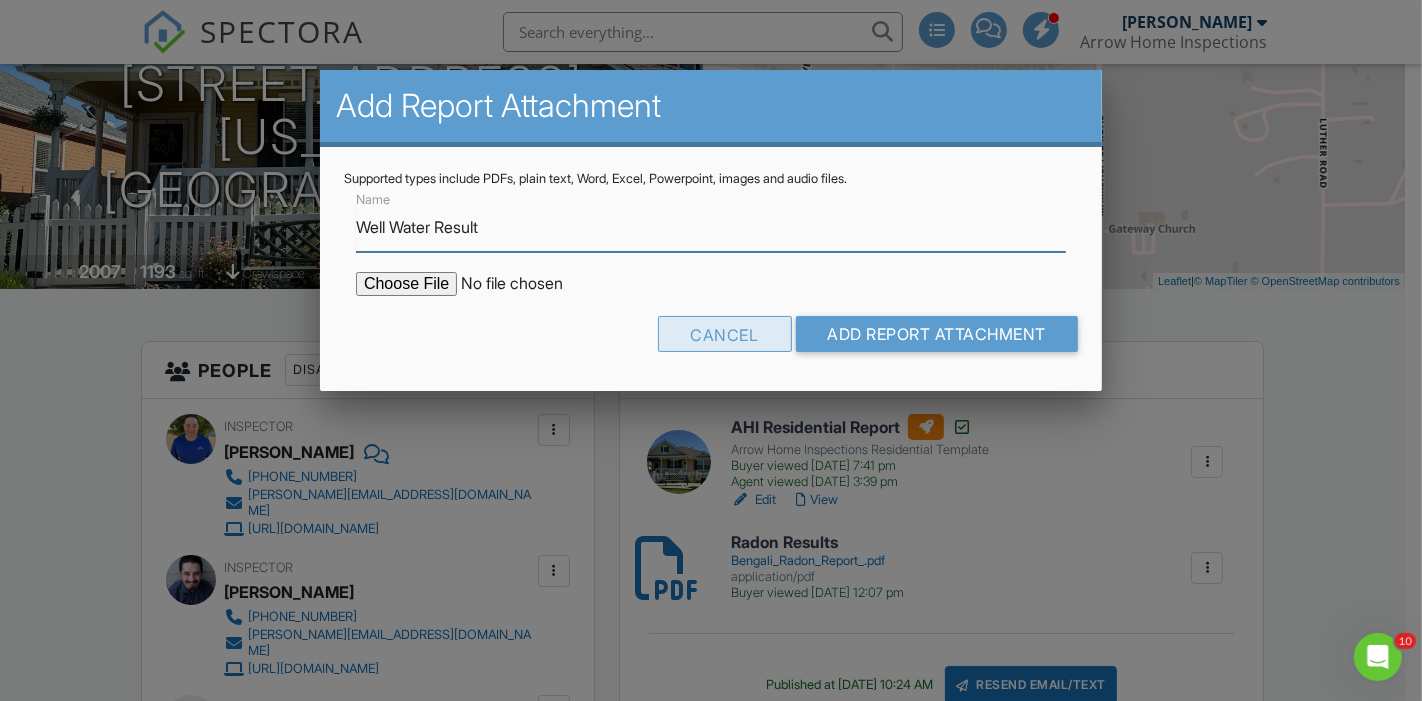 type on "Well Water Result" 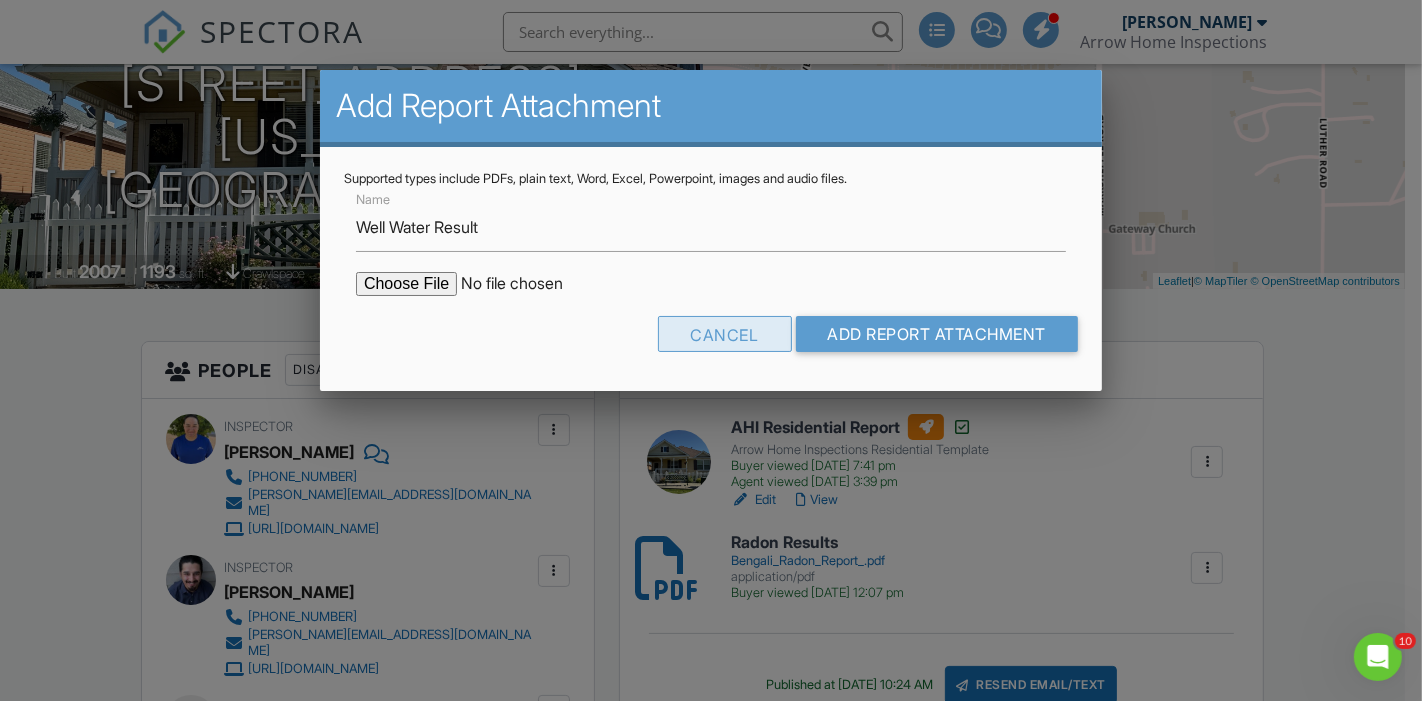 click on "Cancel" at bounding box center (725, 334) 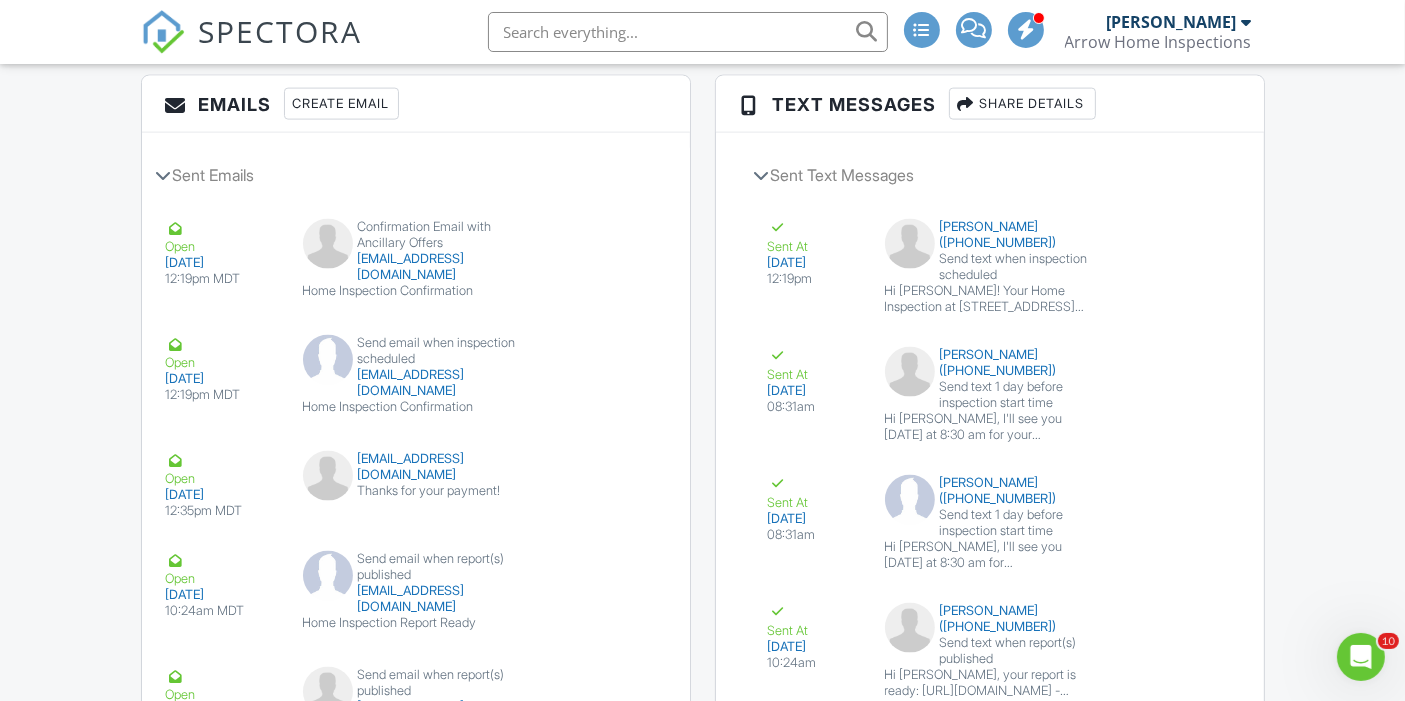scroll, scrollTop: 3185, scrollLeft: 0, axis: vertical 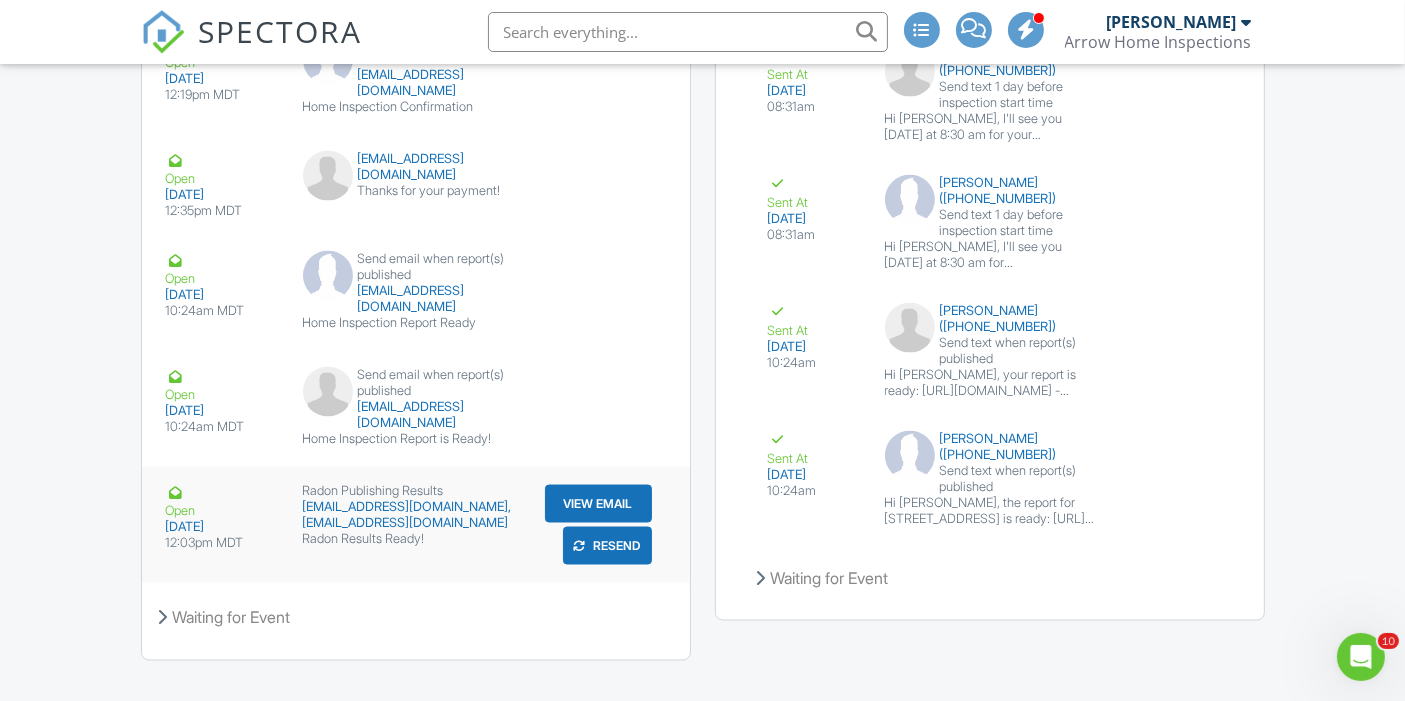 click on "View Email" at bounding box center (598, 504) 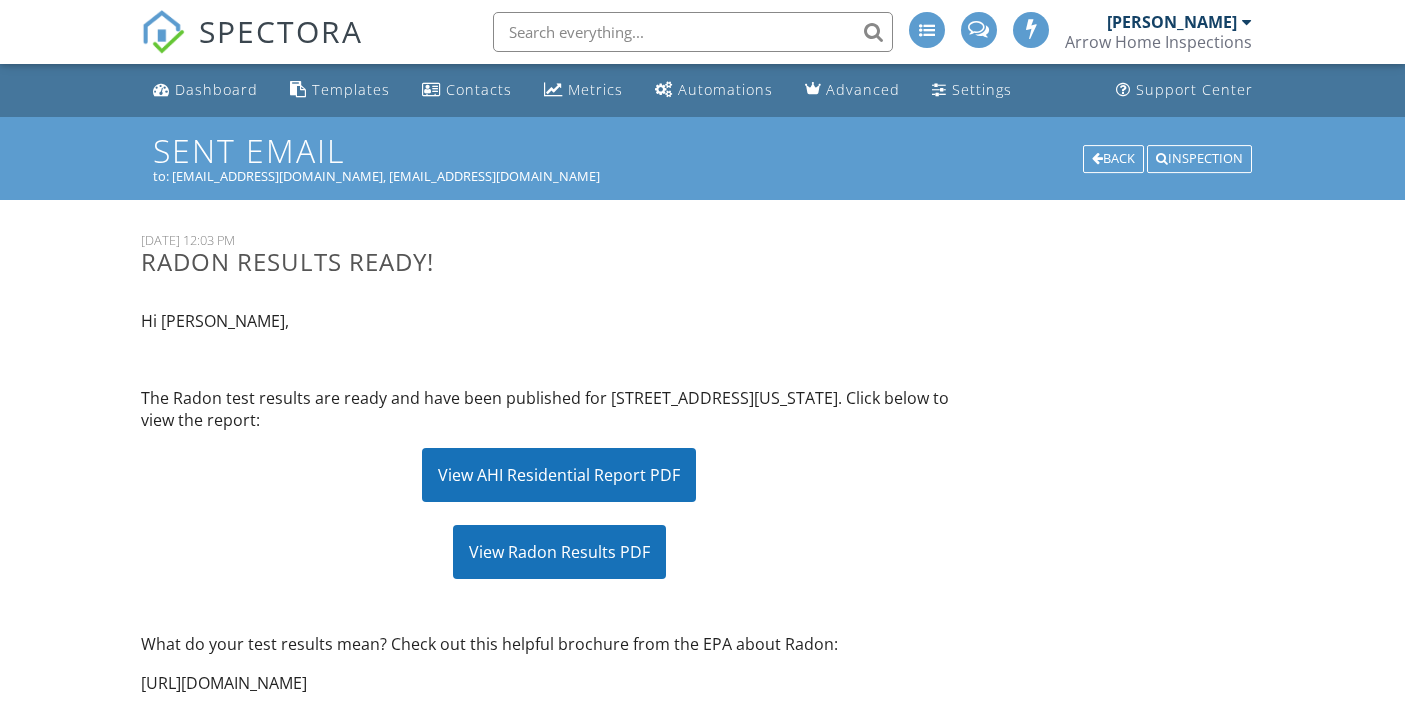 scroll, scrollTop: 0, scrollLeft: 0, axis: both 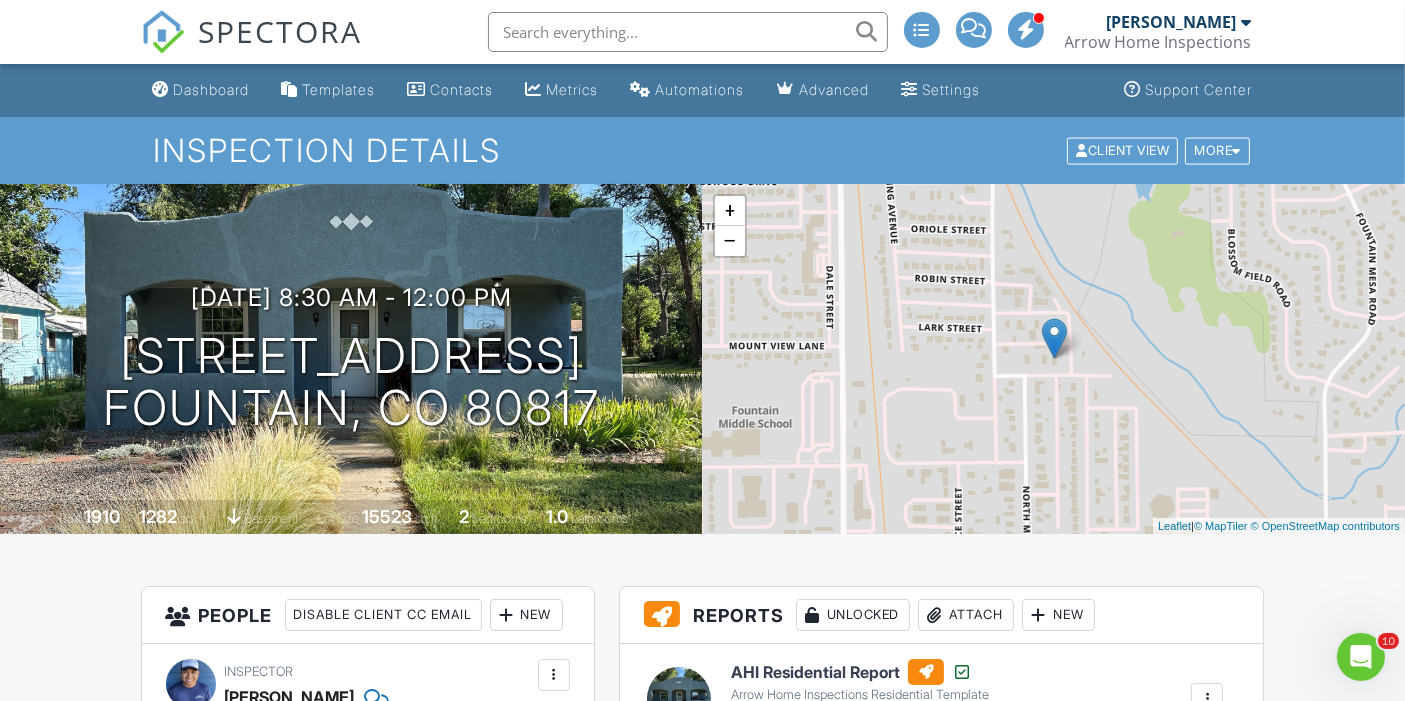 click on "SPECTORA" at bounding box center [281, 31] 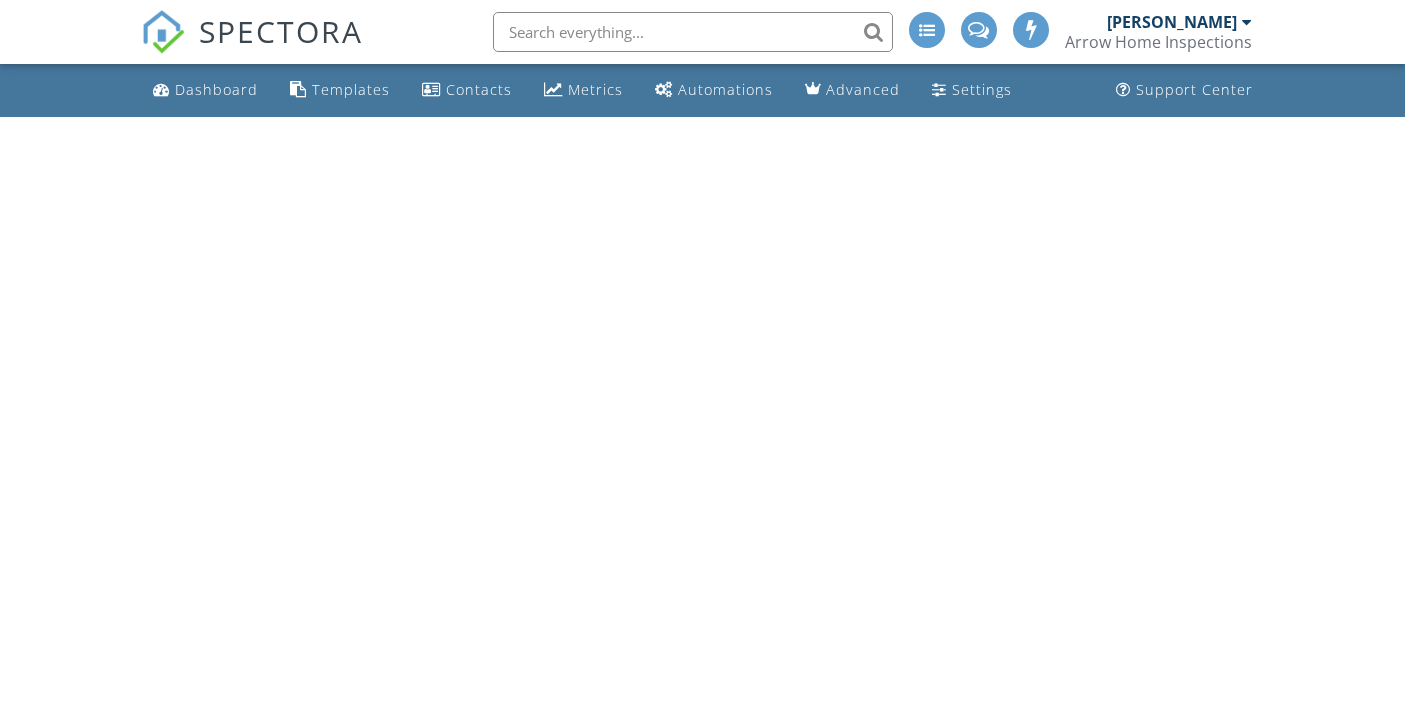 scroll, scrollTop: 0, scrollLeft: 0, axis: both 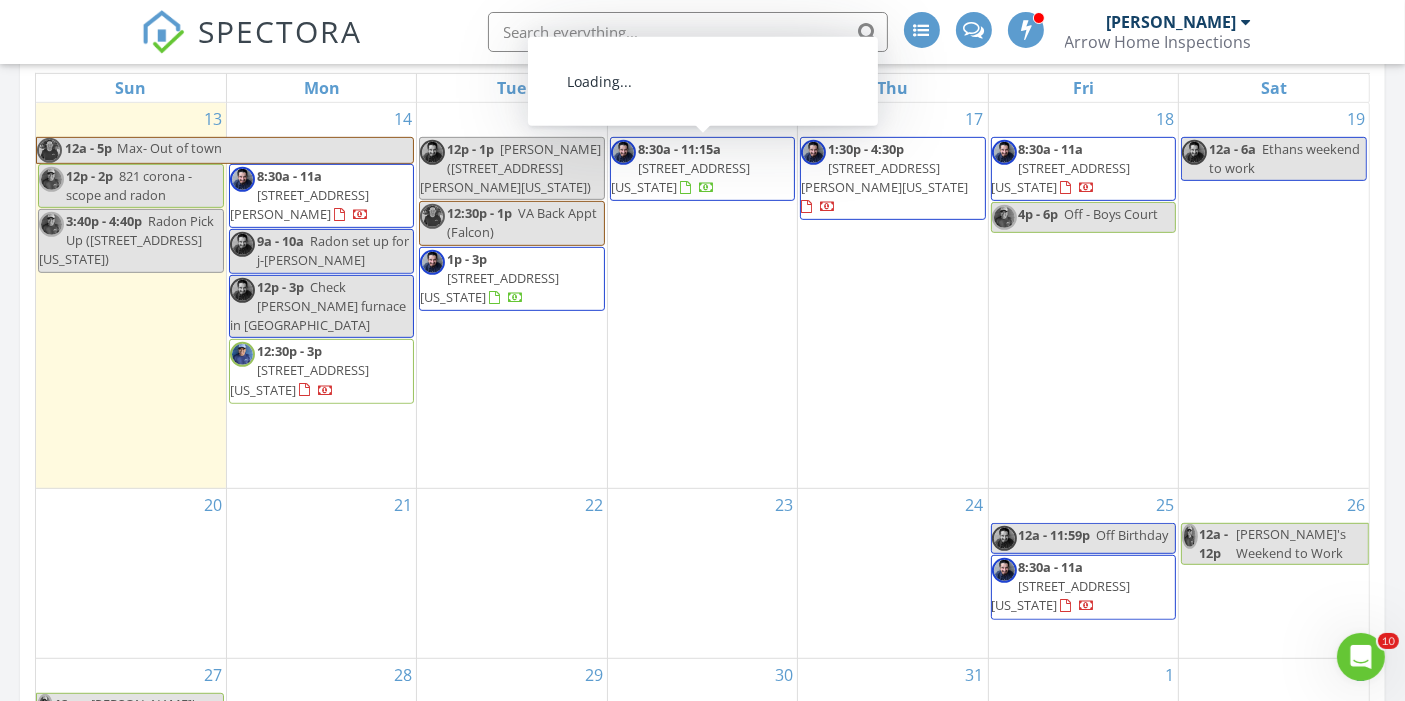 click on "10868 Deer Meadow Cir, Colorado Springs 80925" at bounding box center (680, 177) 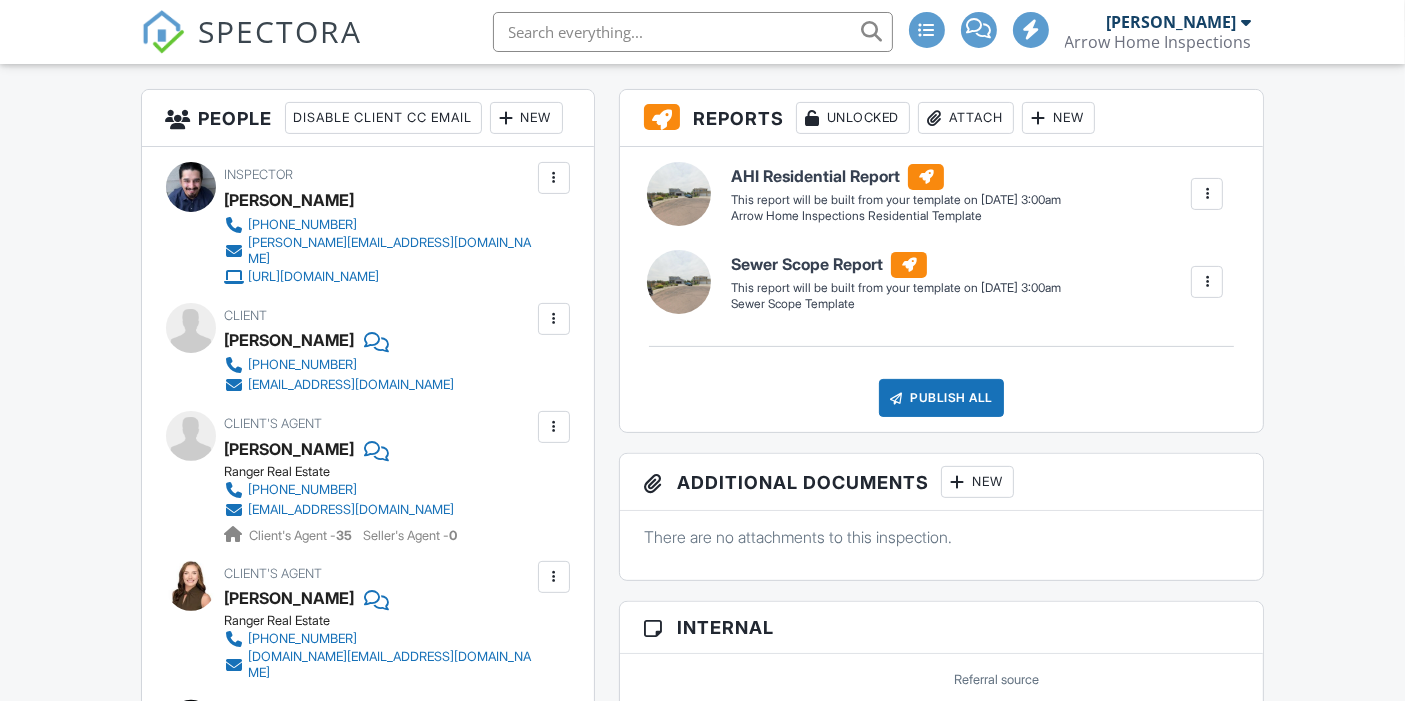 scroll, scrollTop: 497, scrollLeft: 0, axis: vertical 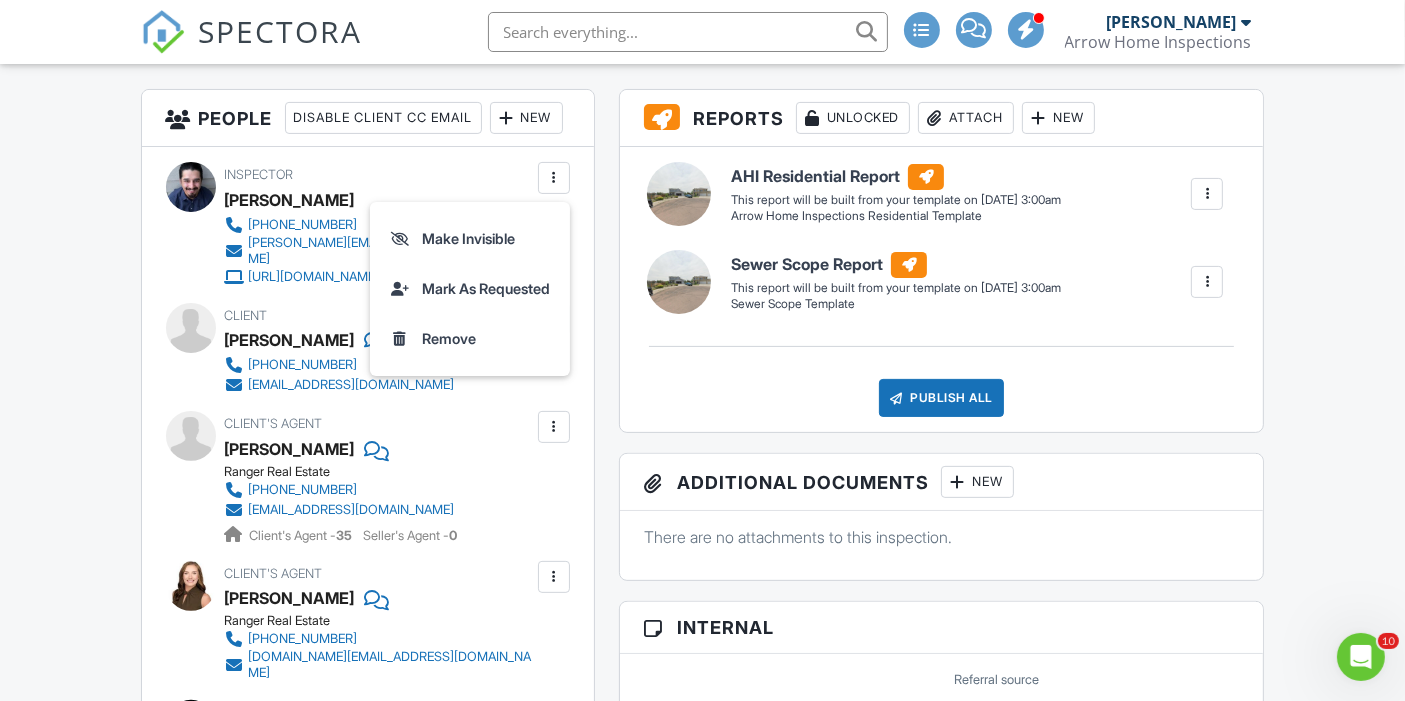 click on "Dashboard
Templates
Contacts
Metrics
Automations
Advanced
Settings
Support Center
Inspection Details
Client View
More
Property Details
Reschedule
Reorder / Copy
Share
Cancel
[GEOGRAPHIC_DATA]
Print Order
Convert to V9
View Change Log
[DATE]  8:30 am
- 11:15 am
[STREET_ADDRESS]
[US_STATE][GEOGRAPHIC_DATA]
Built
2007
2794
sq. ft.
Lot Size
12666
sq.ft.
5
bedrooms
4.0
bathrooms
+ − Leaflet  |  © MapTiler   © OpenStreetMap contributors
All emails and texts are disabled for this inspection!
Turn on emails and texts
Reports
Unlocked
Attach
New
AHI Residential Report
Arrow Home Inspections Residential Template
Edit" at bounding box center [702, 1304] 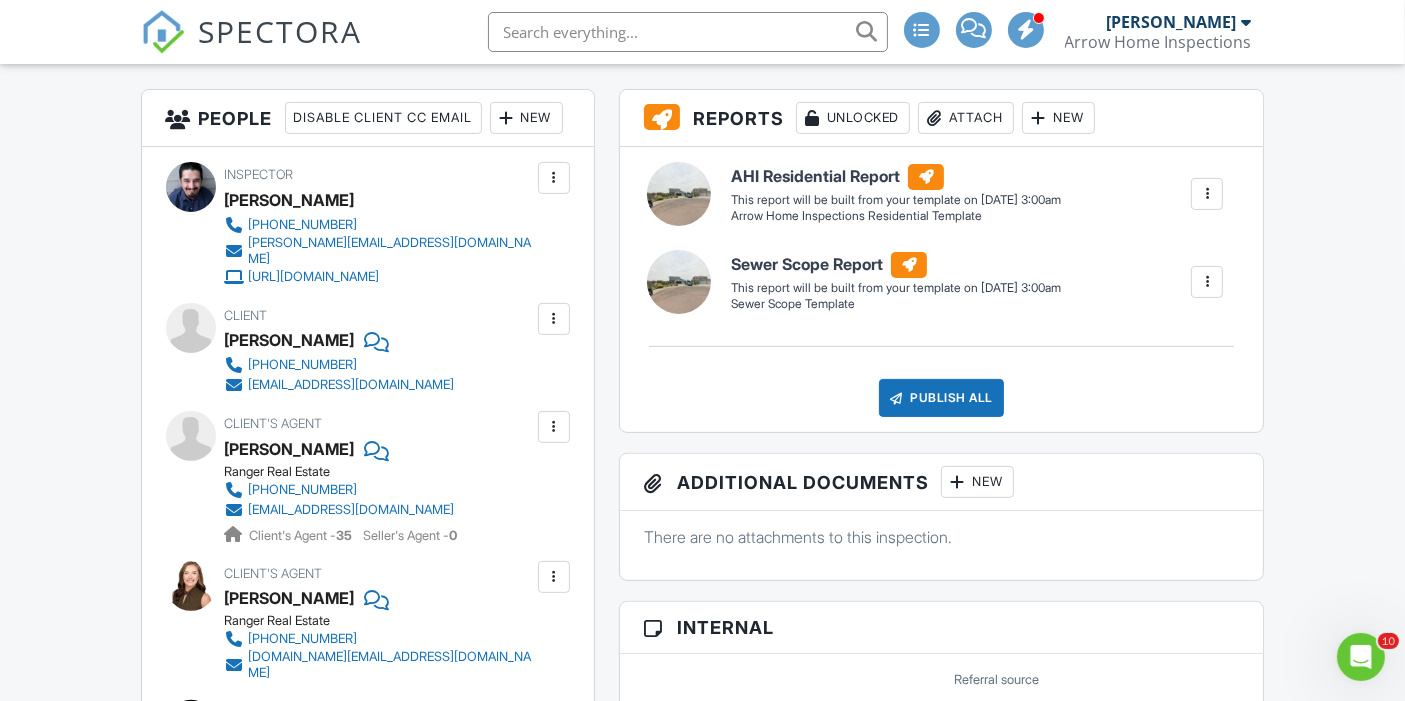click on "New" at bounding box center (526, 118) 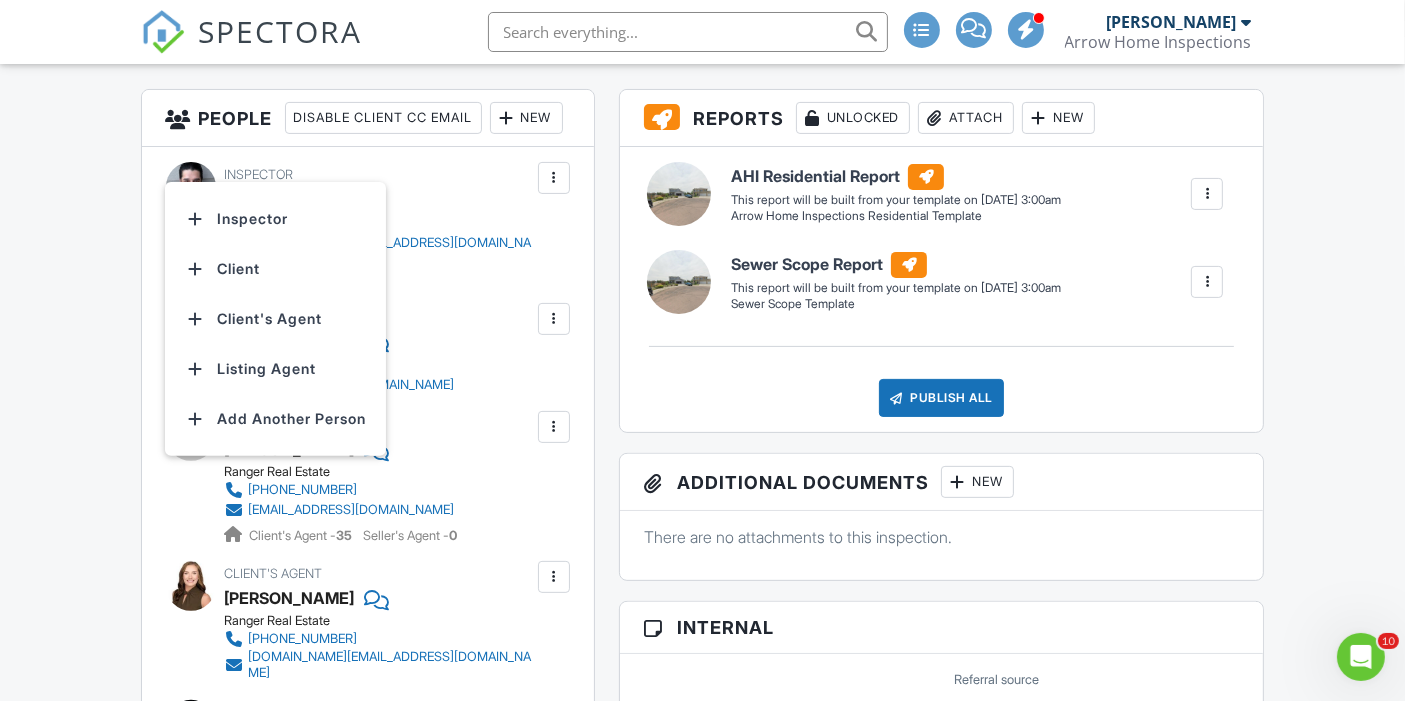 click on "Dashboard
Templates
Contacts
Metrics
Automations
Advanced
Settings
Support Center
Inspection Details
Client View
More
Property Details
Reschedule
Reorder / Copy
Share
Cancel
[GEOGRAPHIC_DATA]
Print Order
Convert to V9
View Change Log
[DATE]  8:30 am
- 11:15 am
[STREET_ADDRESS]
[US_STATE][GEOGRAPHIC_DATA]
Built
2007
2794
sq. ft.
Lot Size
12666
sq.ft.
5
bedrooms
4.0
bathrooms
+ − Leaflet  |  © MapTiler   © OpenStreetMap contributors
All emails and texts are disabled for this inspection!
Turn on emails and texts
Reports
Unlocked
Attach
New
AHI Residential Report
Arrow Home Inspections Residential Template
Edit" at bounding box center [702, 1304] 